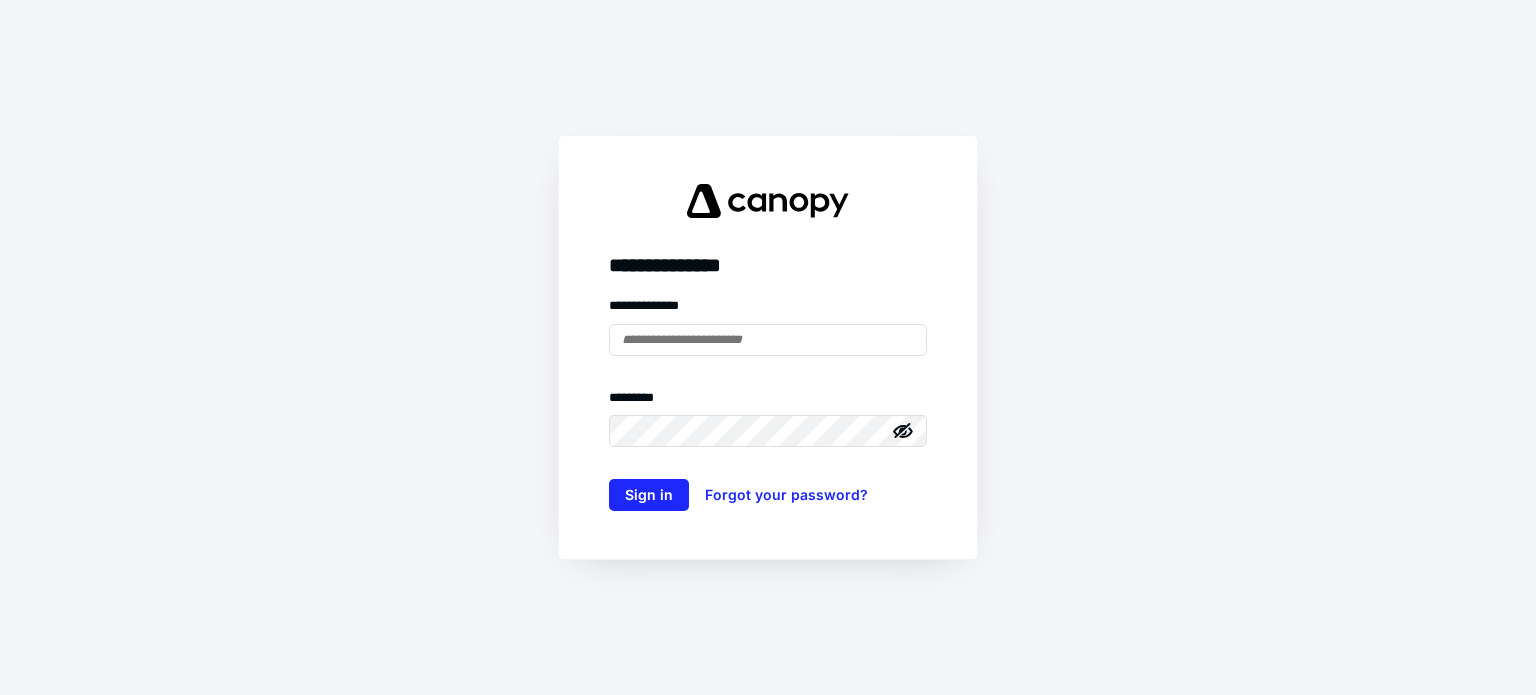 scroll, scrollTop: 0, scrollLeft: 0, axis: both 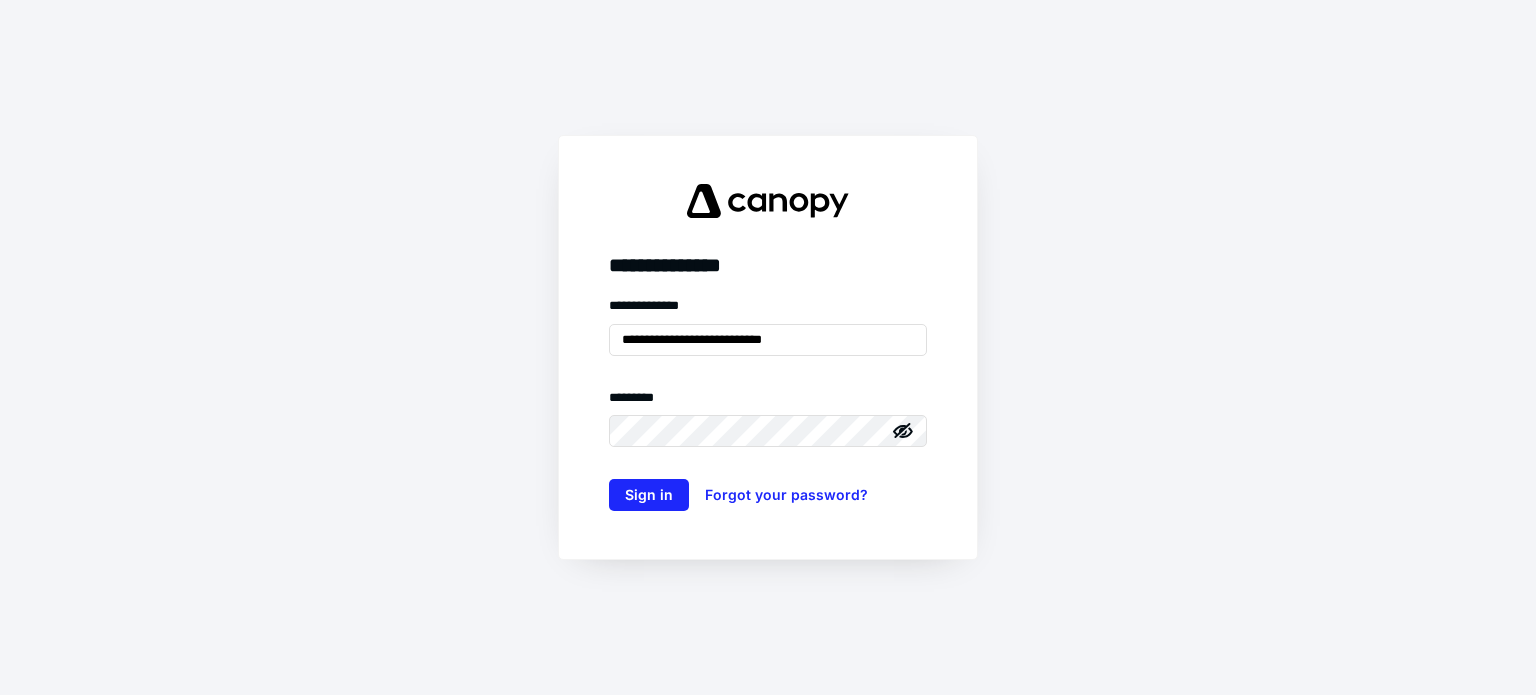 click on "Sign in" at bounding box center [649, 495] 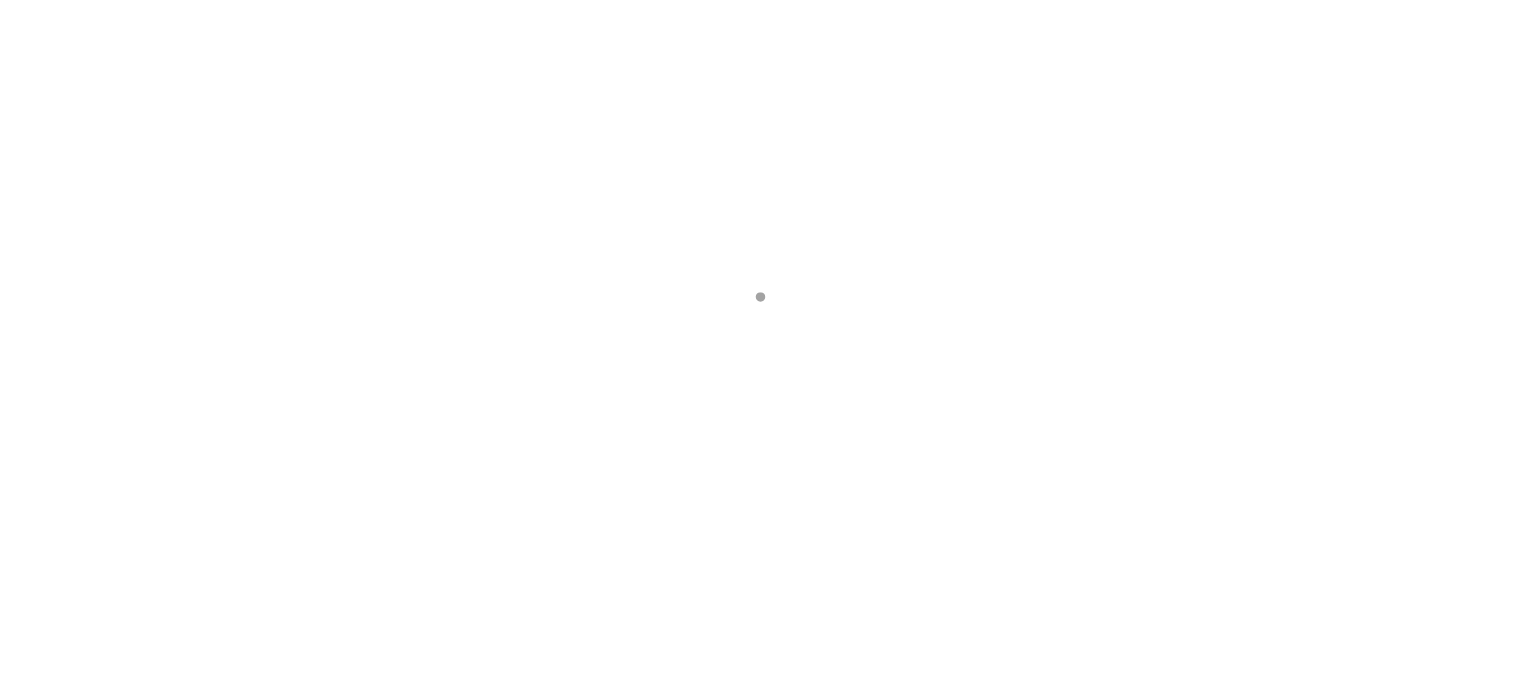 scroll, scrollTop: 0, scrollLeft: 0, axis: both 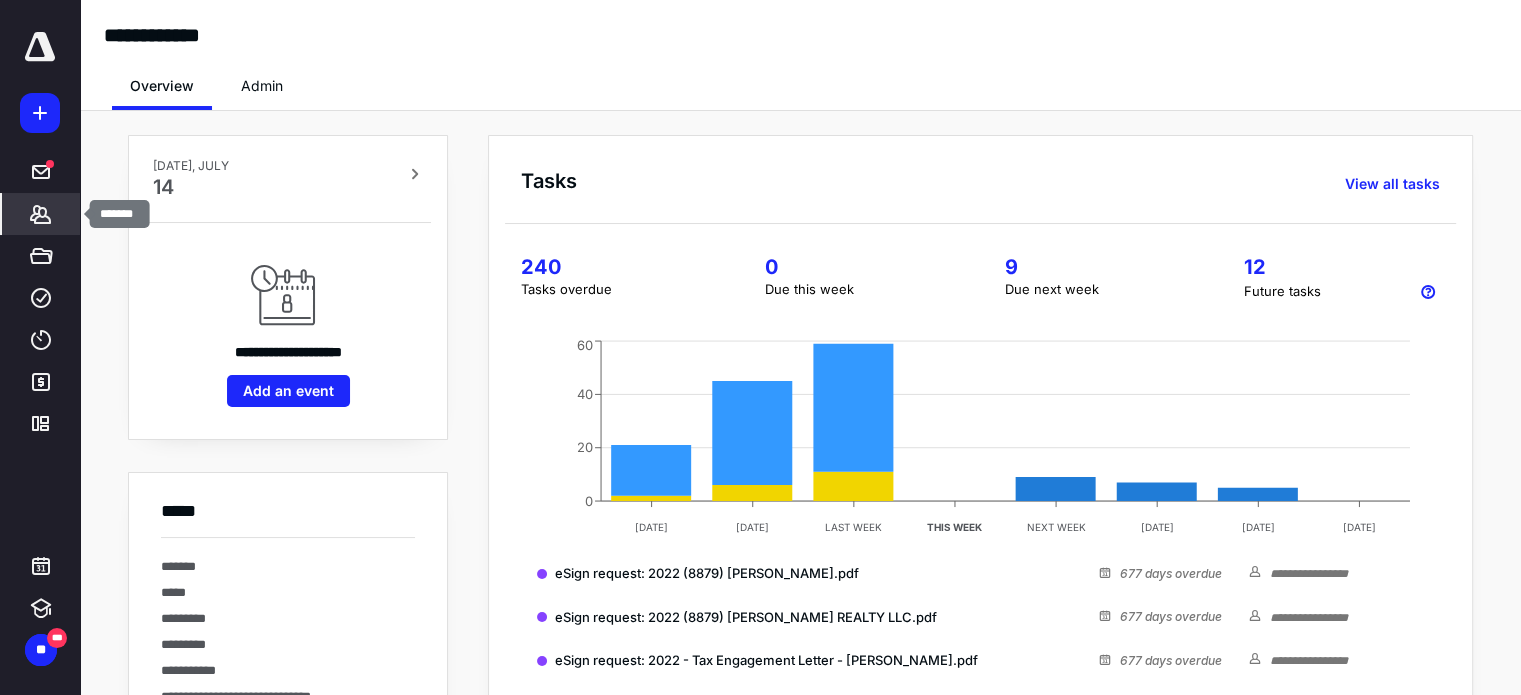 click 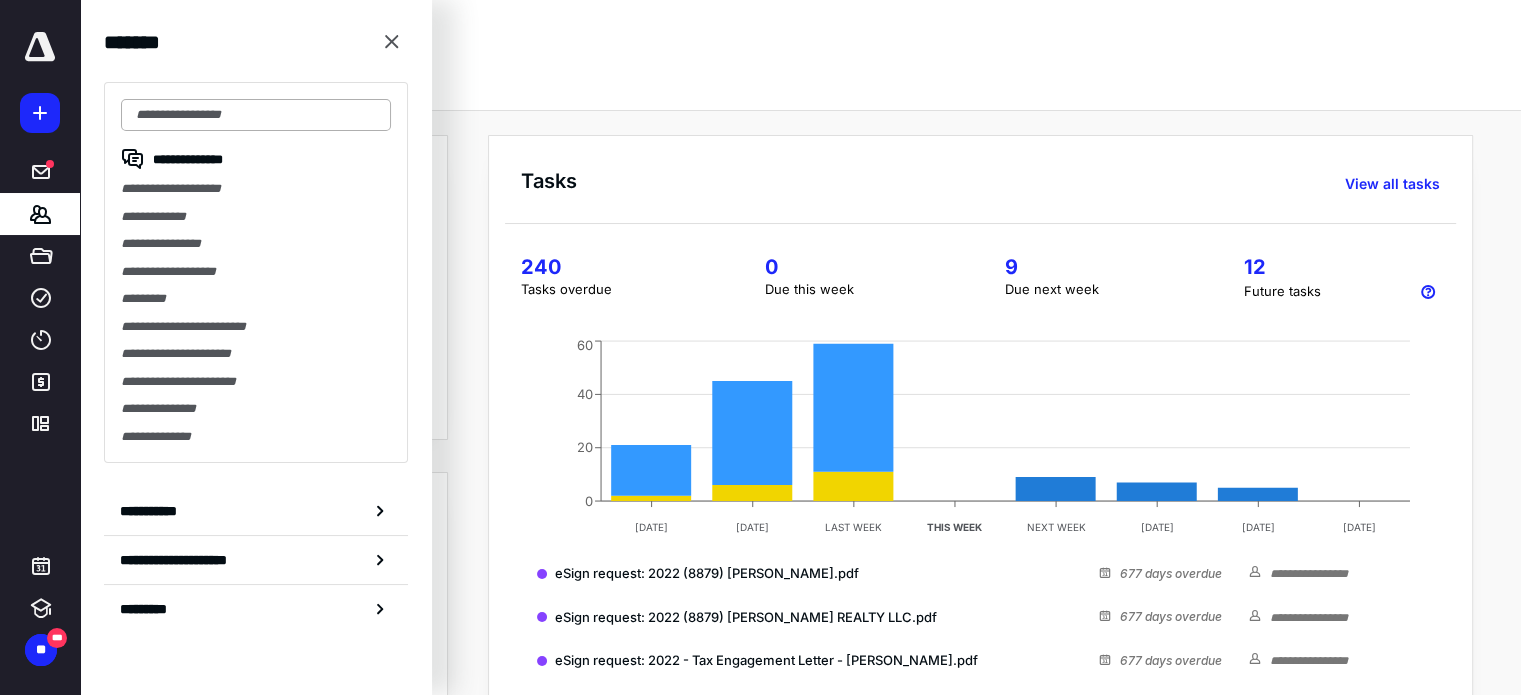 click at bounding box center [256, 115] 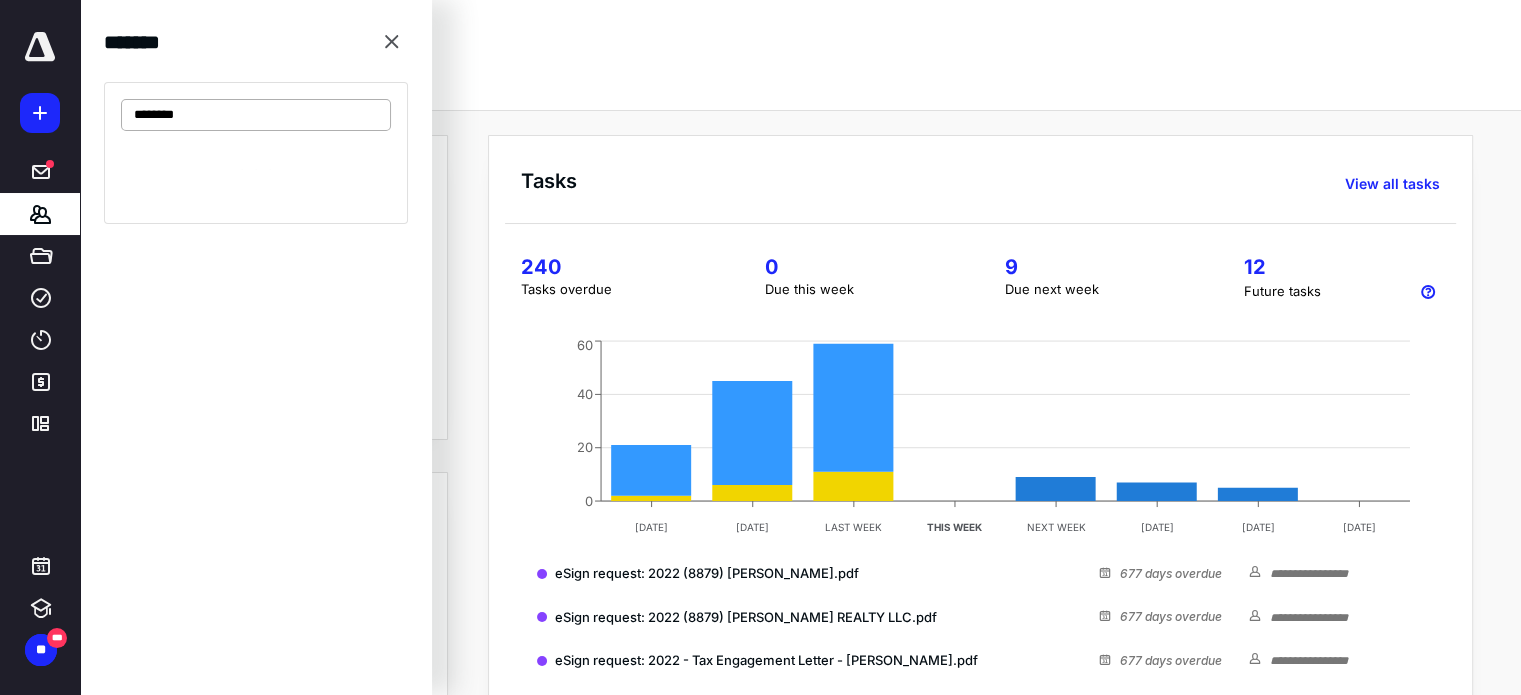 type on "*********" 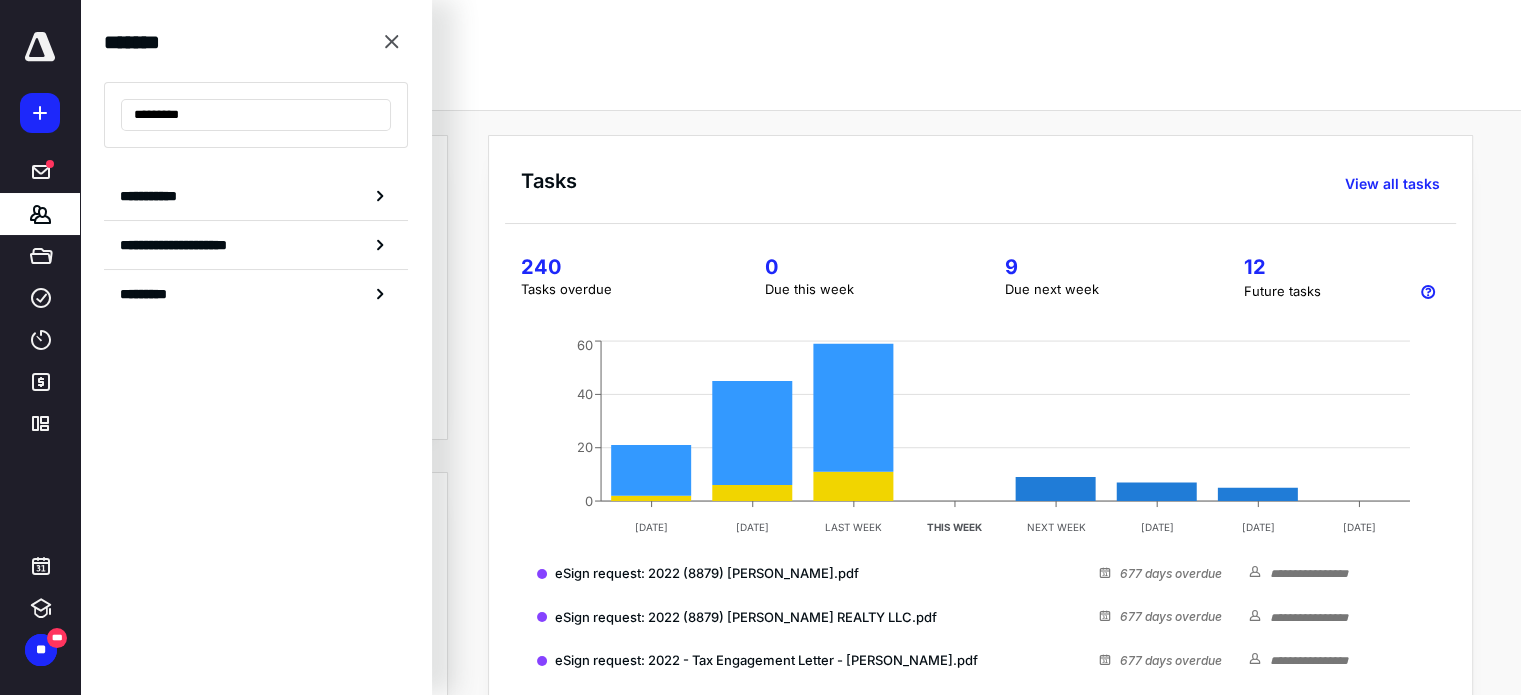 drag, startPoint x: 229, startPoint y: 117, endPoint x: 94, endPoint y: 119, distance: 135.01482 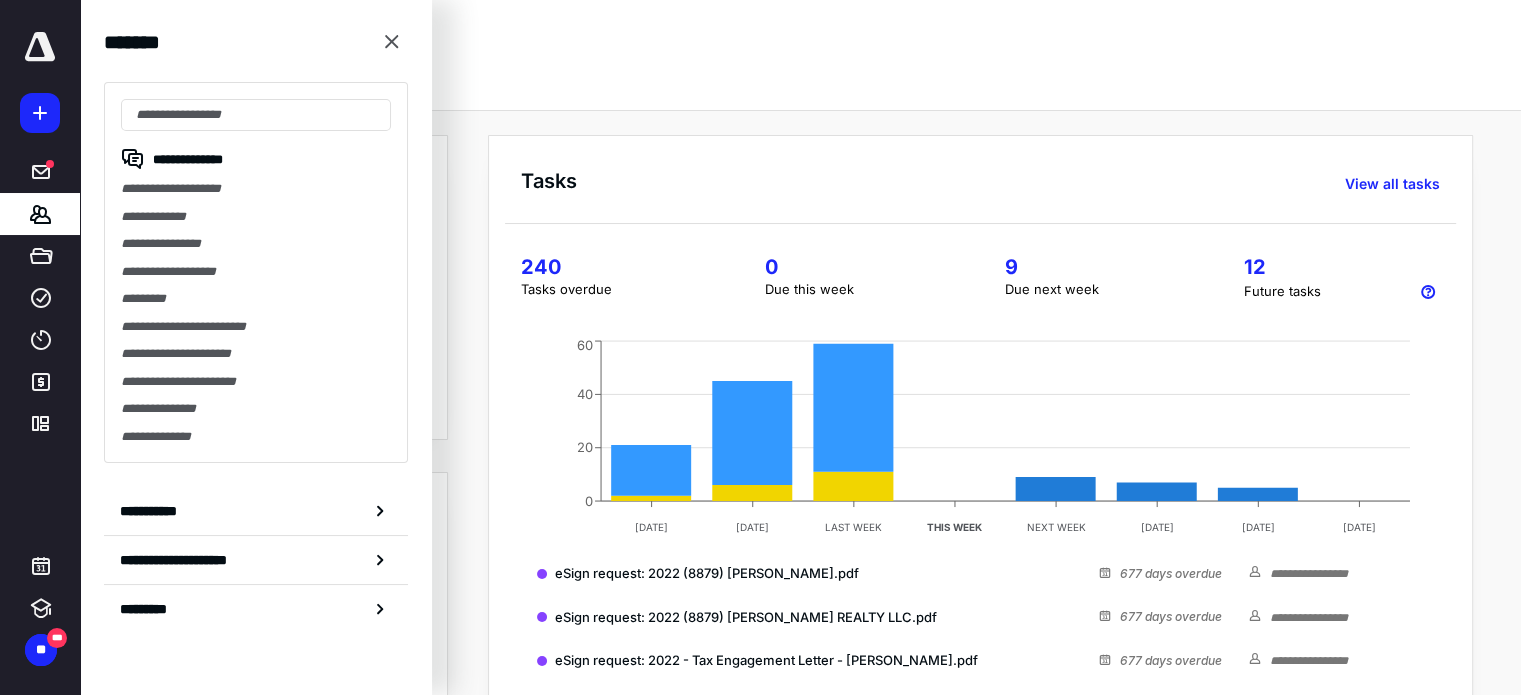 click 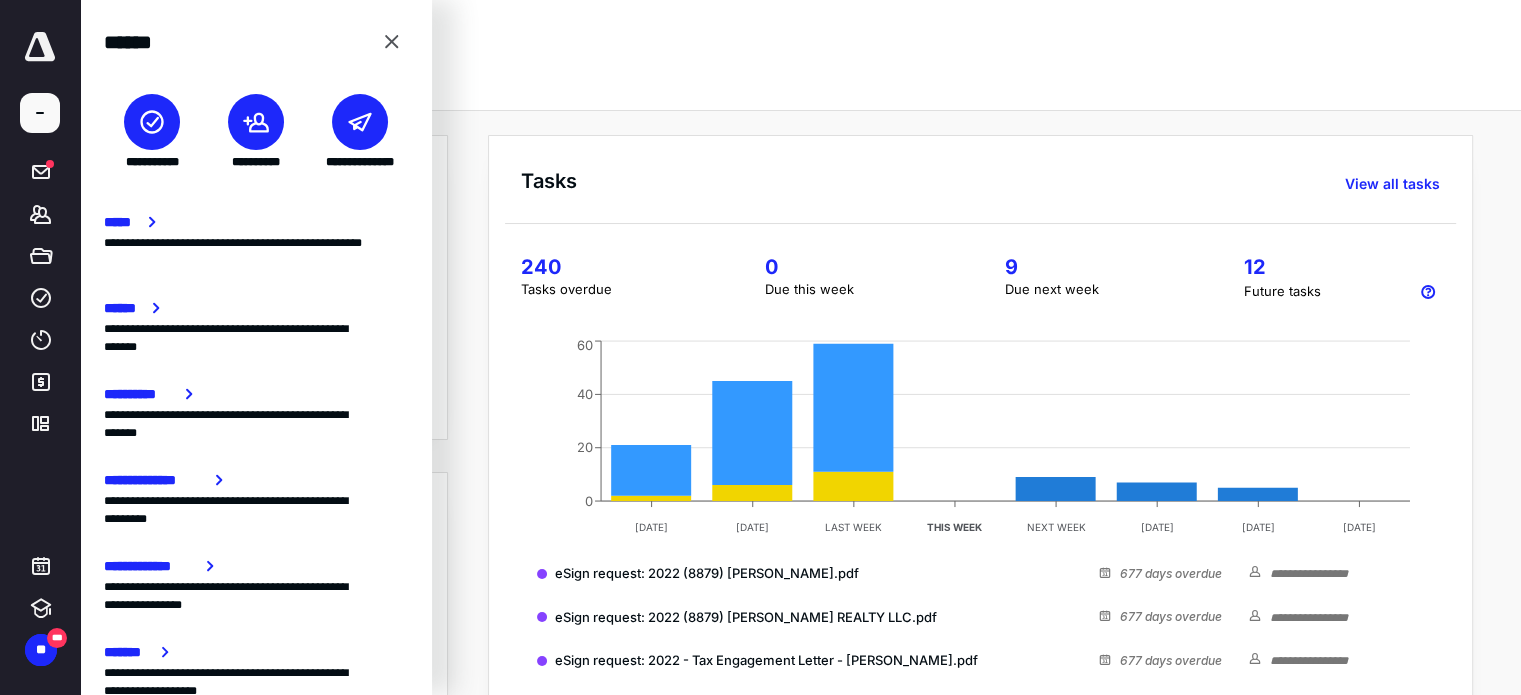 click 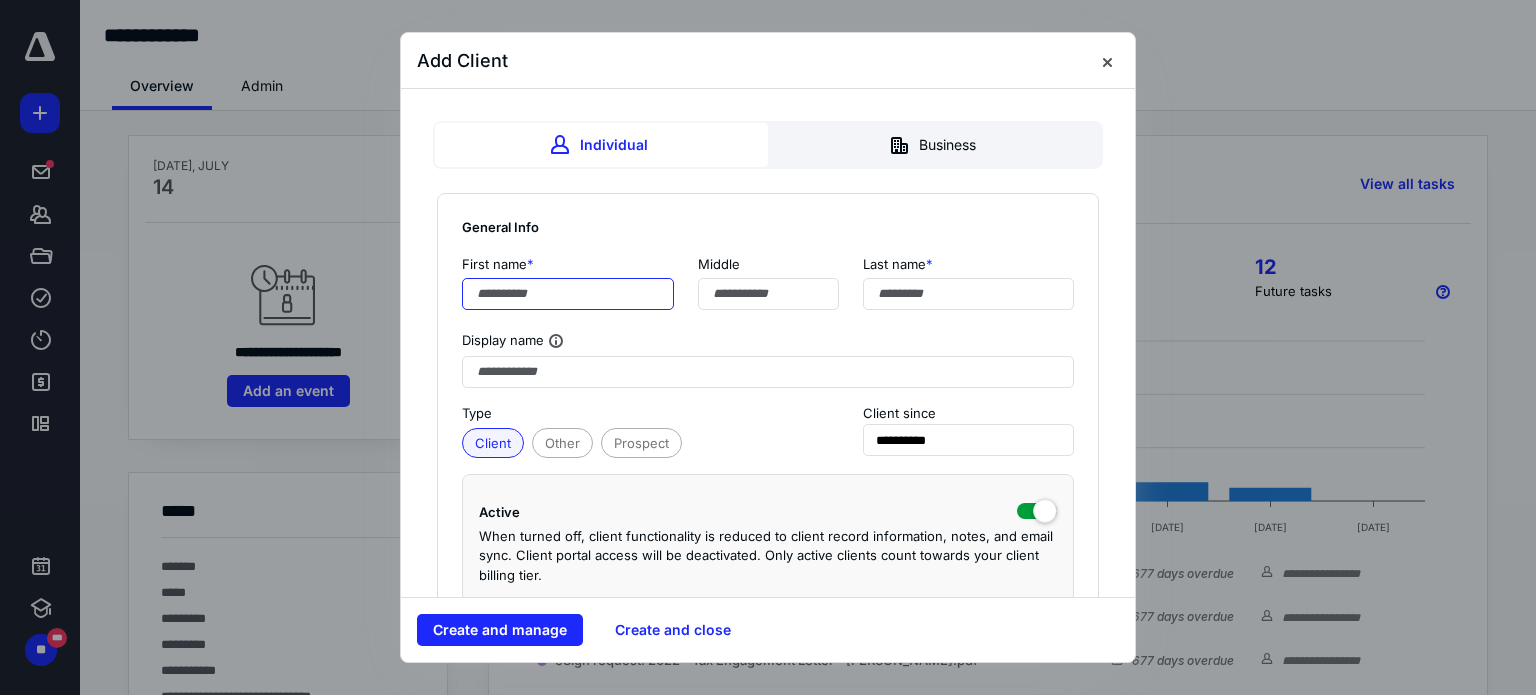 click at bounding box center [568, 294] 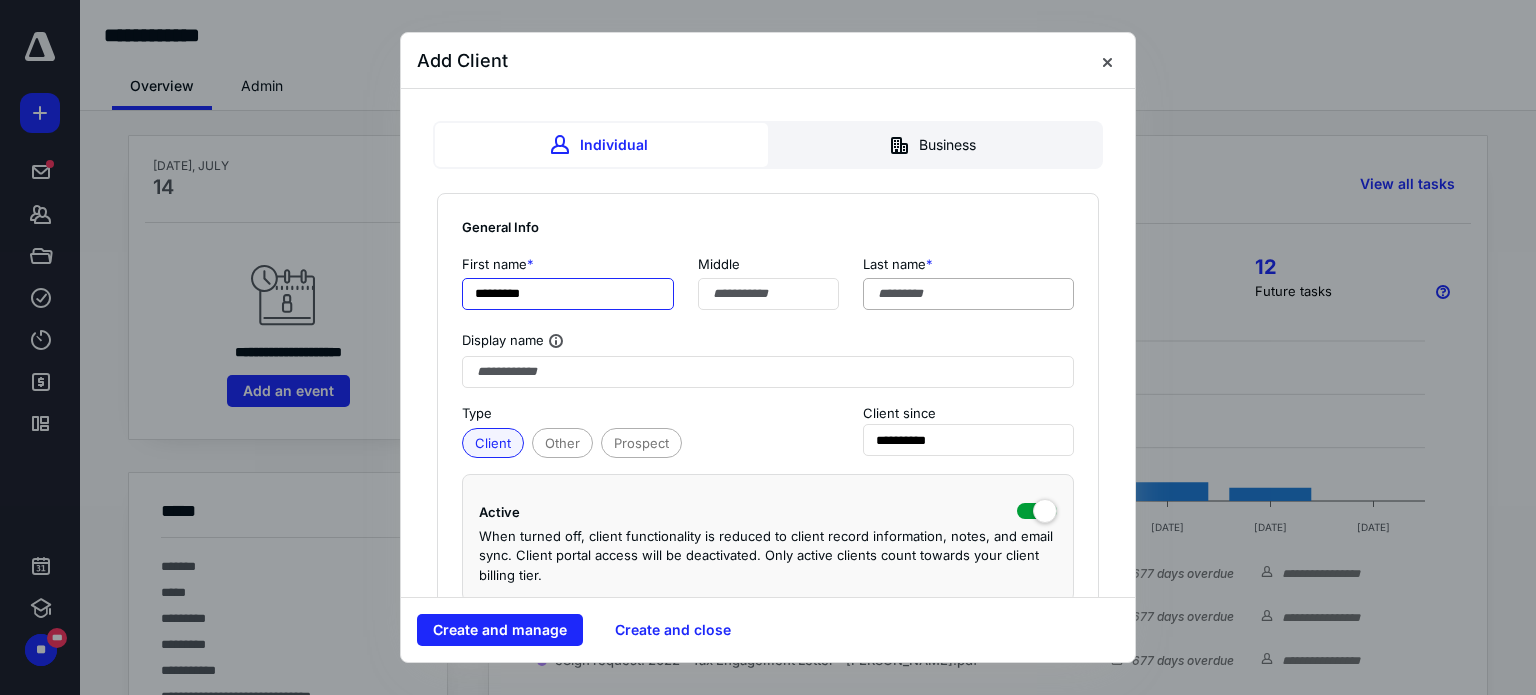 type on "*********" 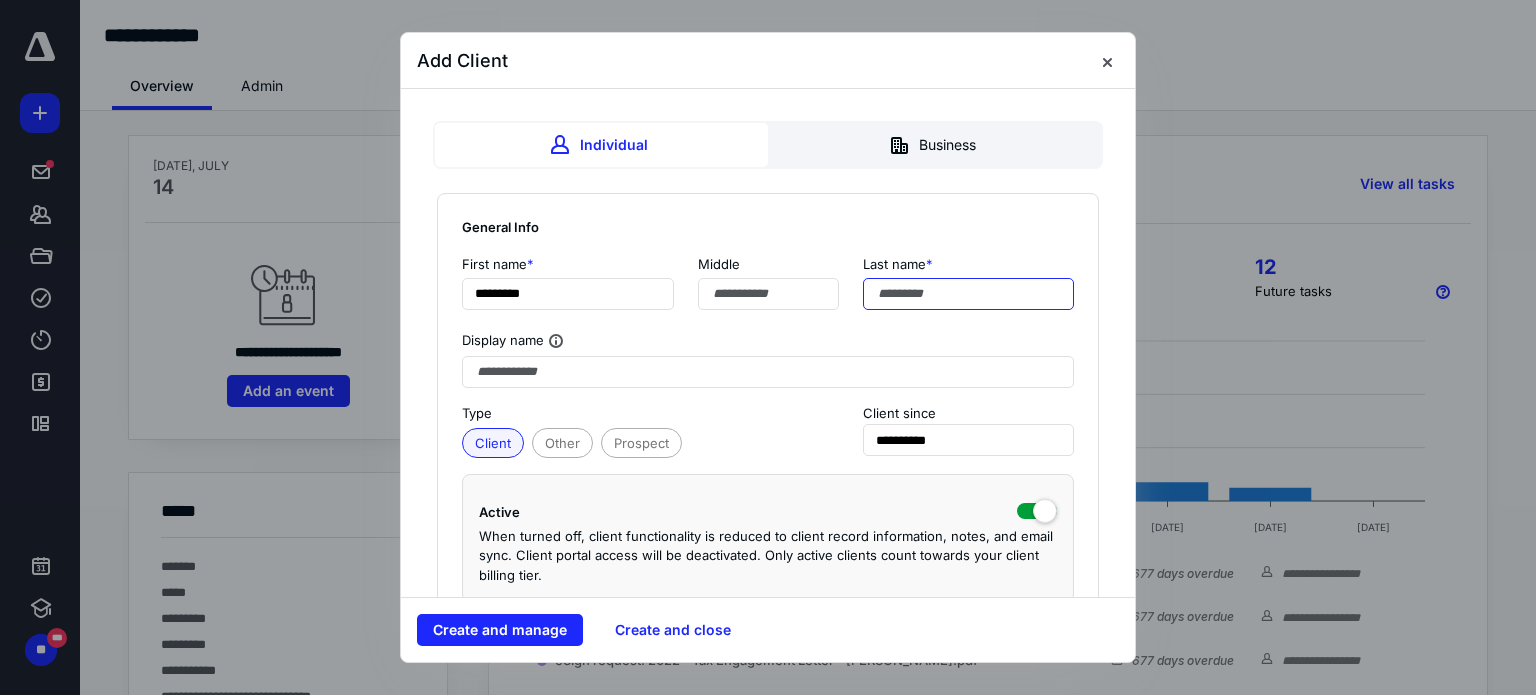 click at bounding box center (969, 294) 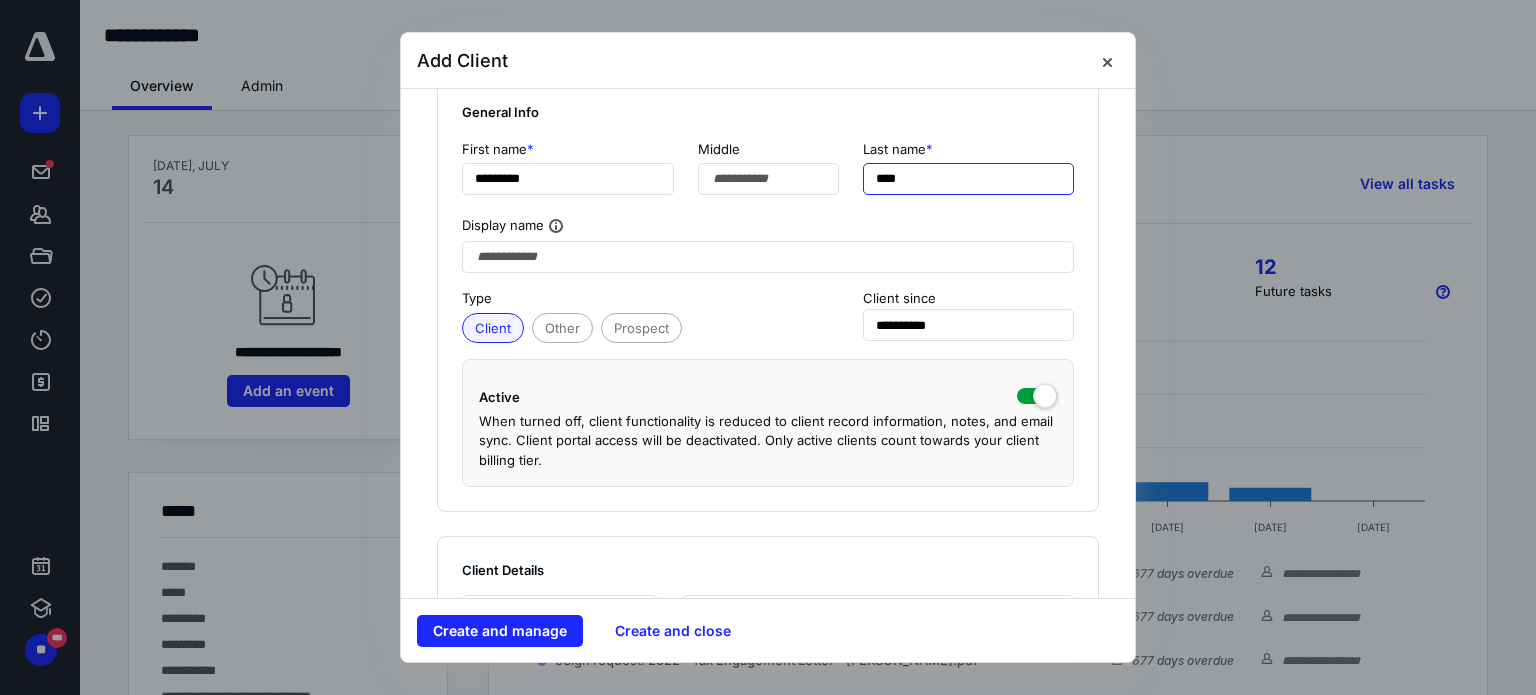 scroll, scrollTop: 200, scrollLeft: 0, axis: vertical 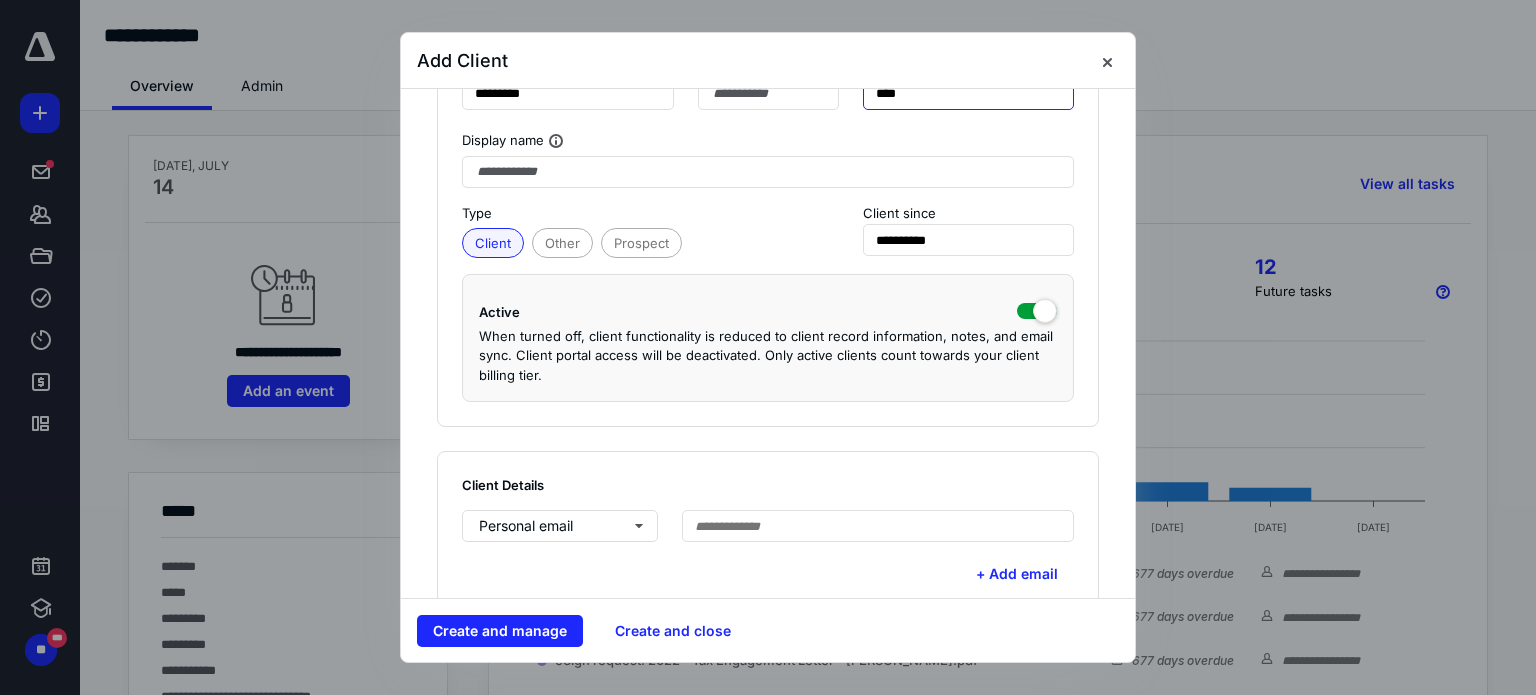 type on "****" 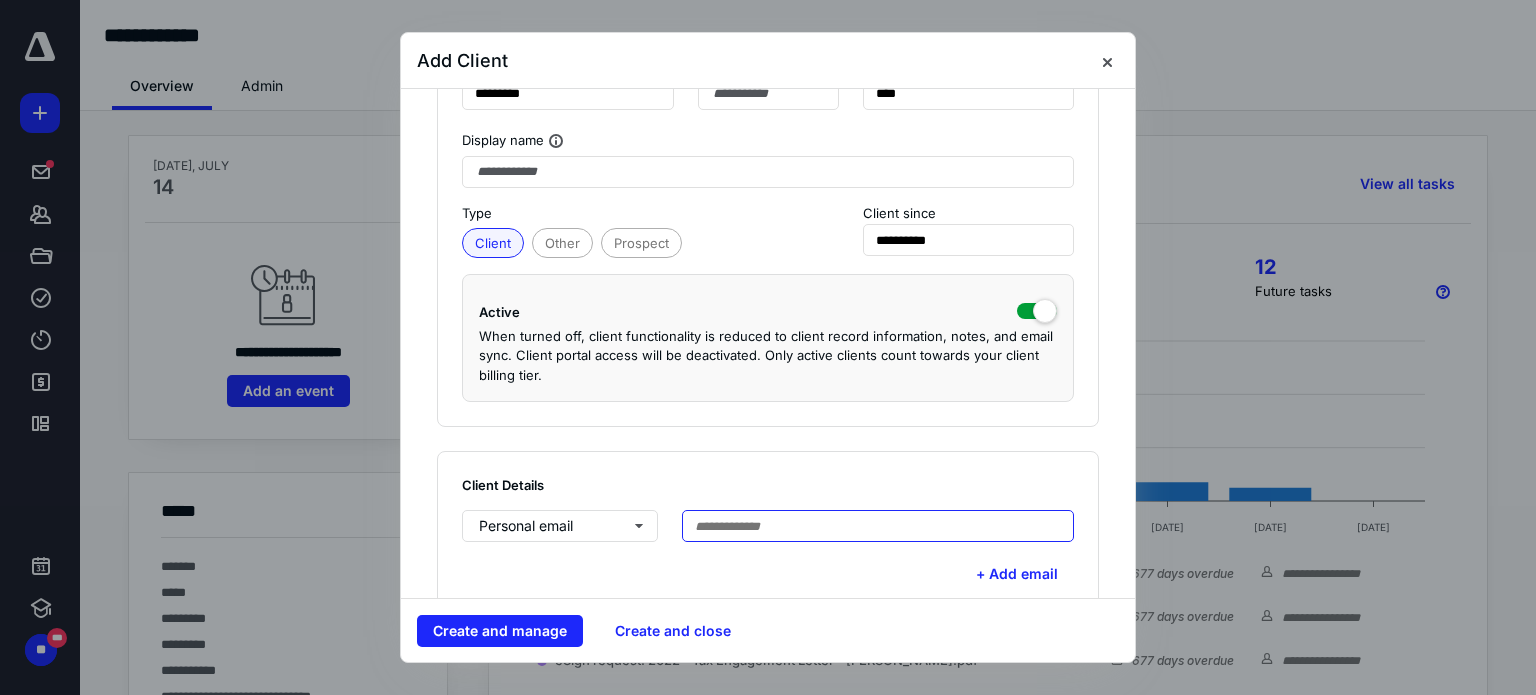 click at bounding box center [878, 526] 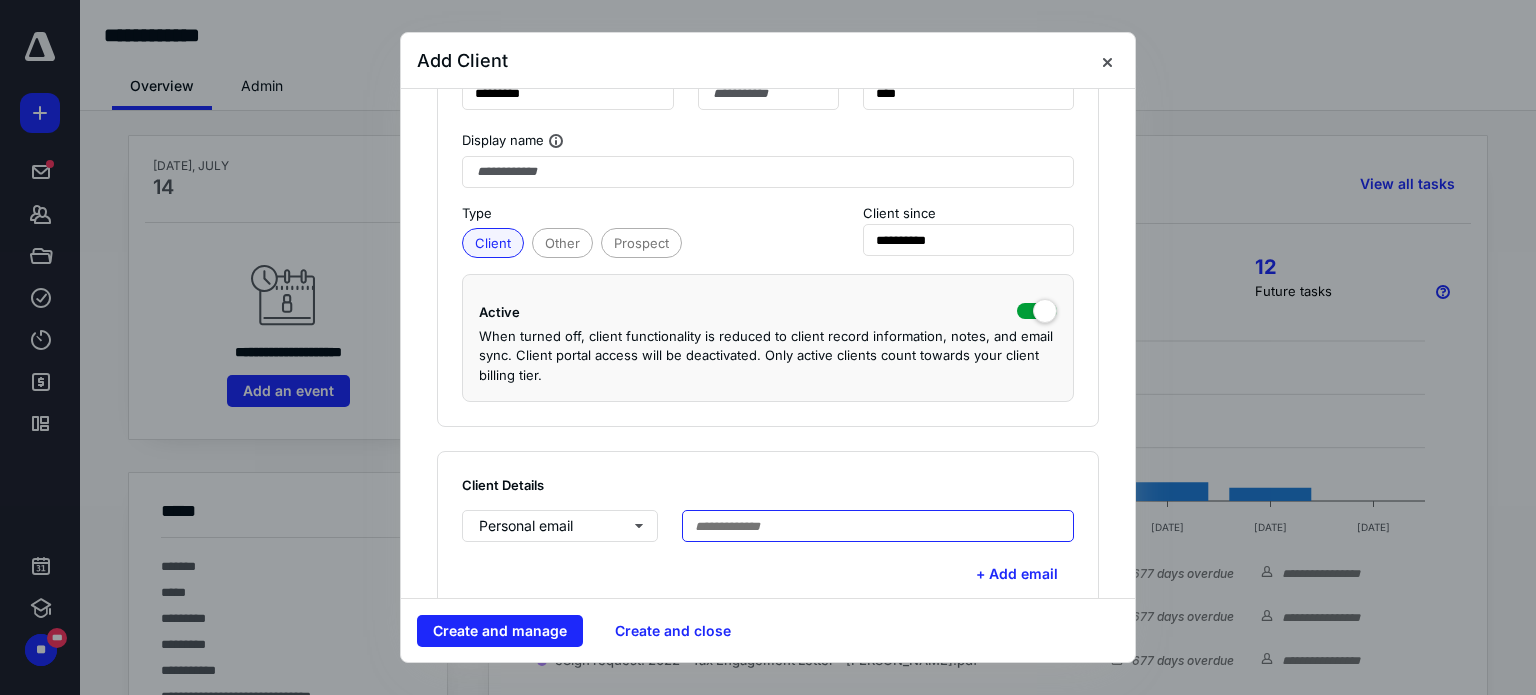 paste on "**********" 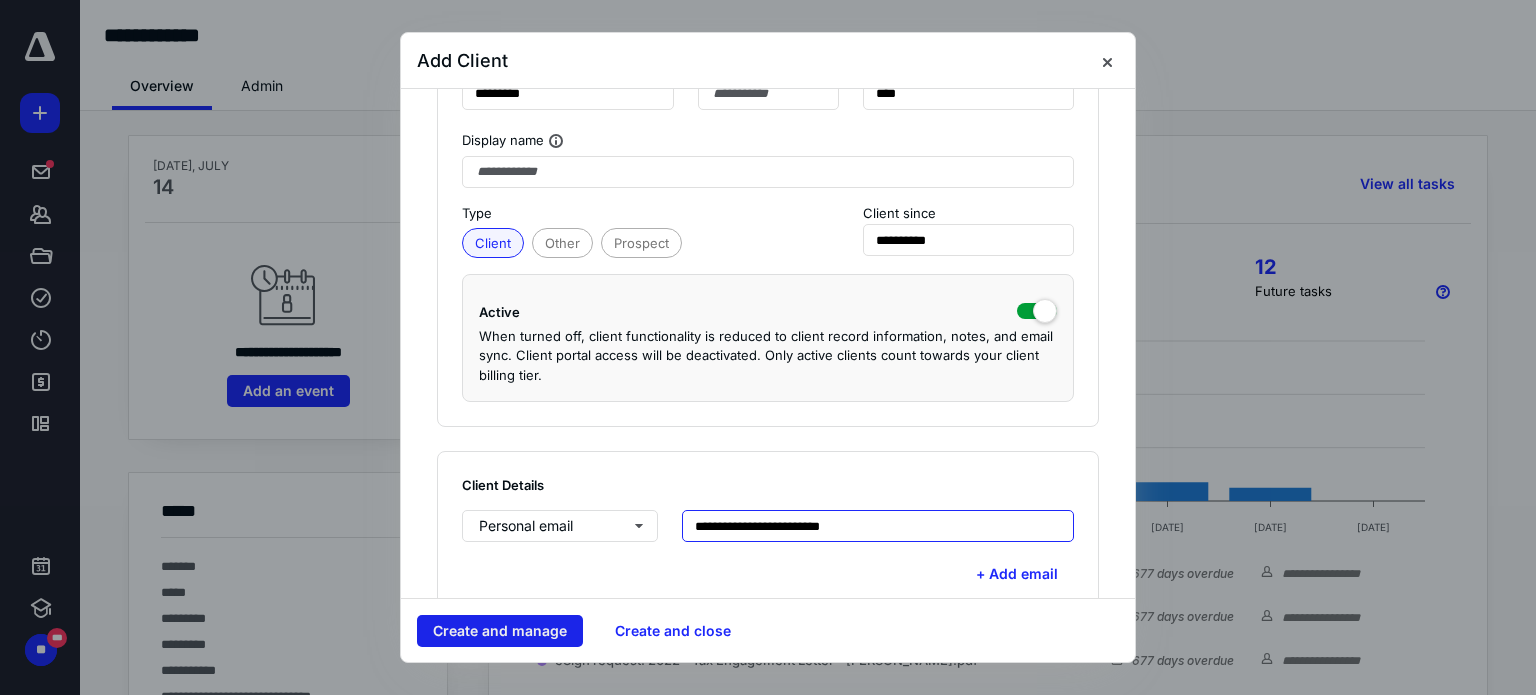 type on "**********" 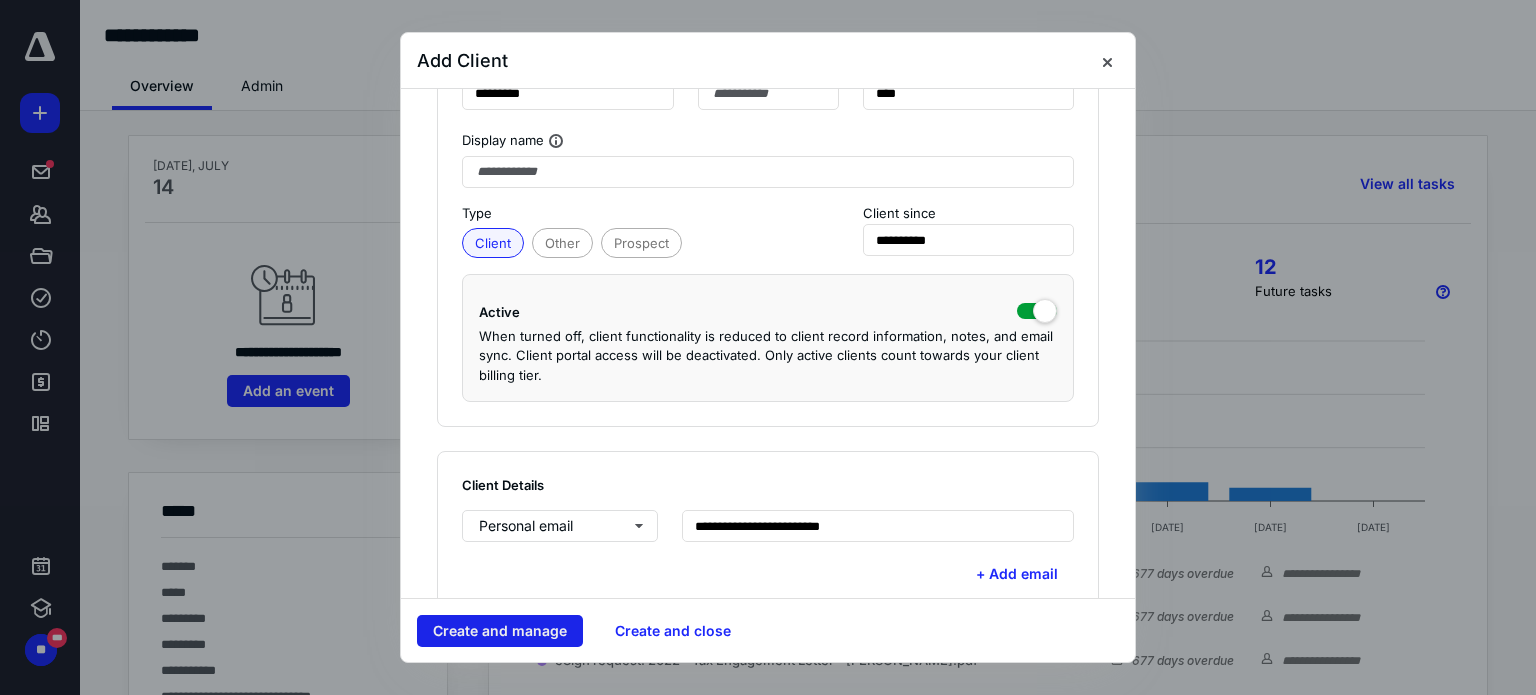 click on "Create and manage" at bounding box center [500, 631] 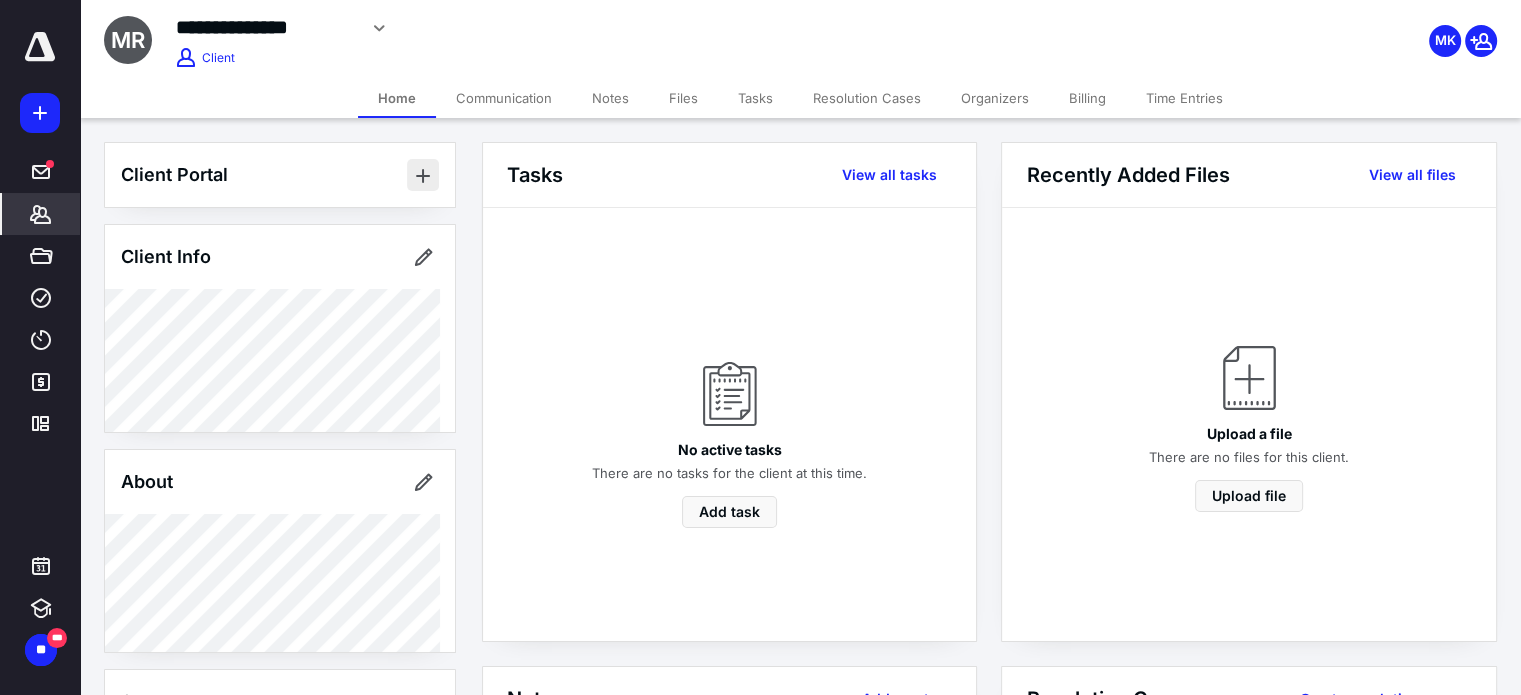 click at bounding box center [423, 175] 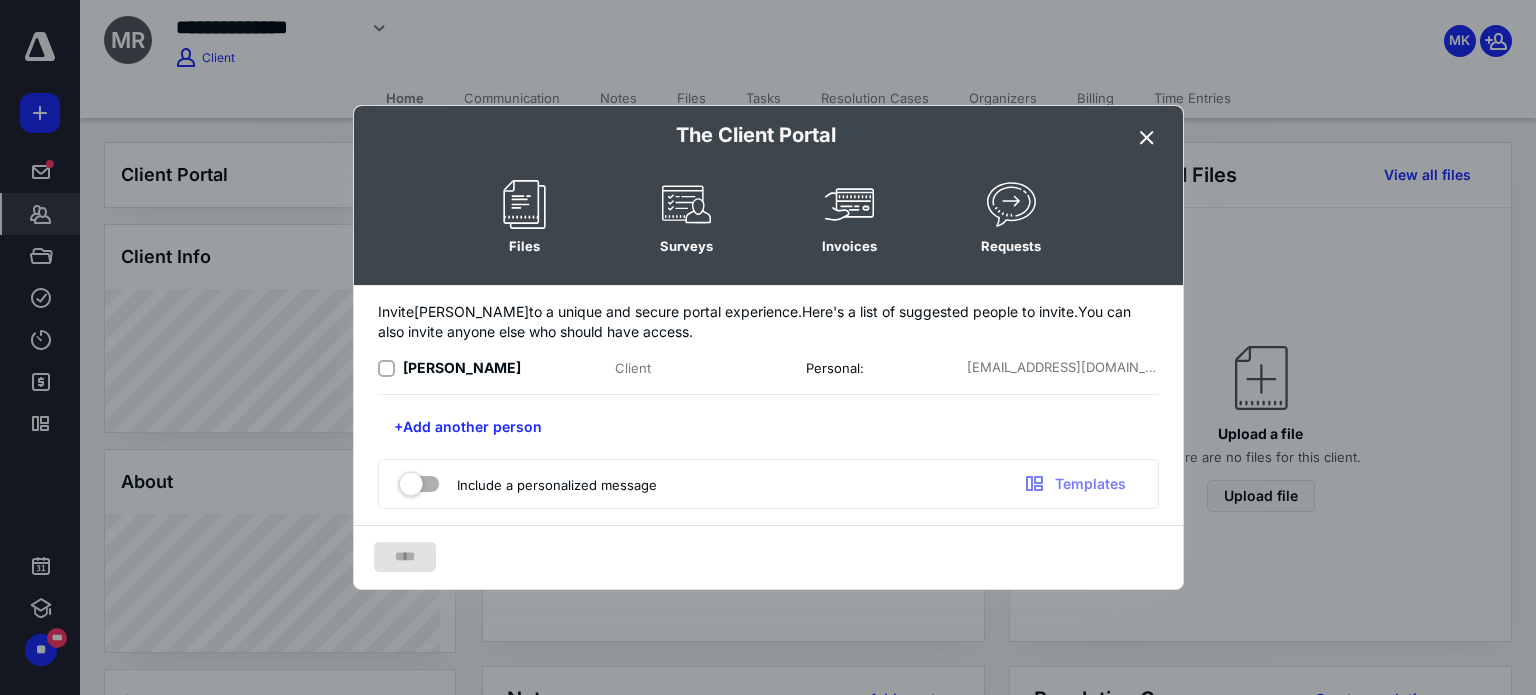 click at bounding box center [390, 368] 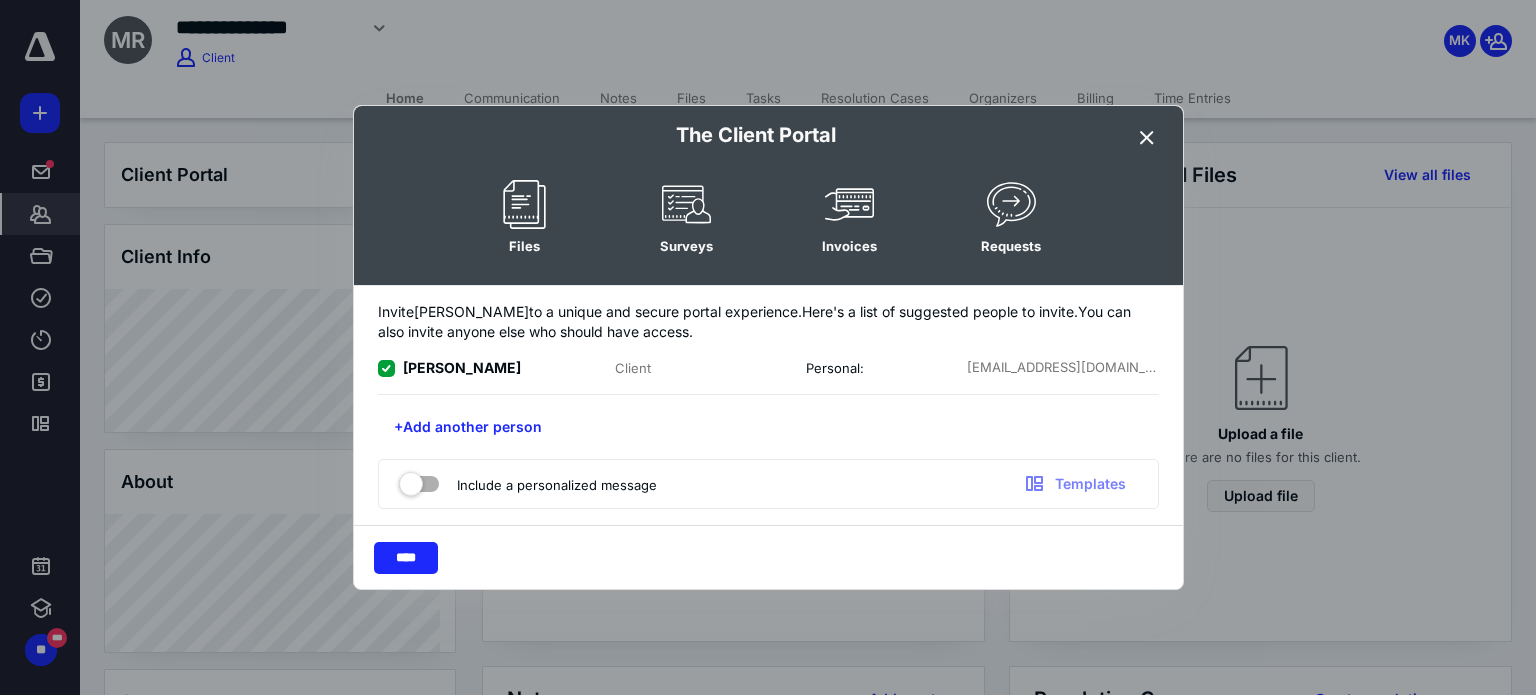 click at bounding box center (419, 480) 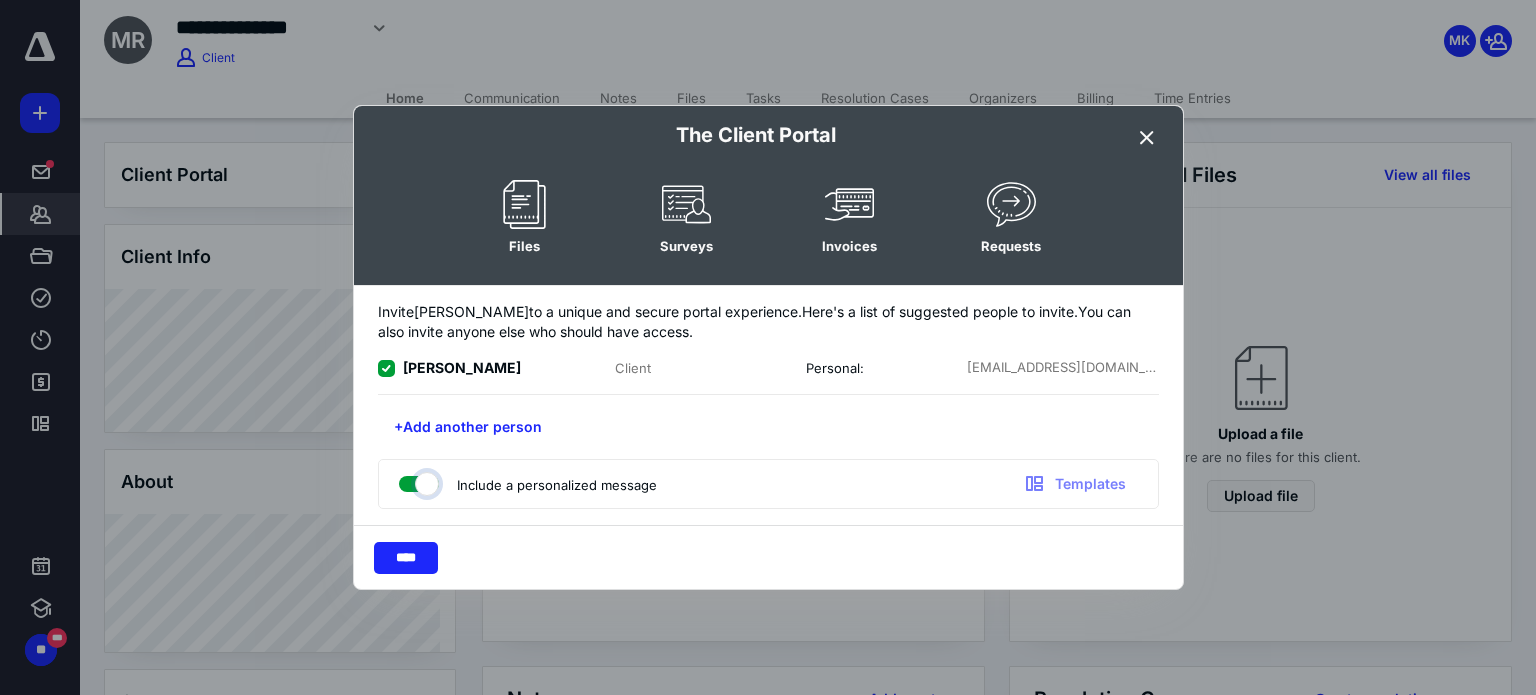 checkbox on "true" 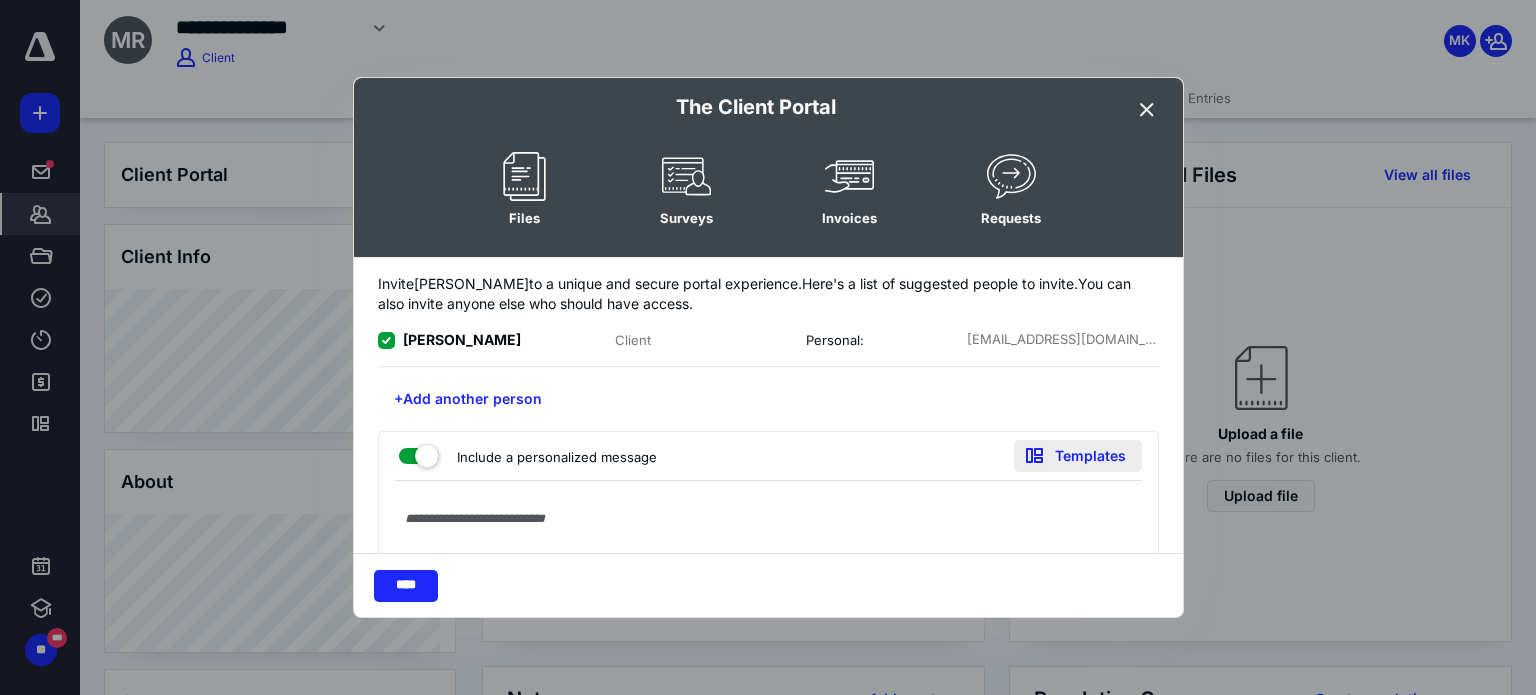 click on "Templates" at bounding box center (1078, 456) 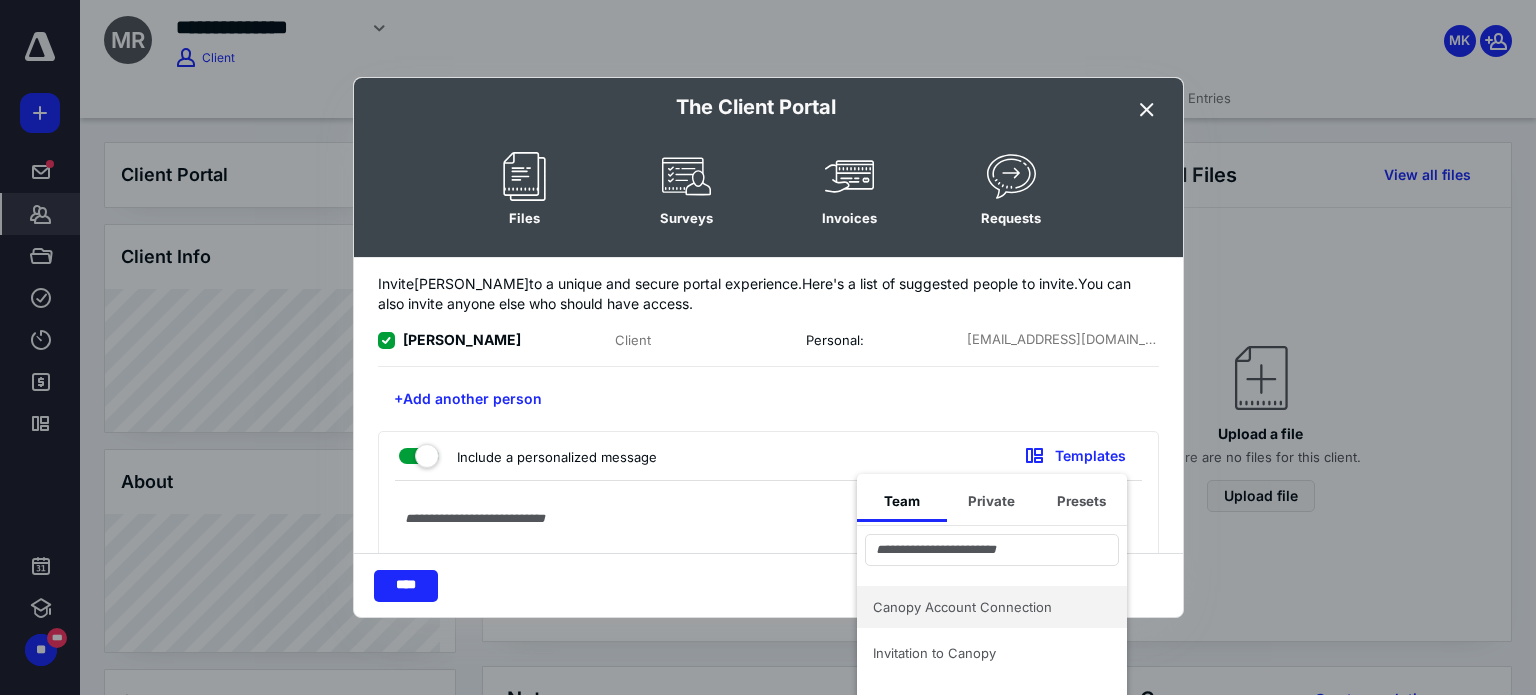 click on "Canopy Account Connection" at bounding box center [980, 607] 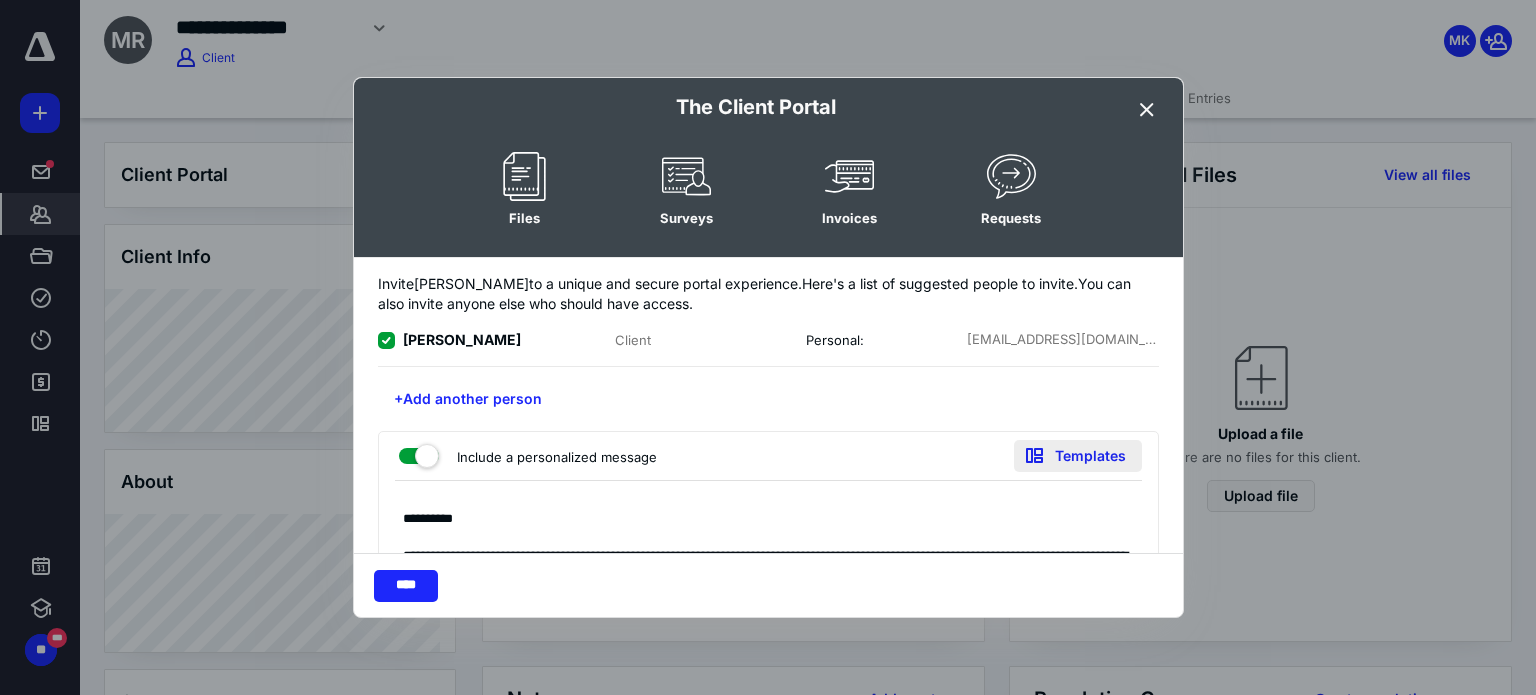 click on "Templates" at bounding box center [1078, 456] 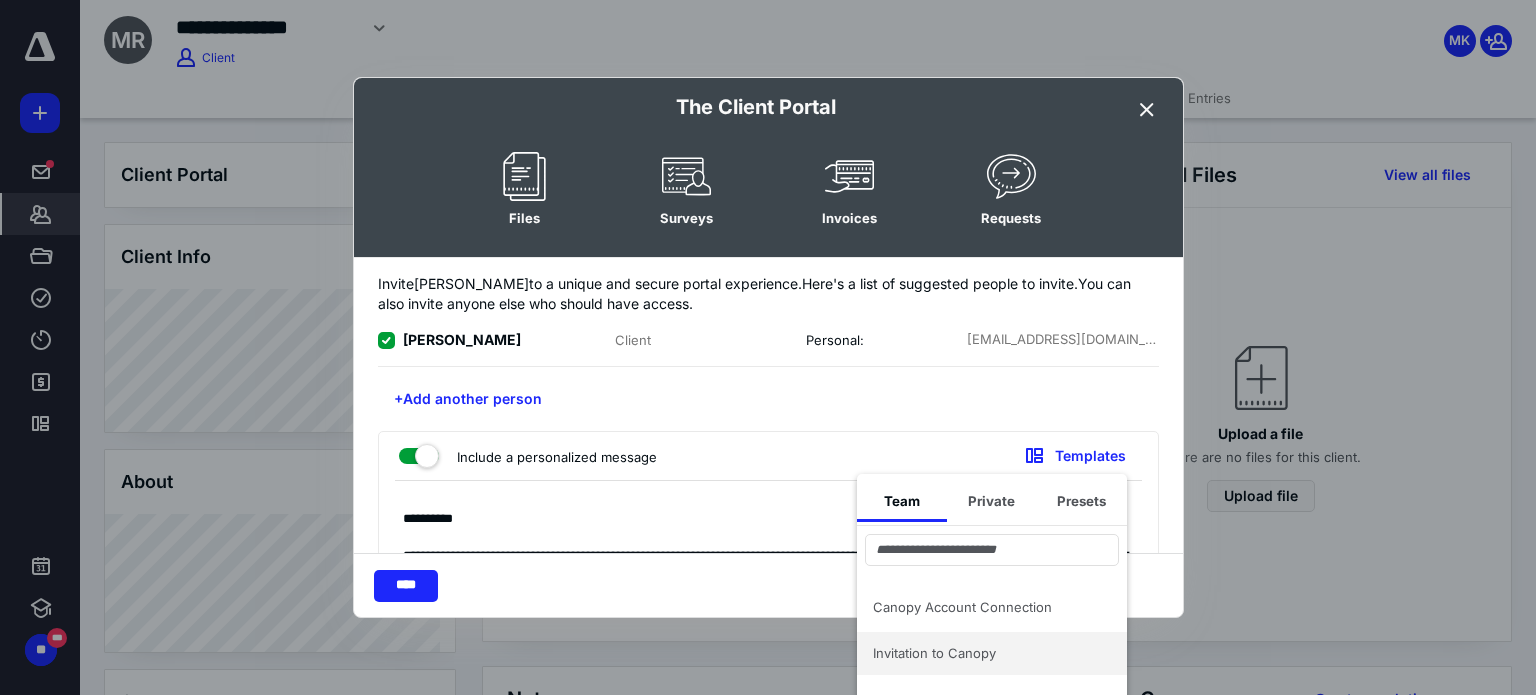 click on "Invitation to Canopy" at bounding box center (980, 653) 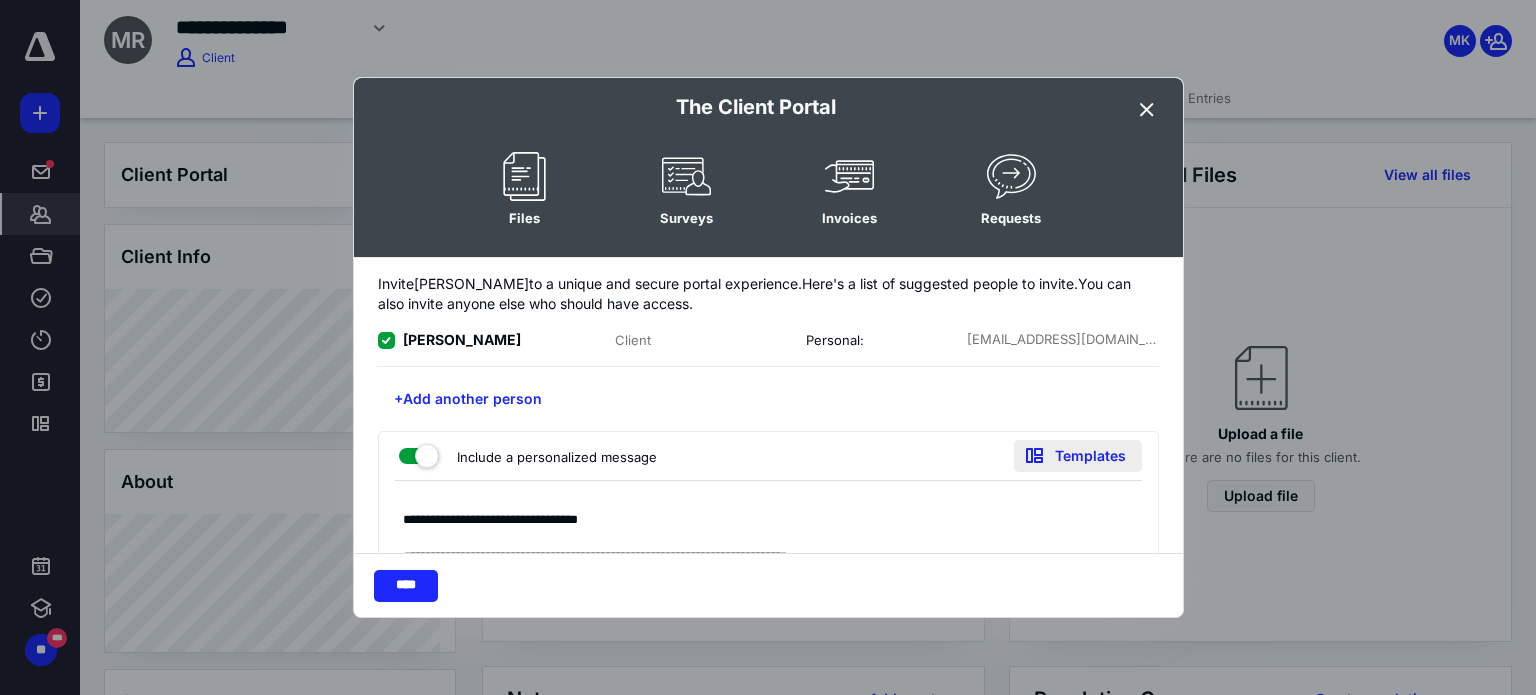 scroll, scrollTop: 134, scrollLeft: 0, axis: vertical 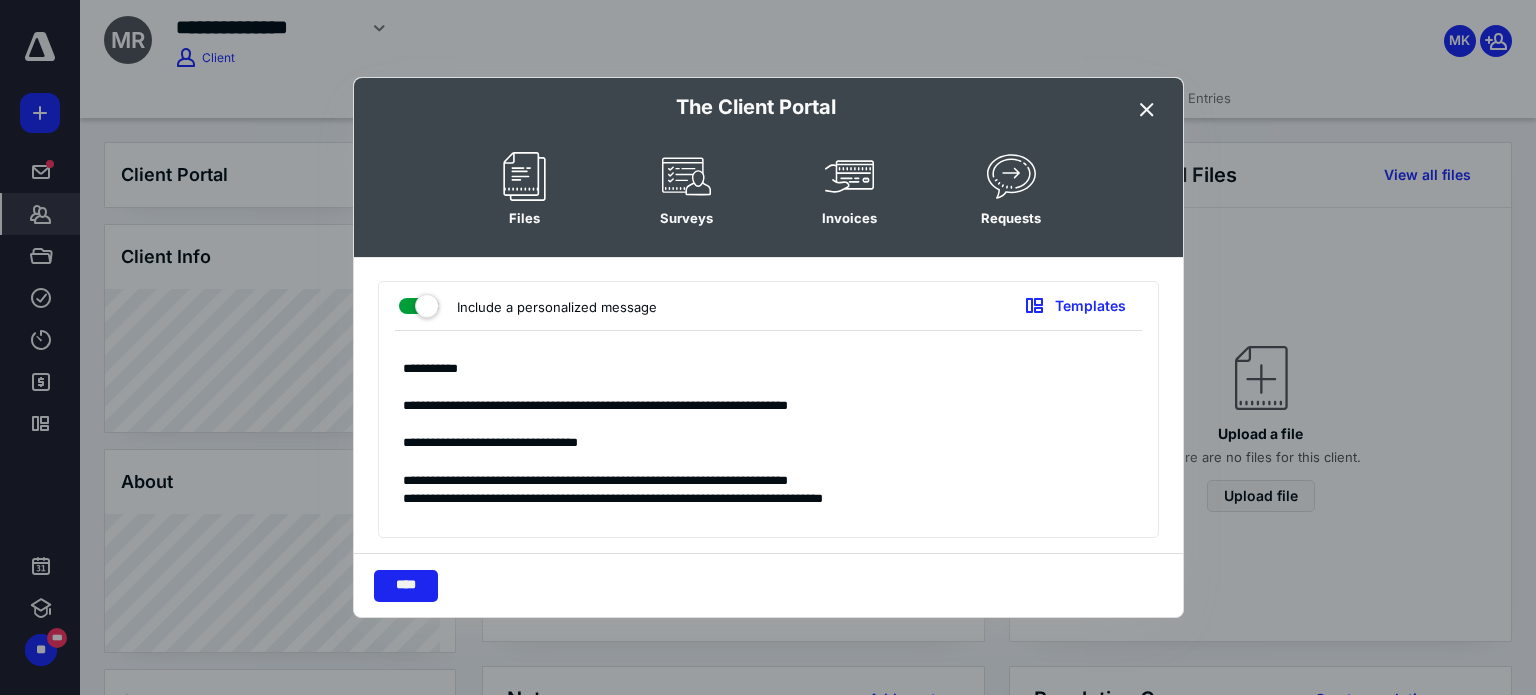 click on "****" at bounding box center [406, 586] 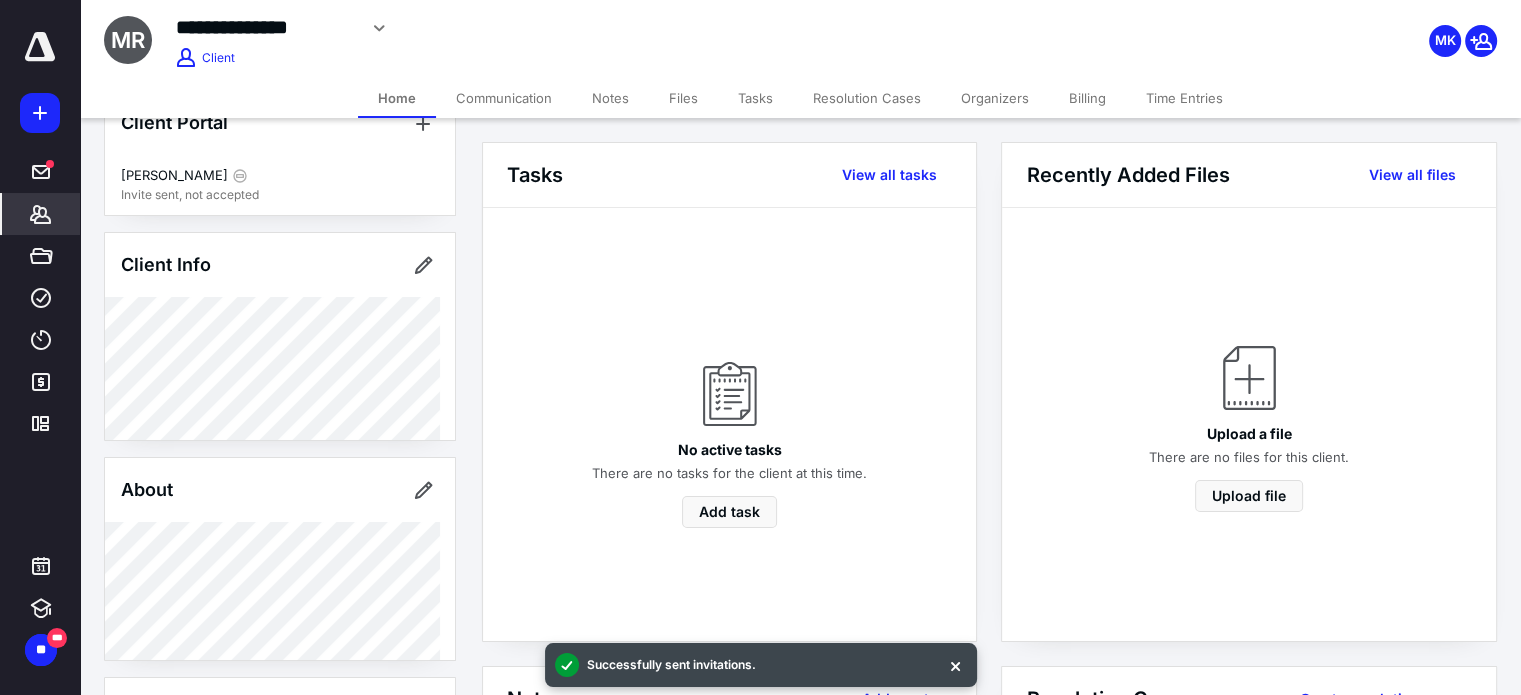 scroll, scrollTop: 0, scrollLeft: 0, axis: both 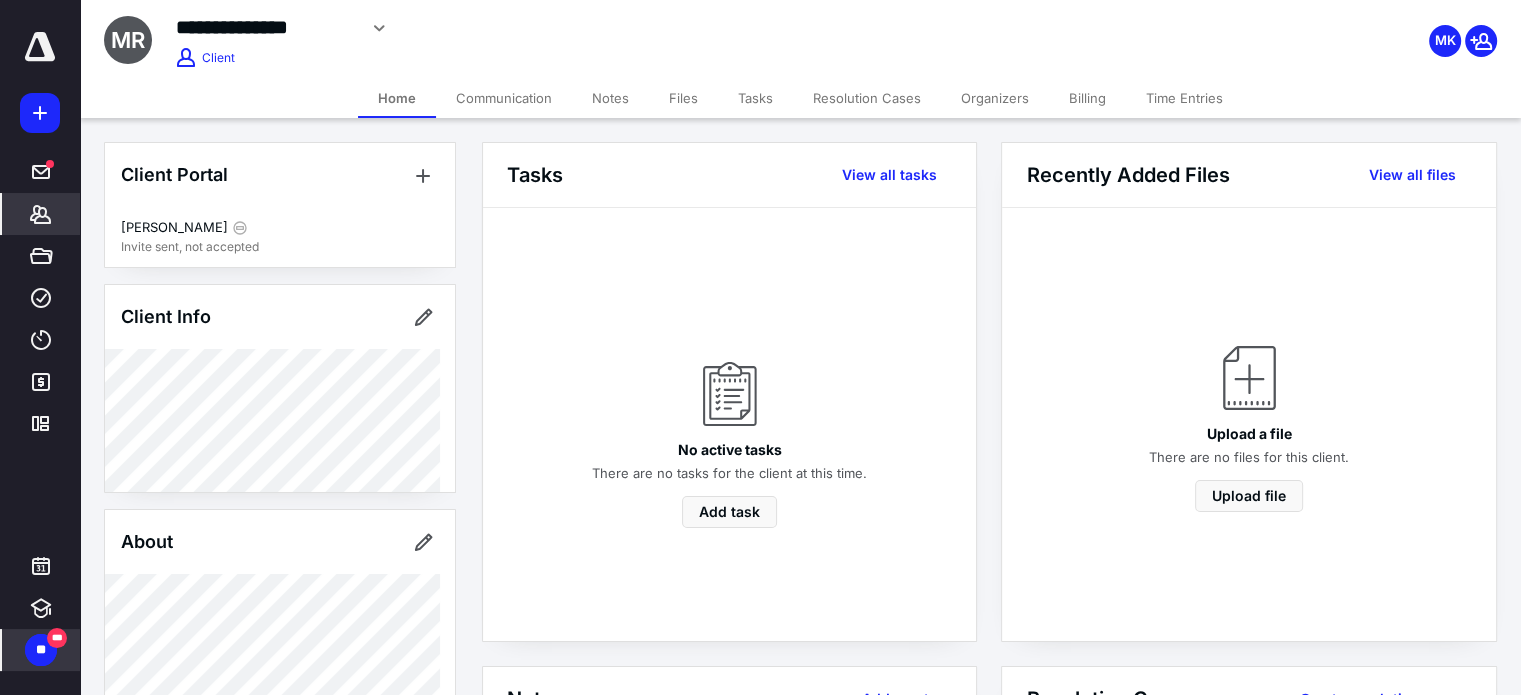 click on "**" at bounding box center [41, 650] 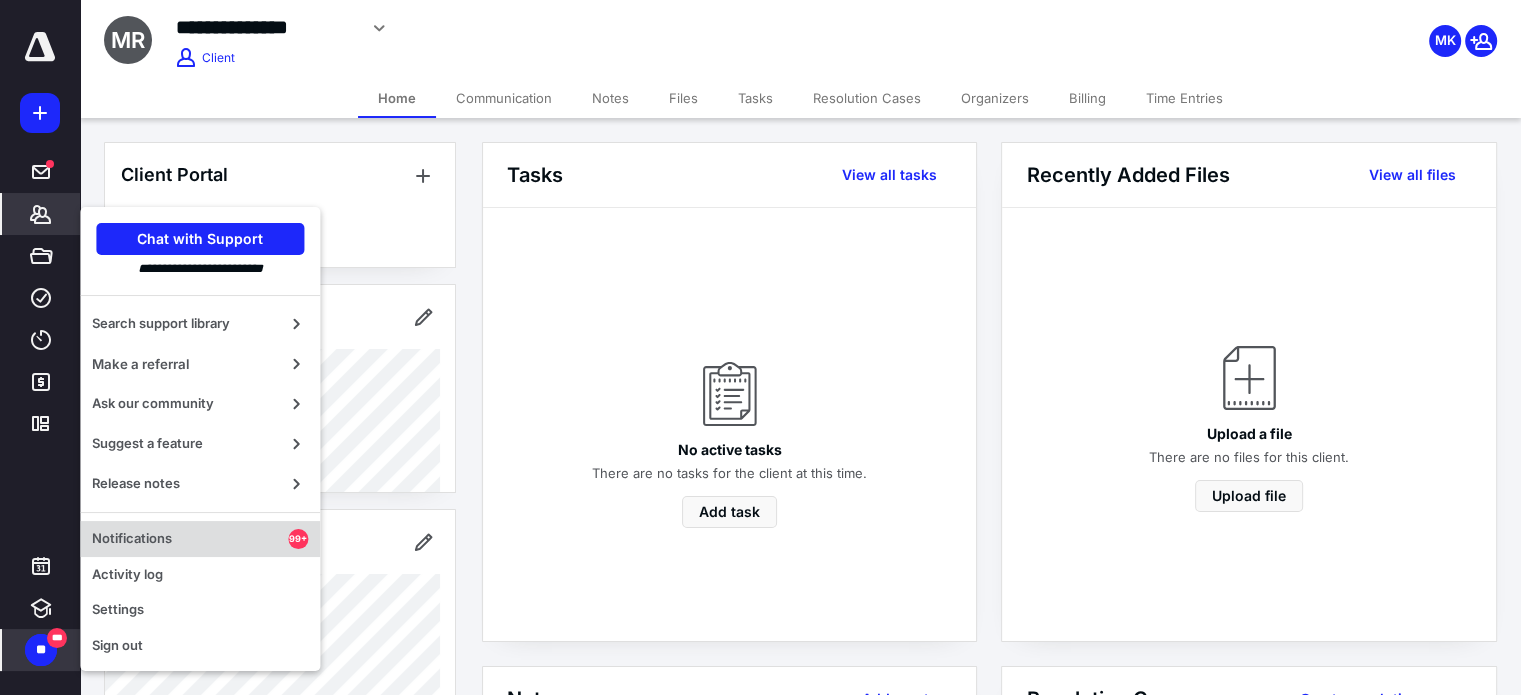 click on "Notifications" at bounding box center (190, 539) 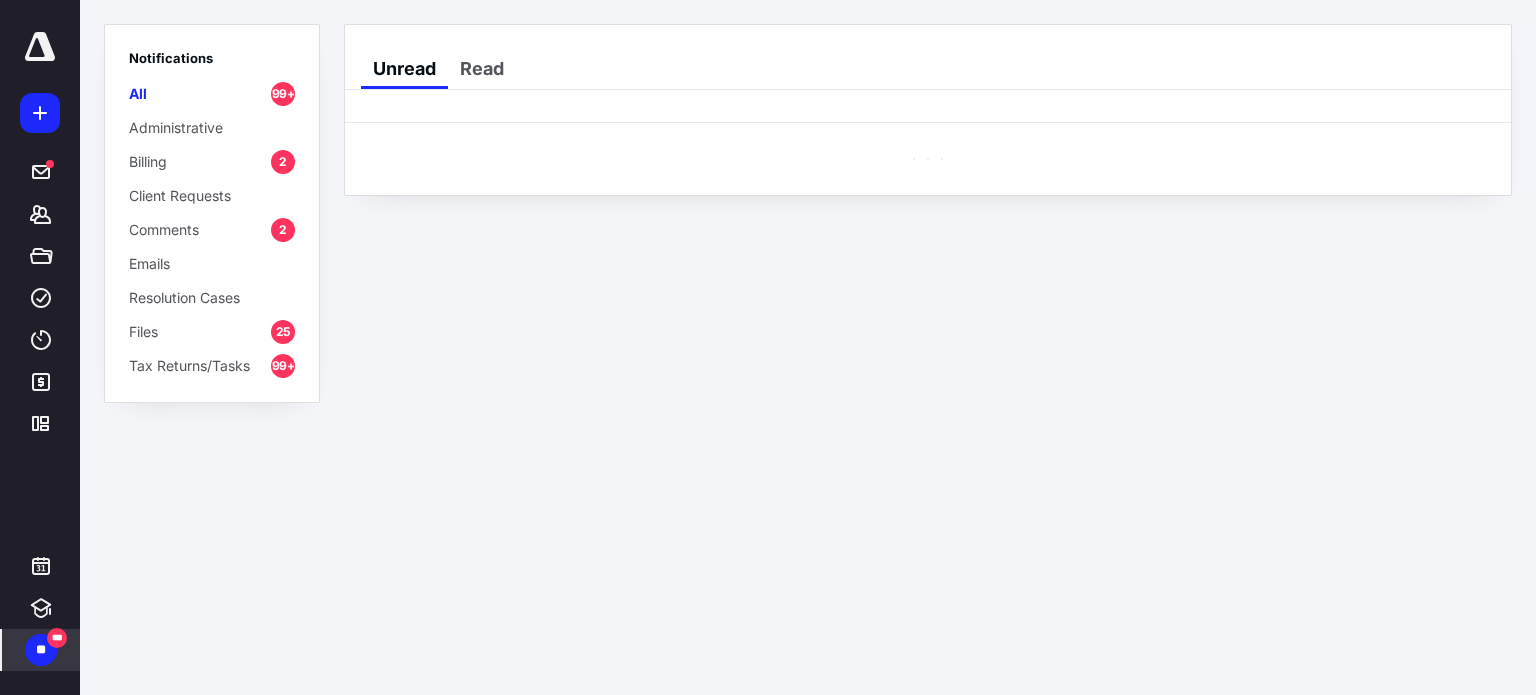 click on "Notifications All 99+ Administrative Billing 2 Client Requests Comments 2 Emails Resolution Cases Files 25 Tax Returns/Tasks 99+" at bounding box center (212, 213) 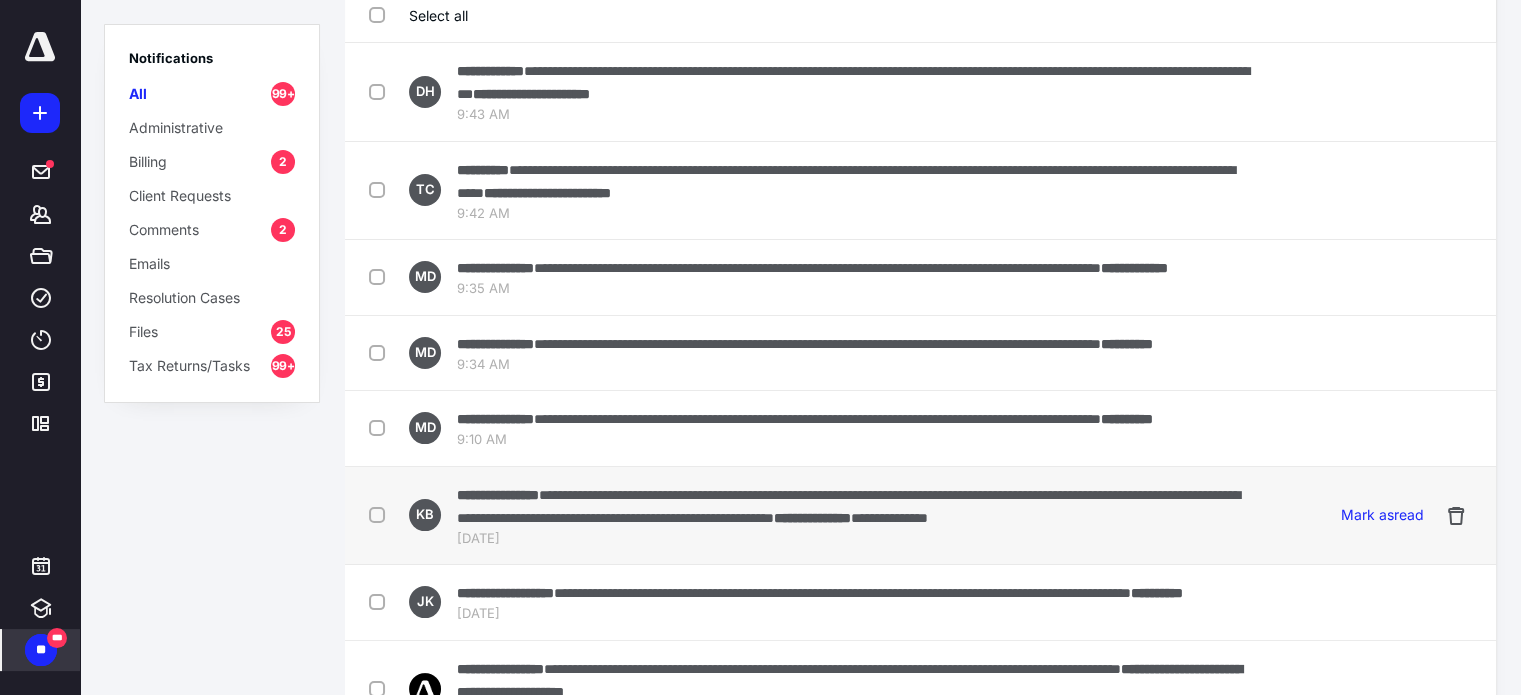 scroll, scrollTop: 600, scrollLeft: 0, axis: vertical 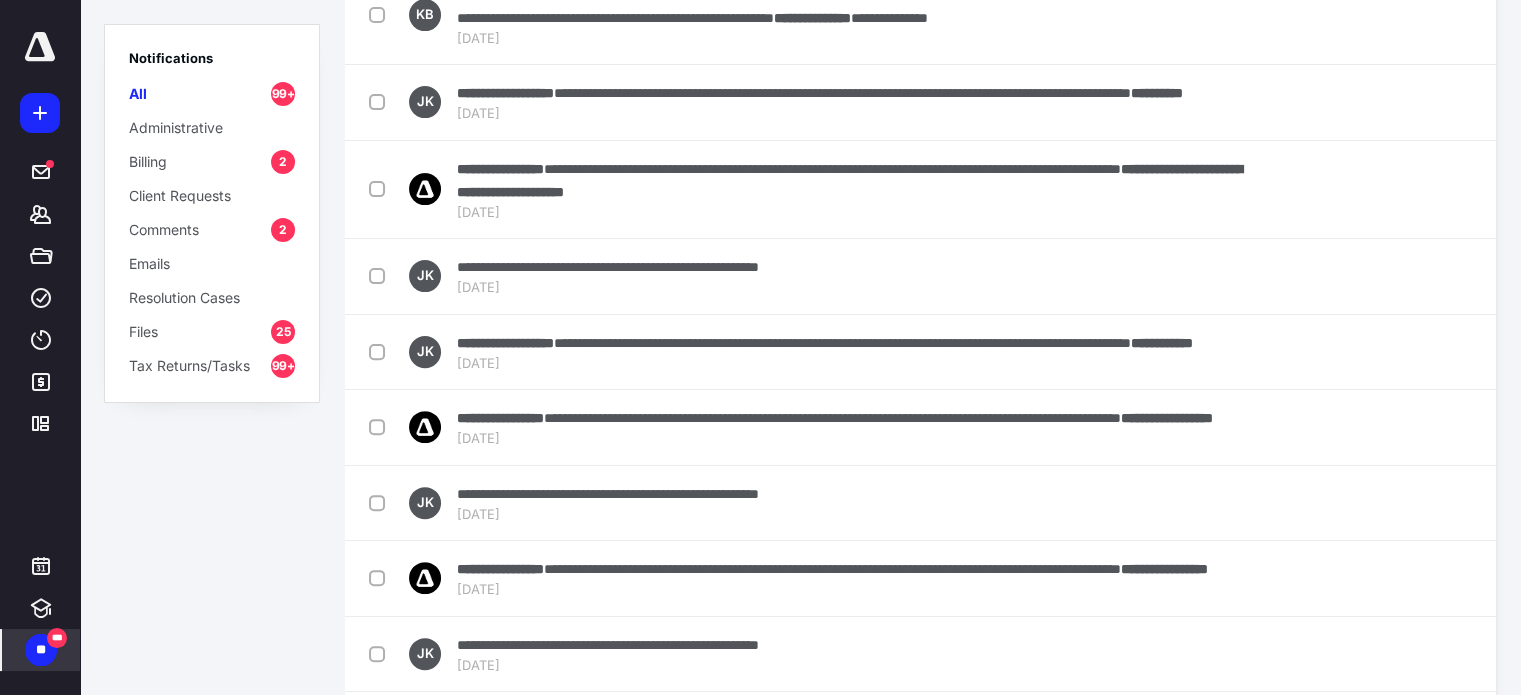 click on "Billing" at bounding box center (148, 161) 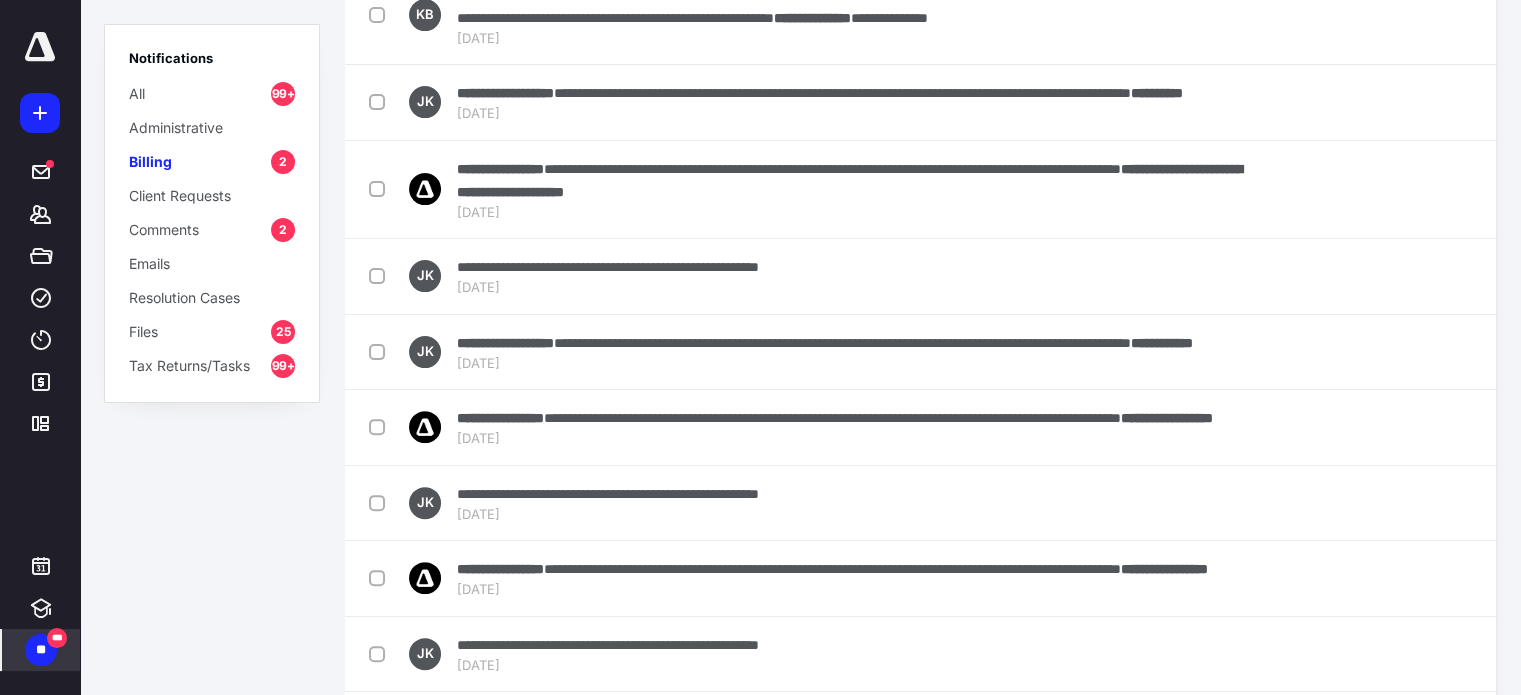 scroll, scrollTop: 0, scrollLeft: 0, axis: both 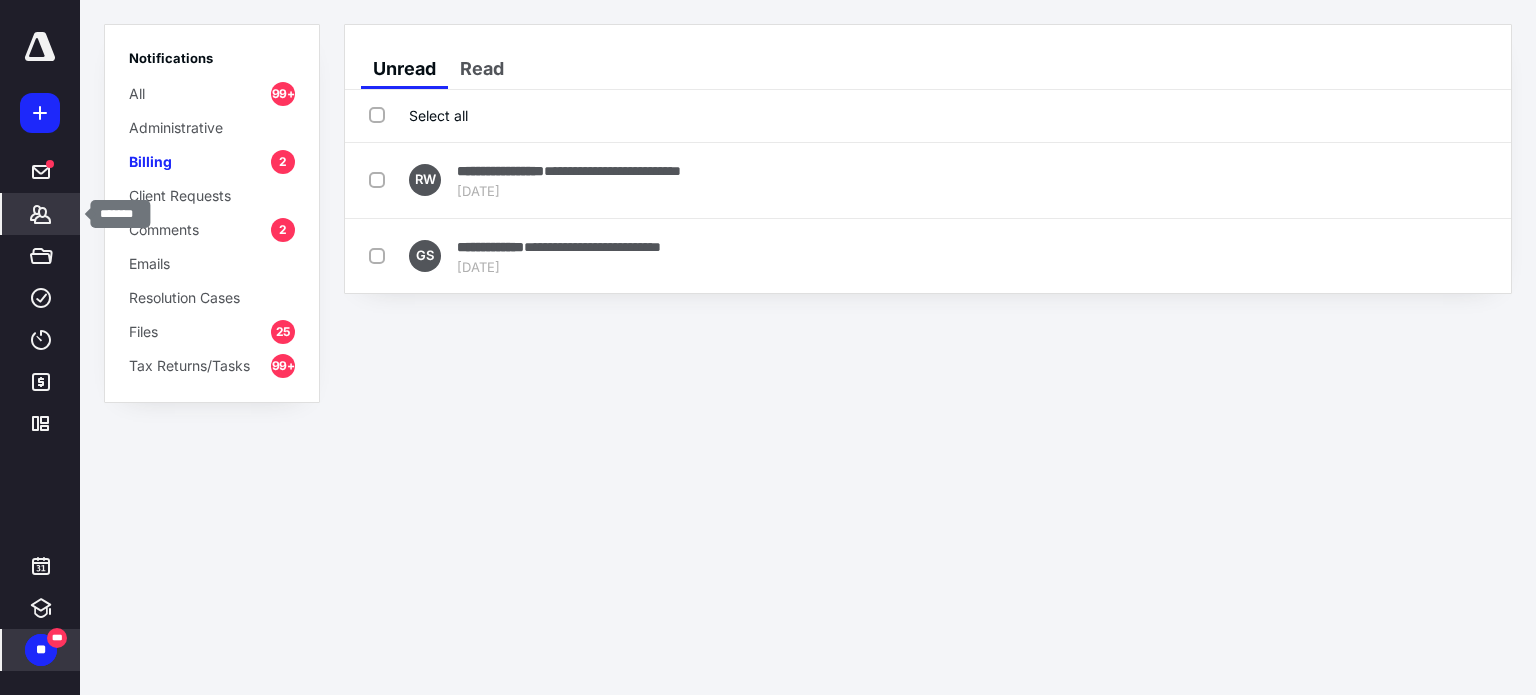 click 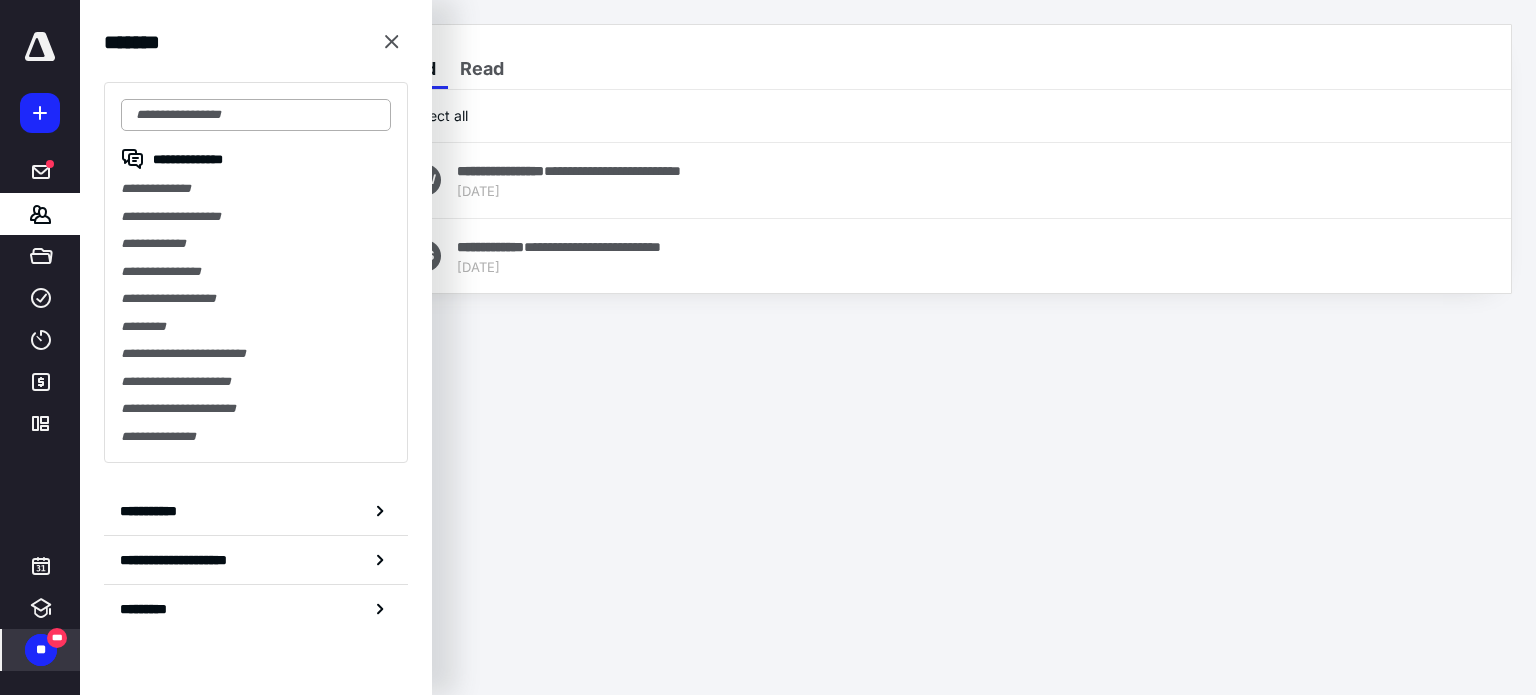 click at bounding box center [256, 115] 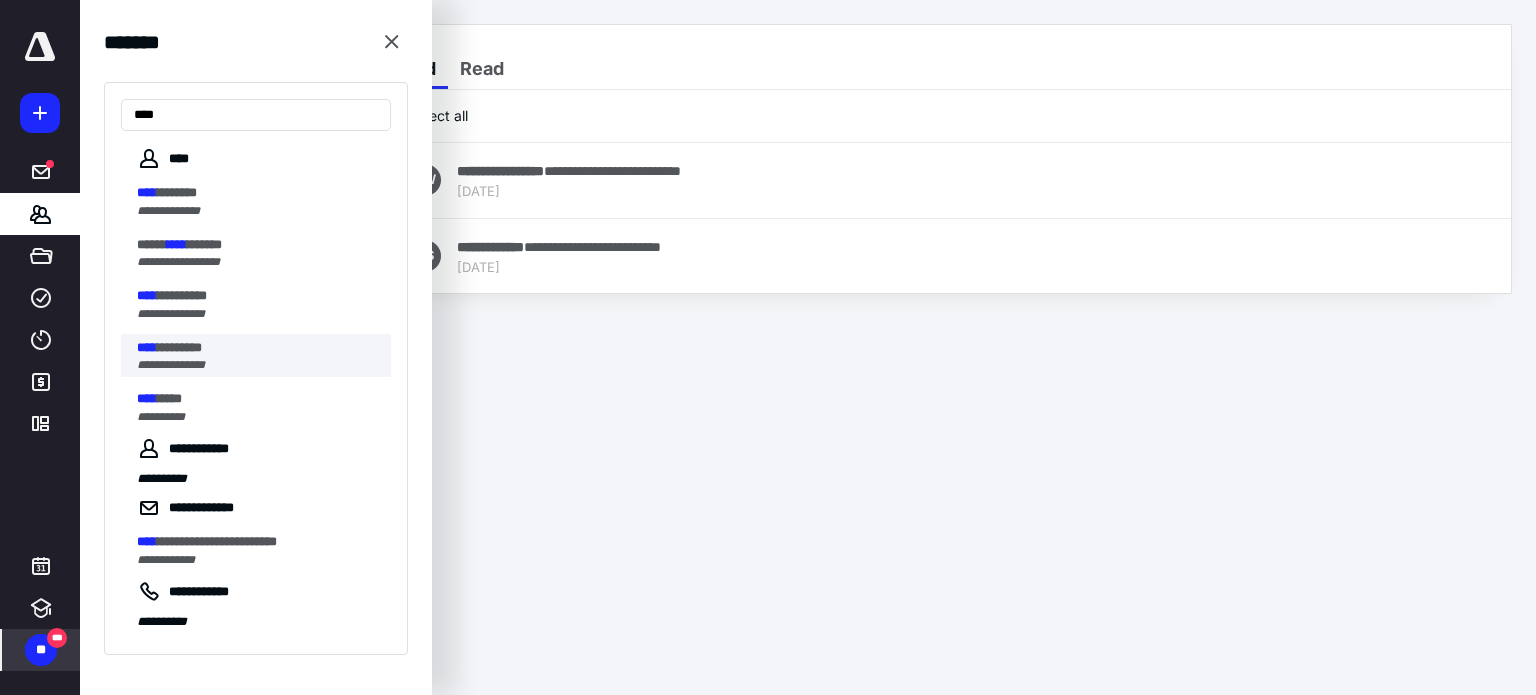 type on "****" 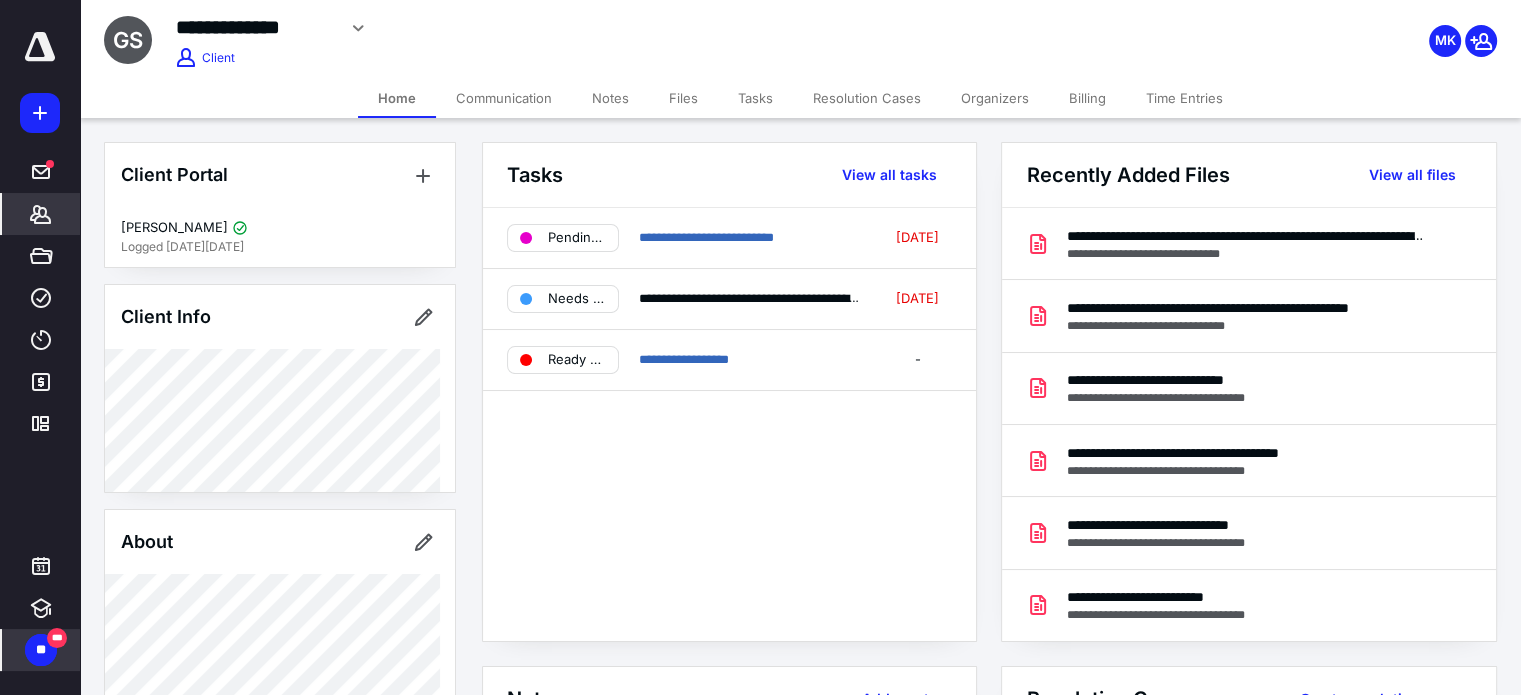 click on "Files" at bounding box center (683, 98) 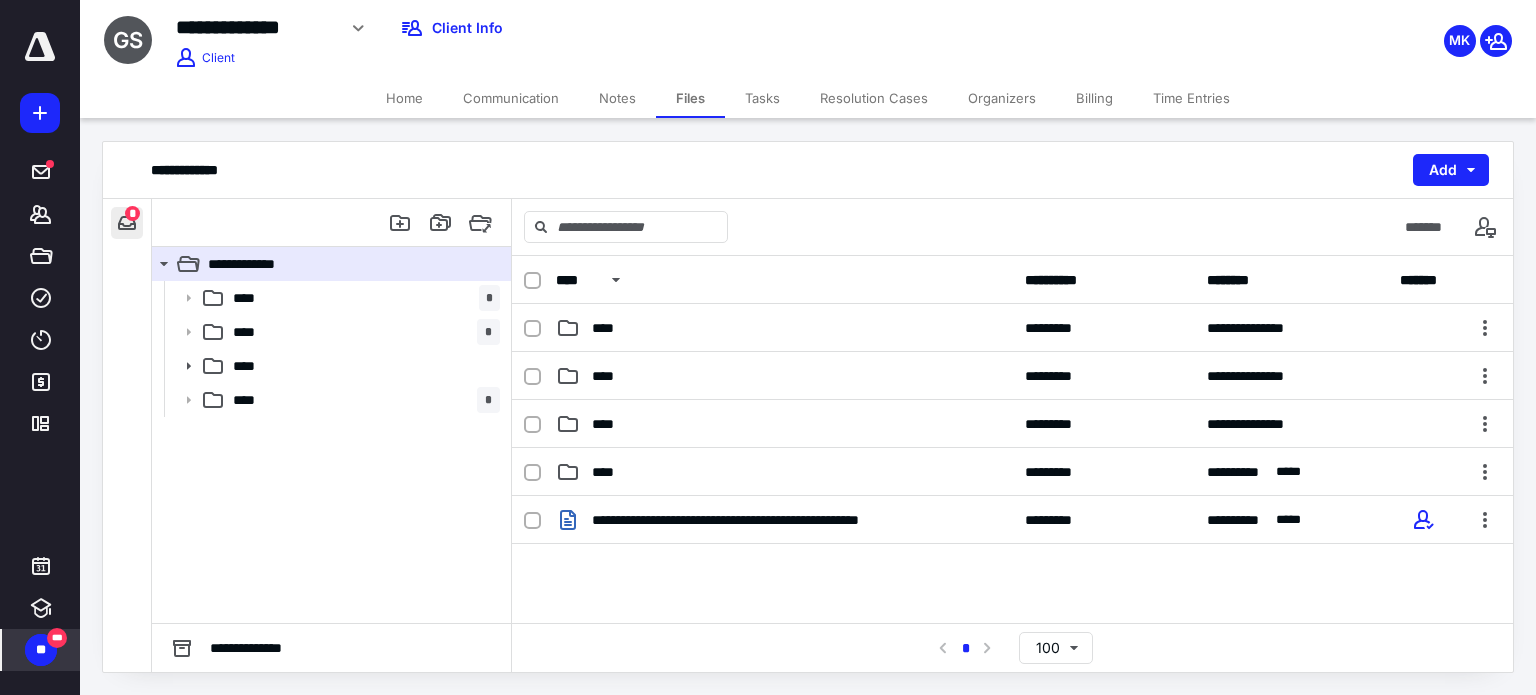 click at bounding box center [127, 223] 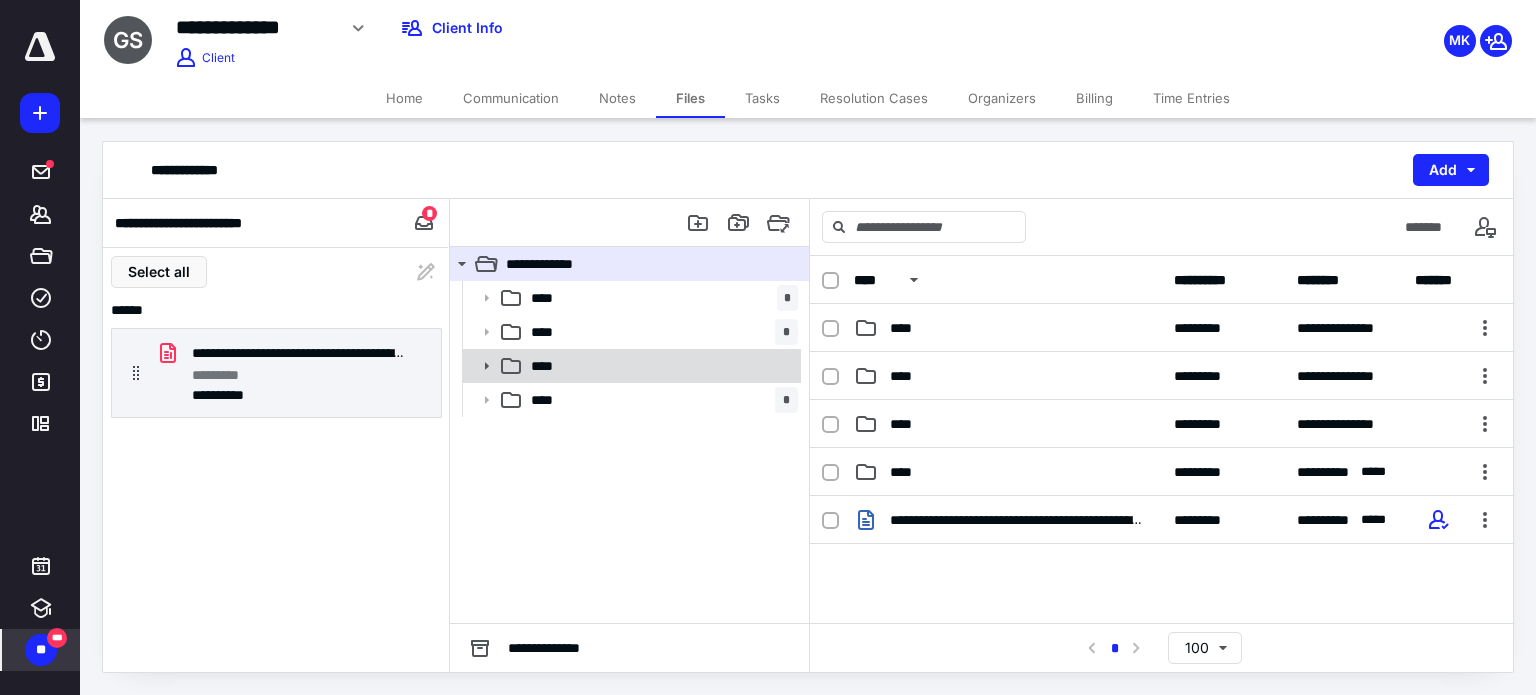 click on "****" at bounding box center [630, 366] 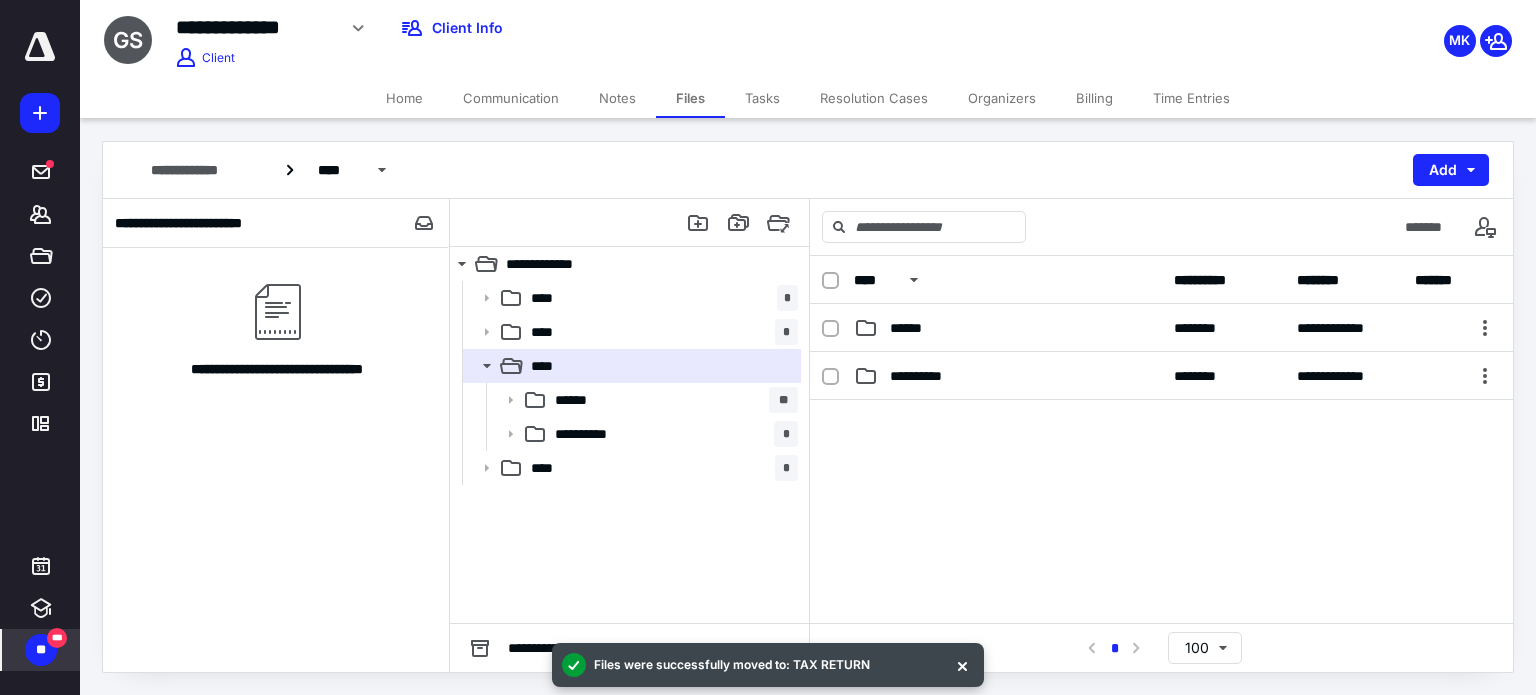 click on "Billing" at bounding box center [1094, 98] 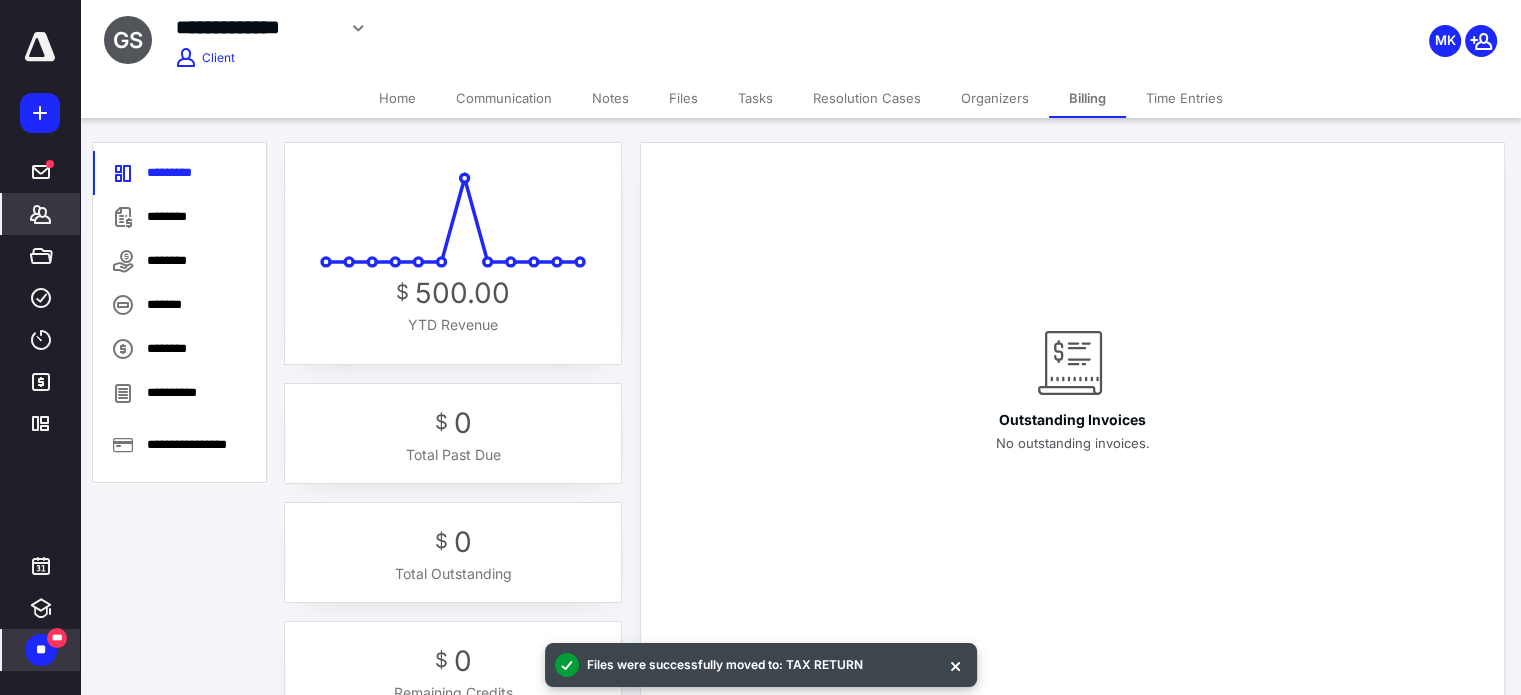 click on "Tasks" at bounding box center (755, 98) 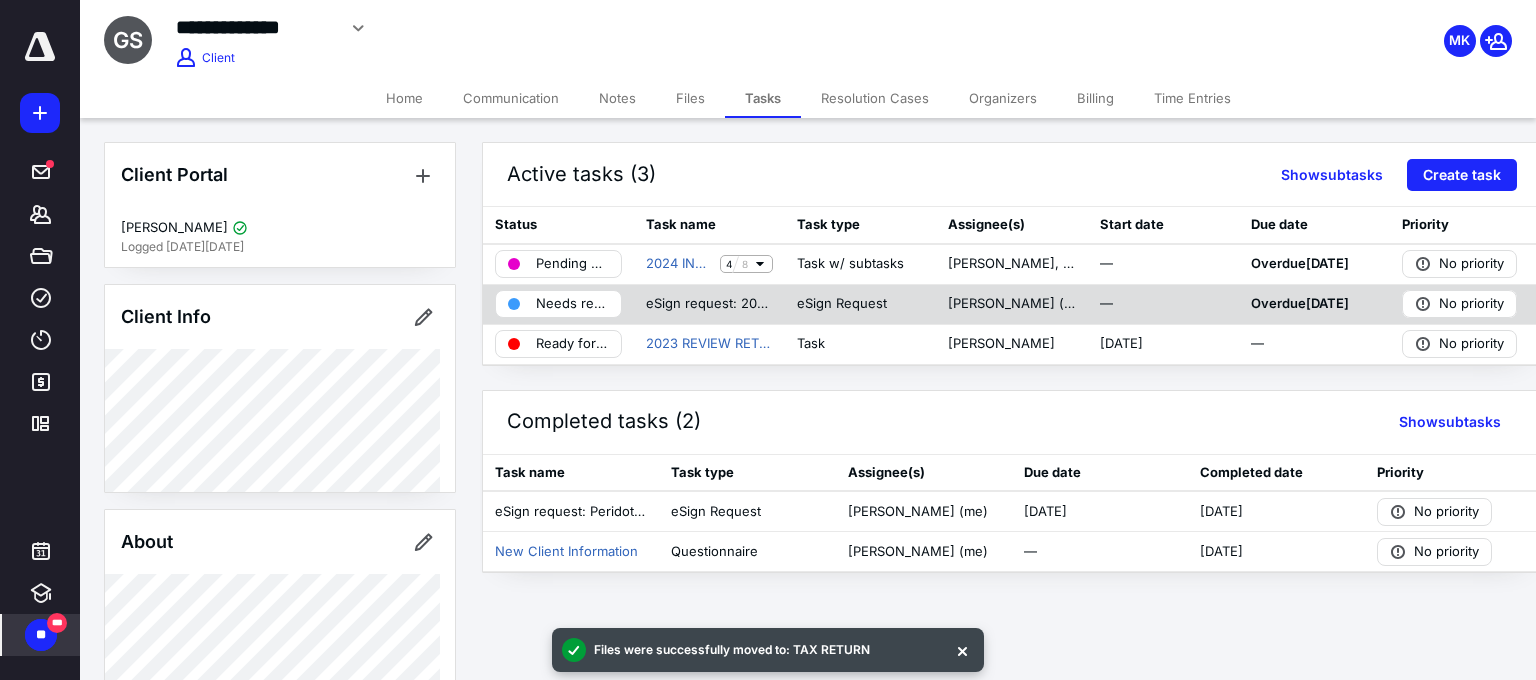 click on "Needs review" at bounding box center (572, 304) 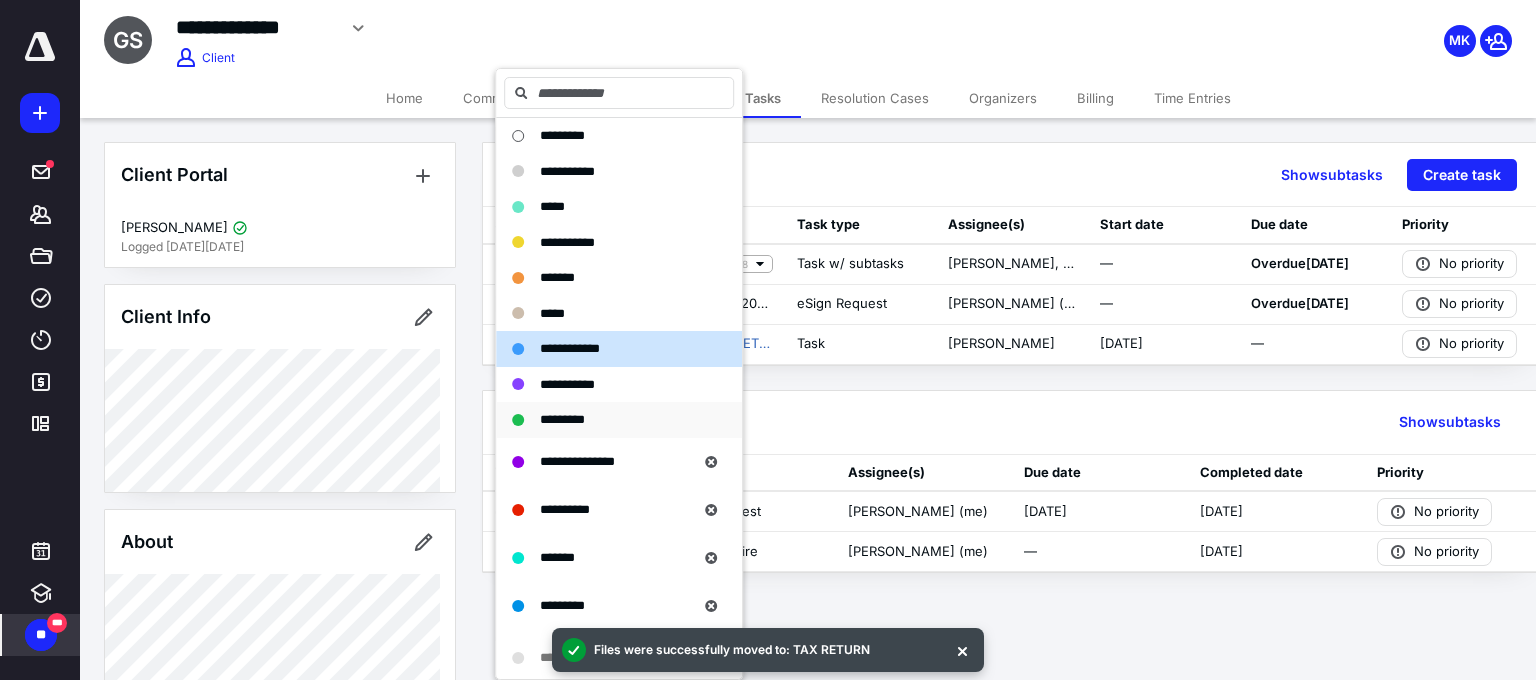 click on "*********" at bounding box center [562, 419] 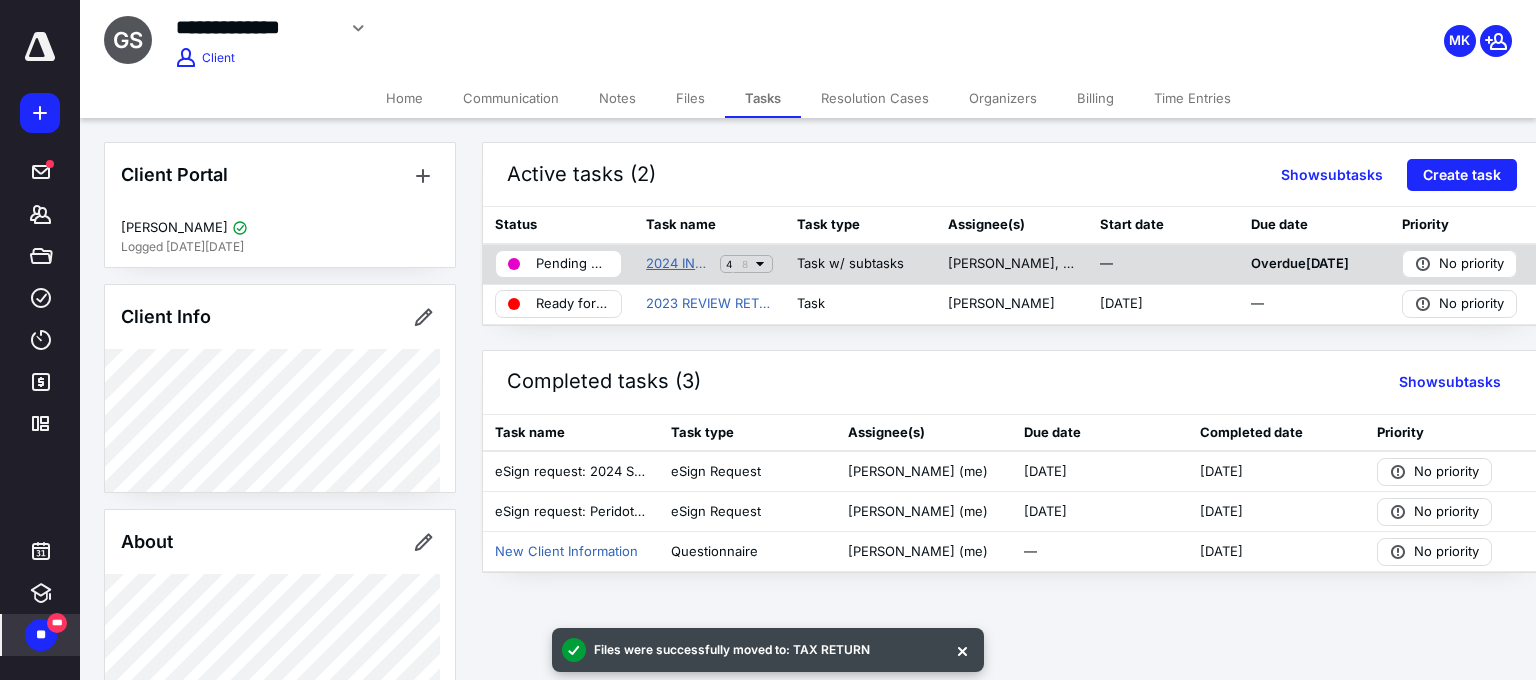 click on "2024  INDIVIDUAL TAX RETURN" at bounding box center [679, 264] 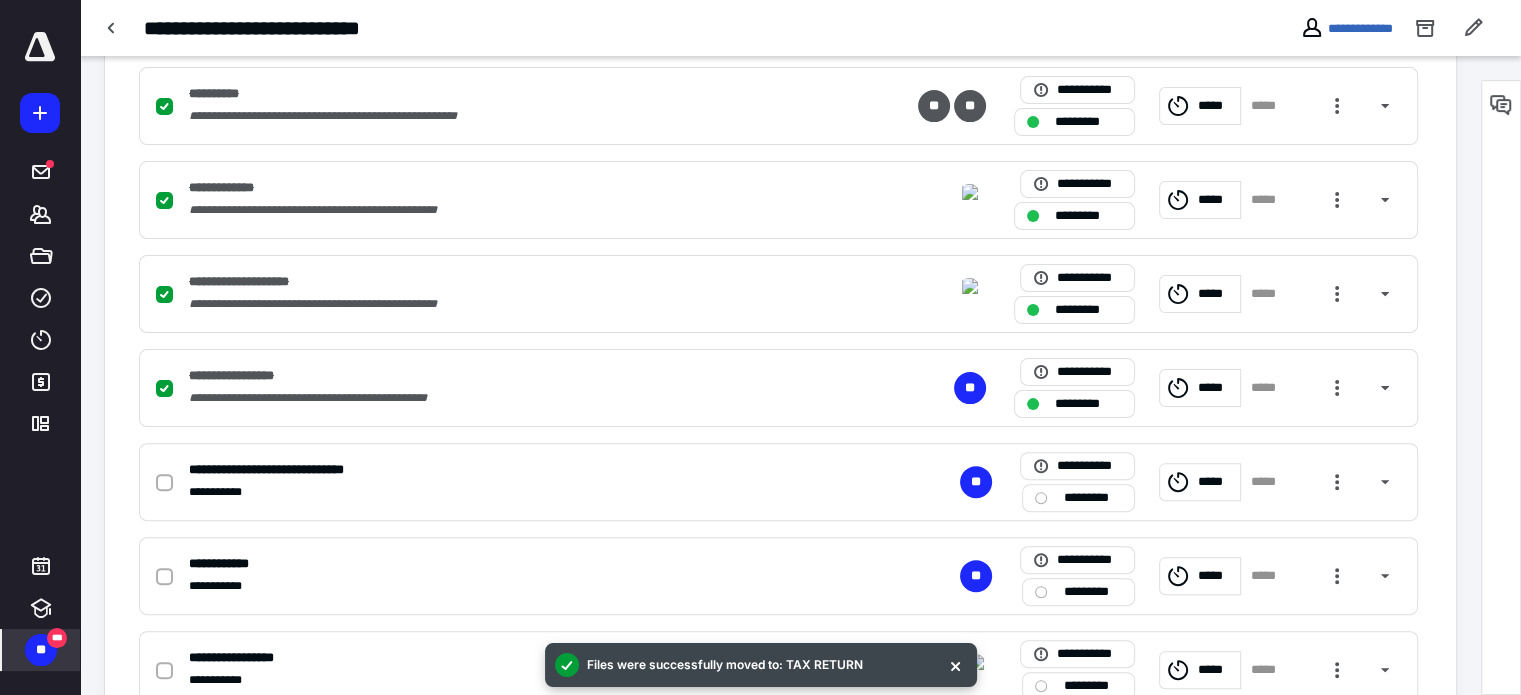 scroll, scrollTop: 600, scrollLeft: 0, axis: vertical 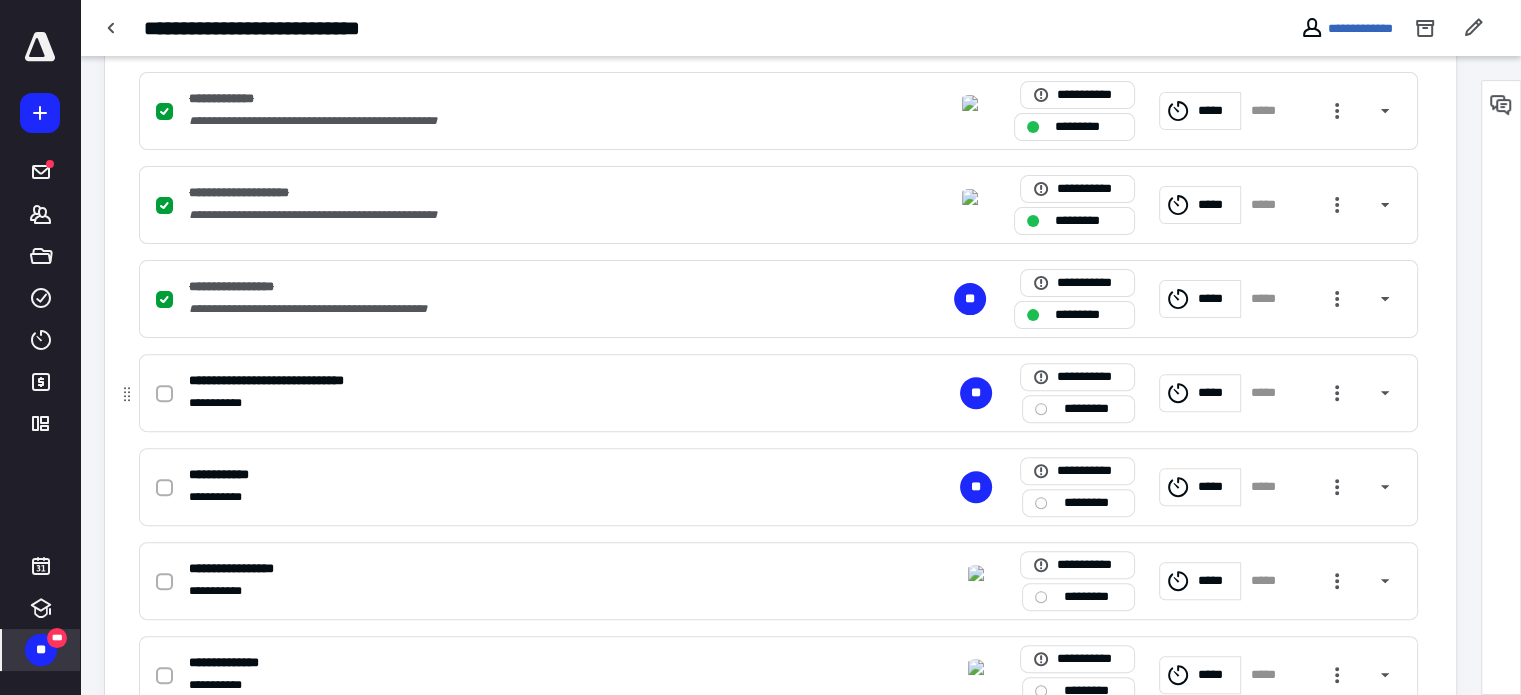 click at bounding box center [164, 394] 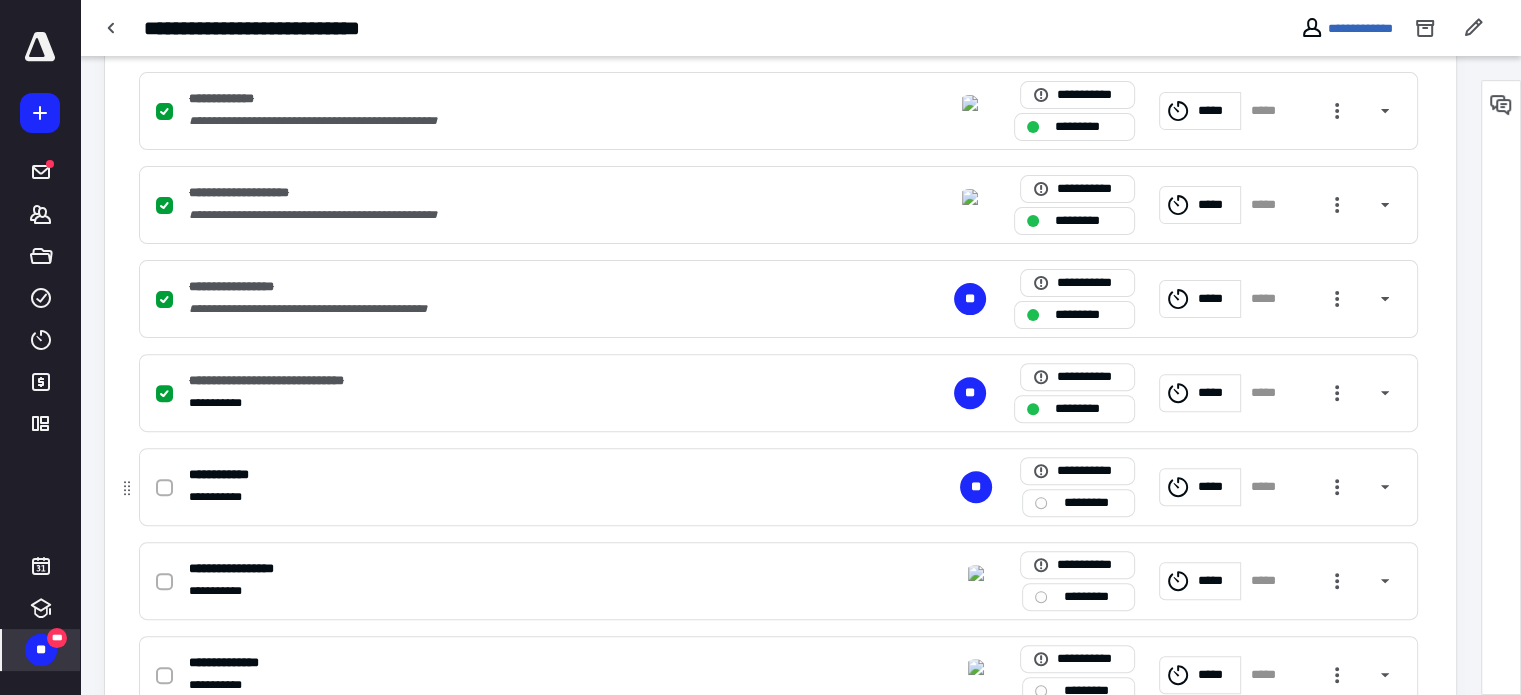 click 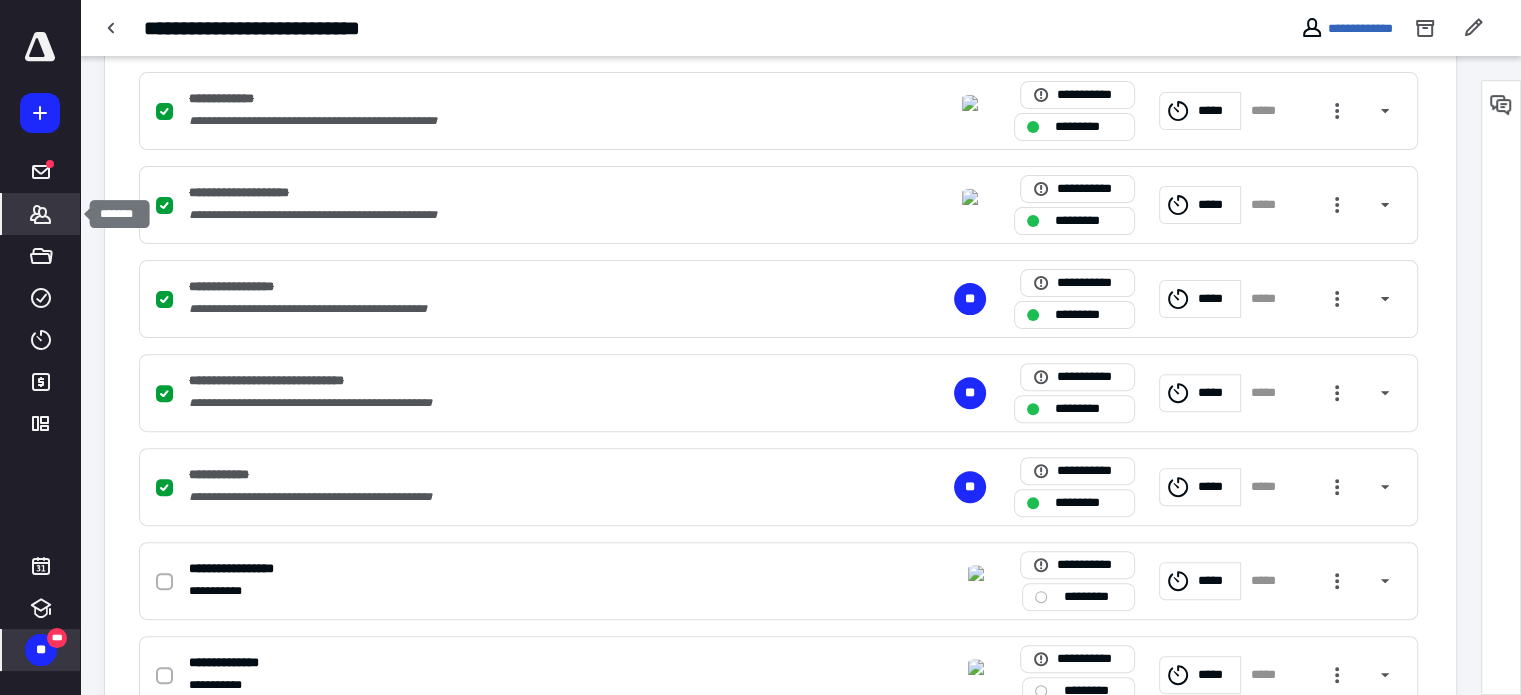 click 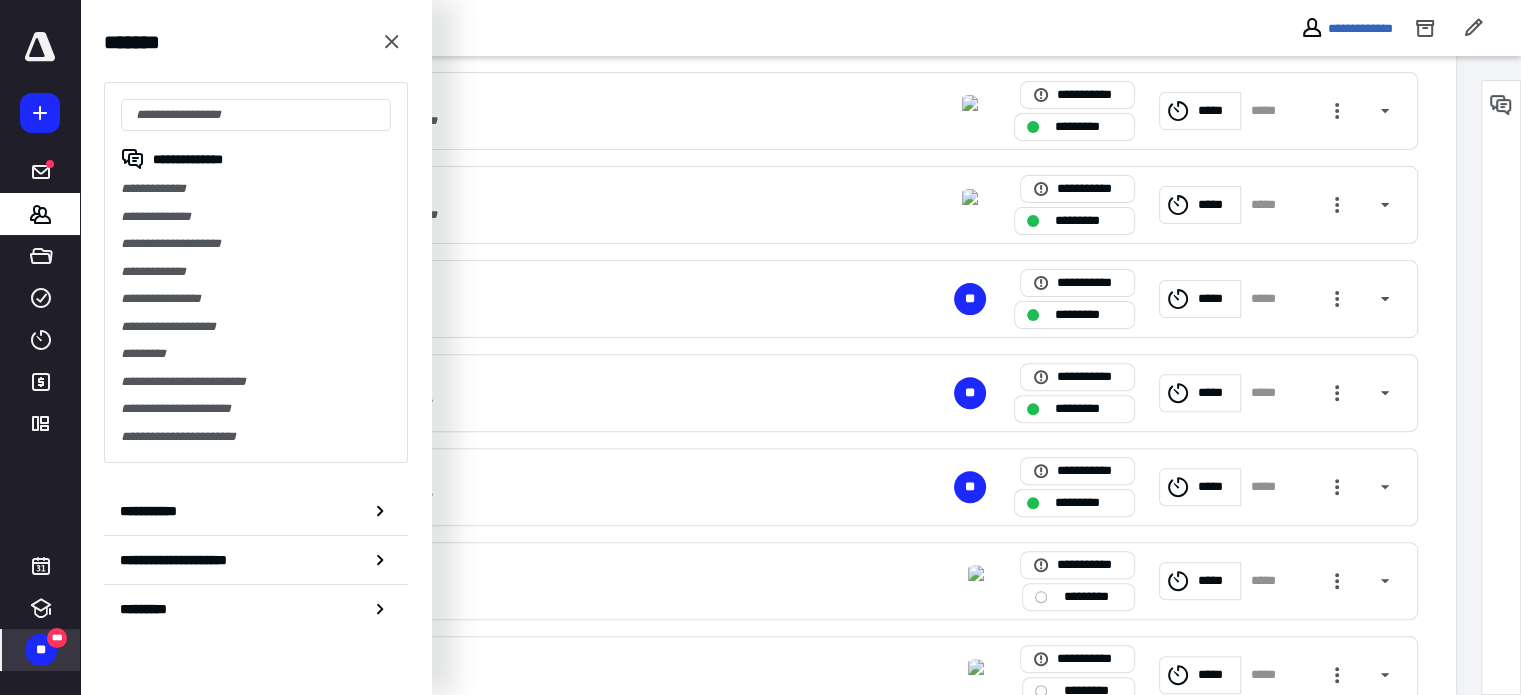 click on "**********" at bounding box center [256, 272] 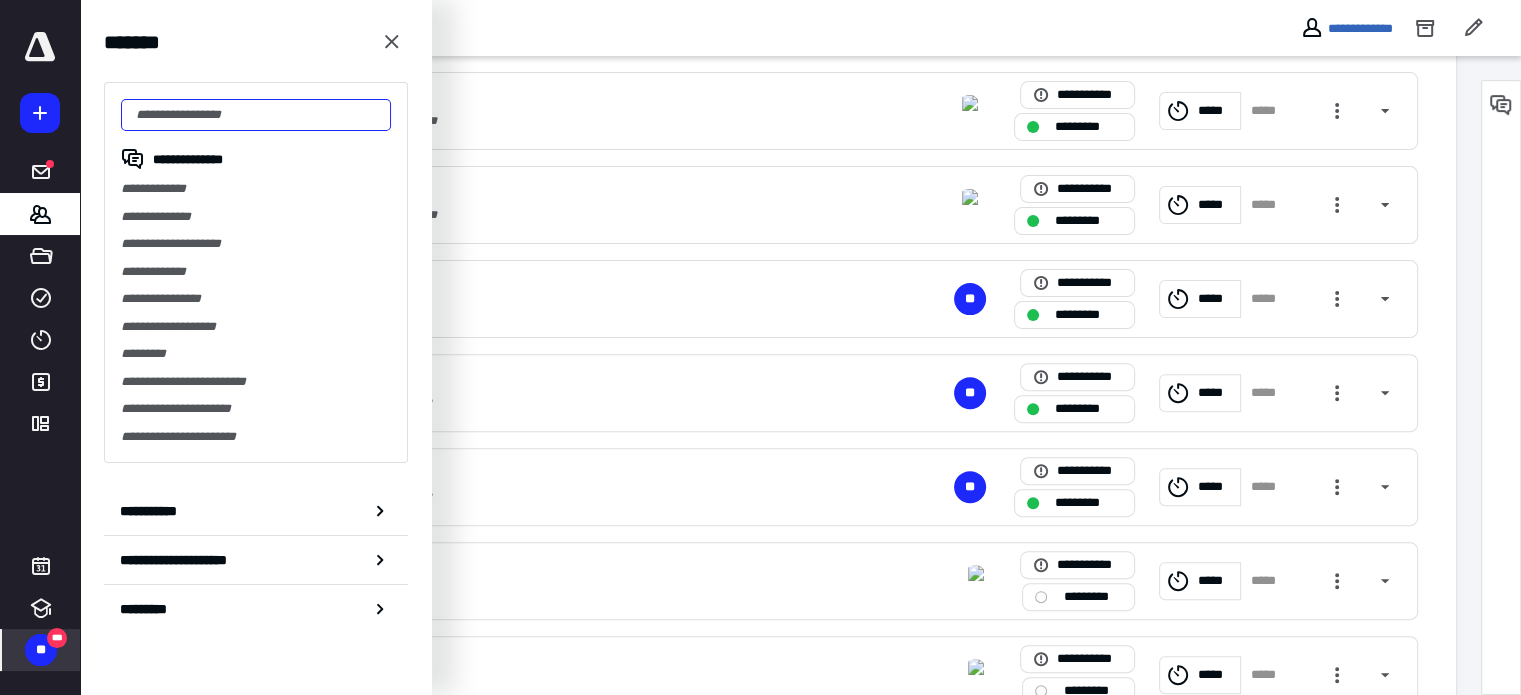 click at bounding box center [256, 115] 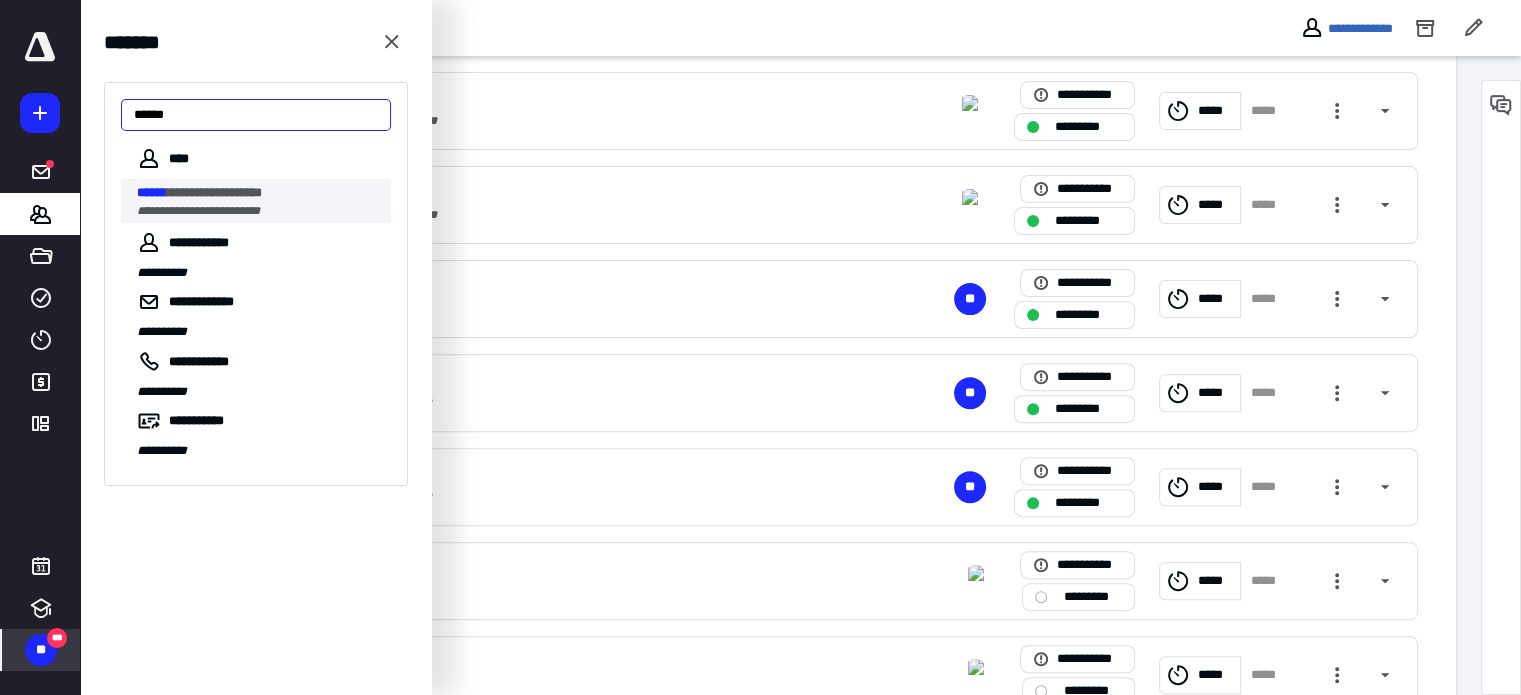 type on "******" 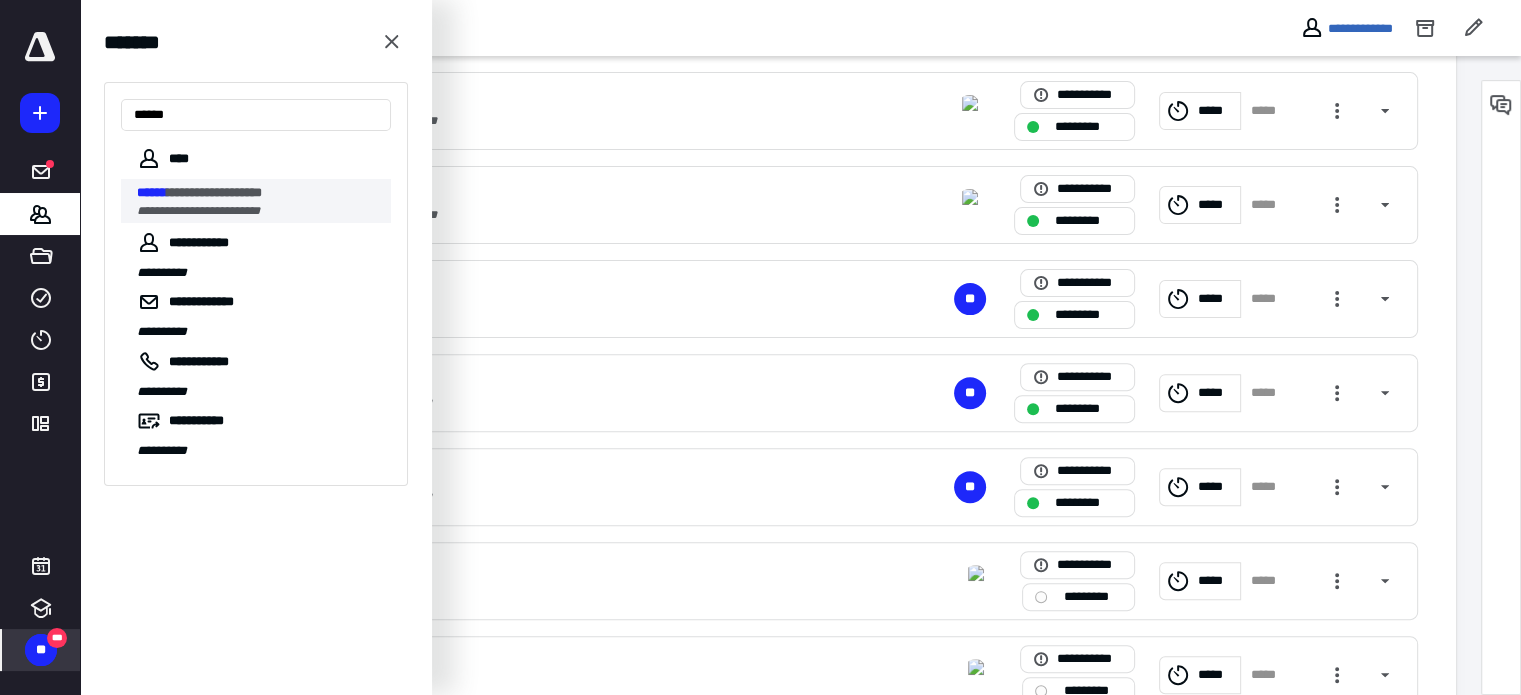 click on "**********" at bounding box center [264, 201] 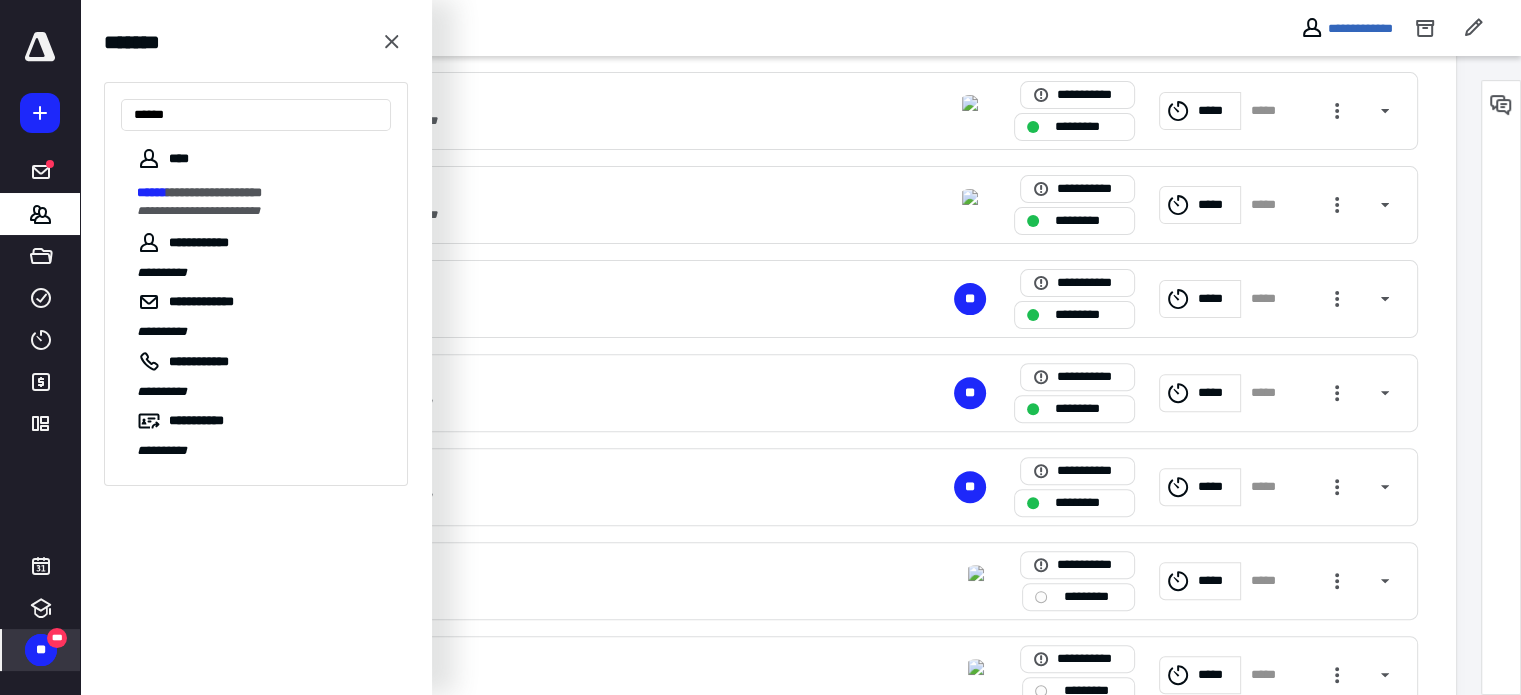scroll, scrollTop: 0, scrollLeft: 0, axis: both 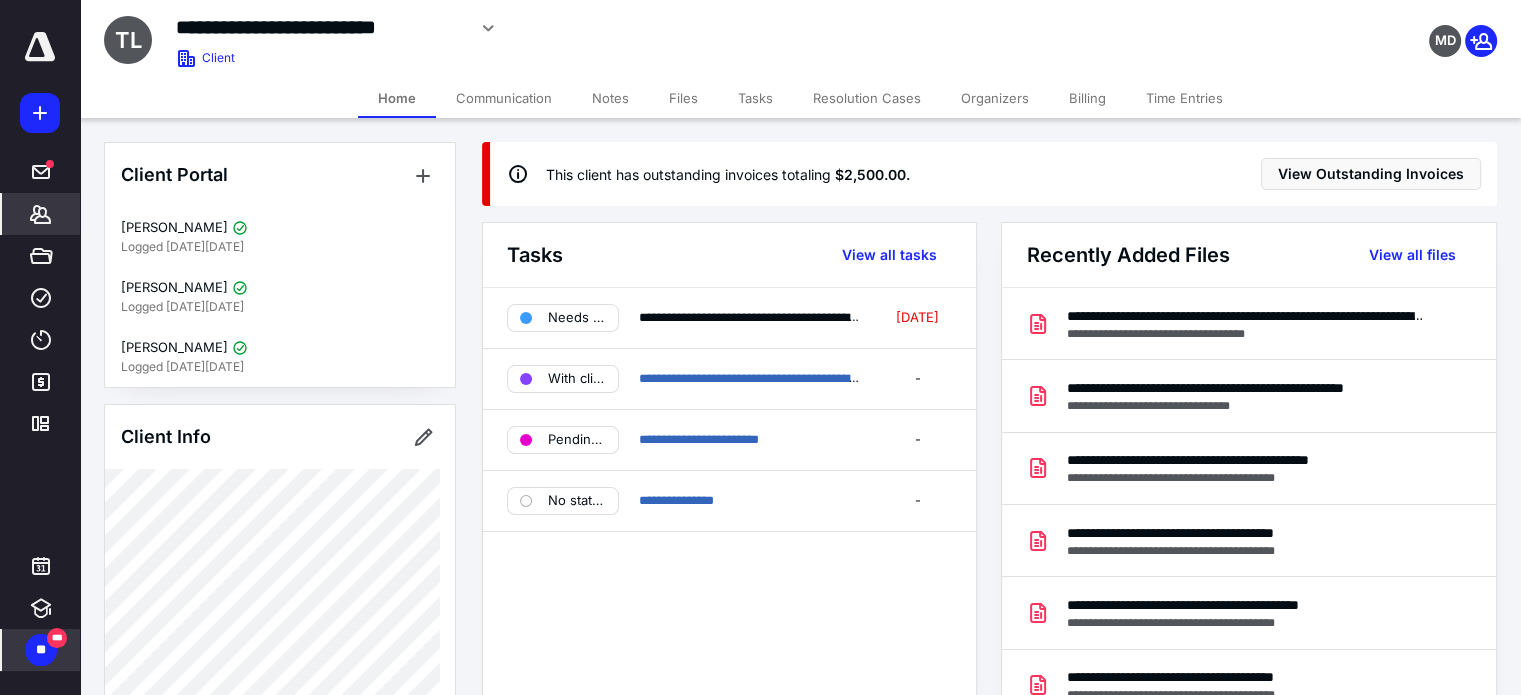 click on "Billing" at bounding box center [1087, 98] 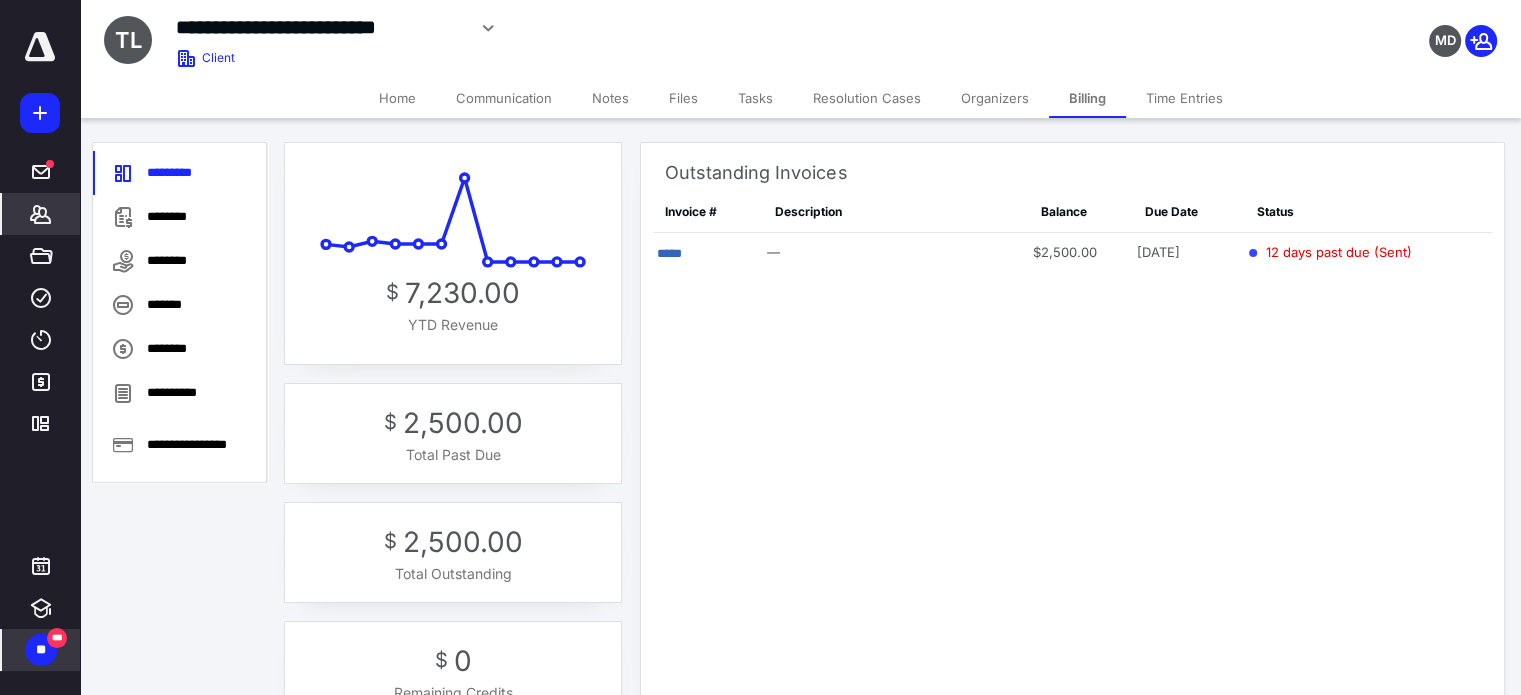 click on "Files" at bounding box center [683, 98] 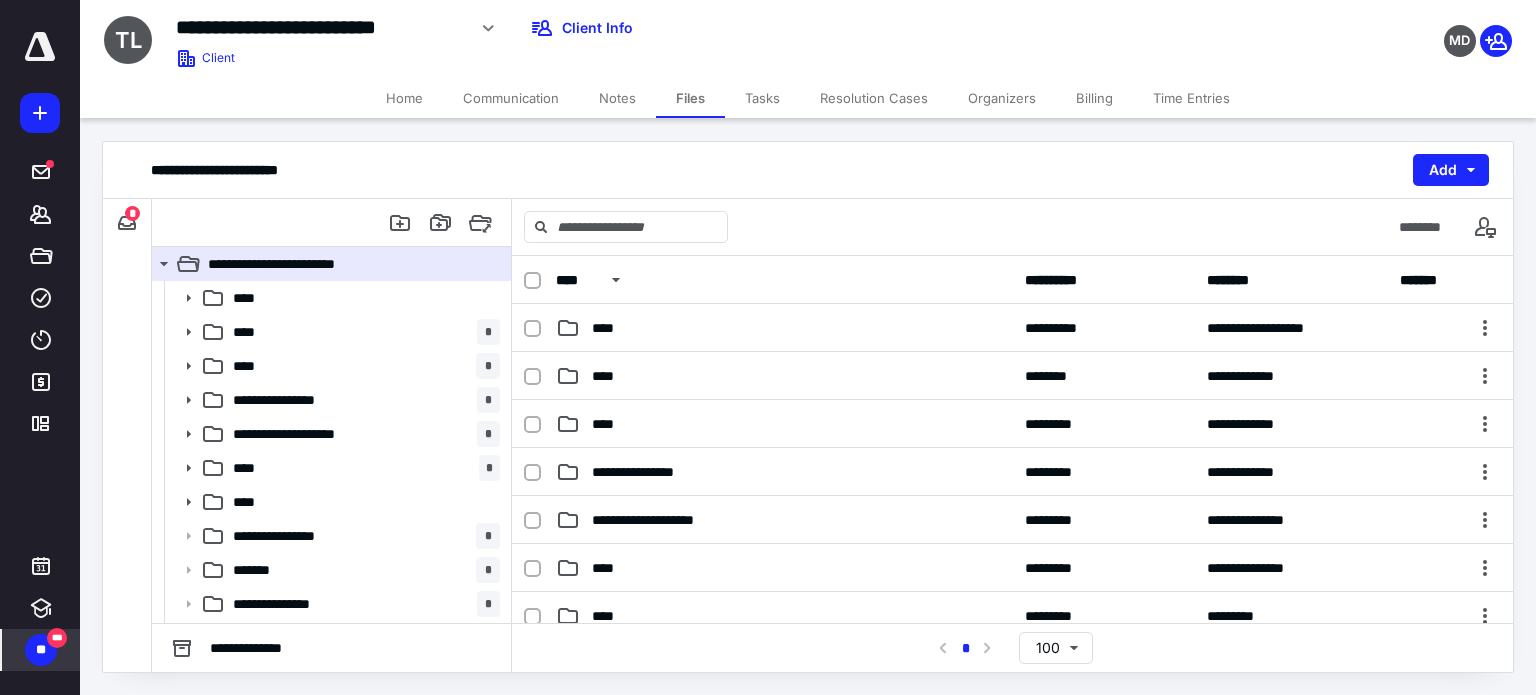 click on "**" at bounding box center (41, 650) 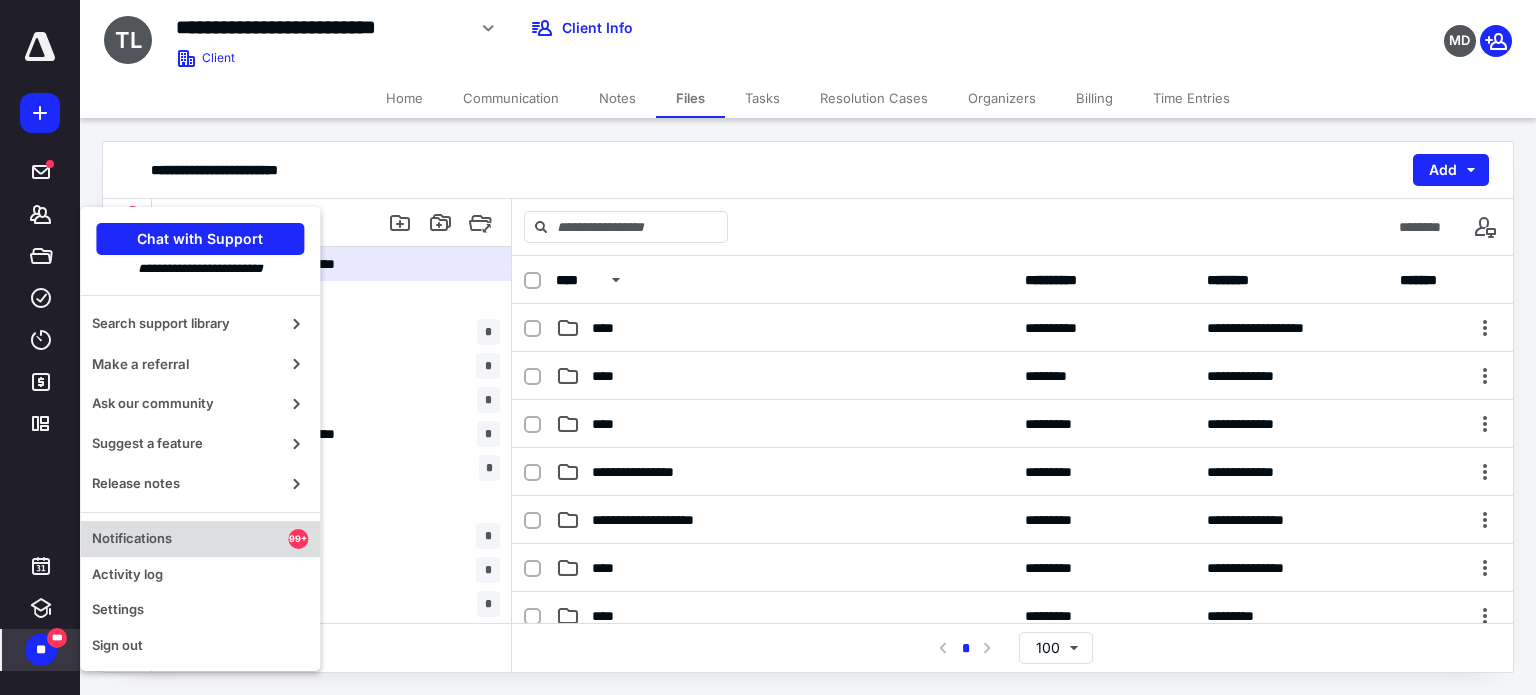 click on "Notifications" at bounding box center (190, 539) 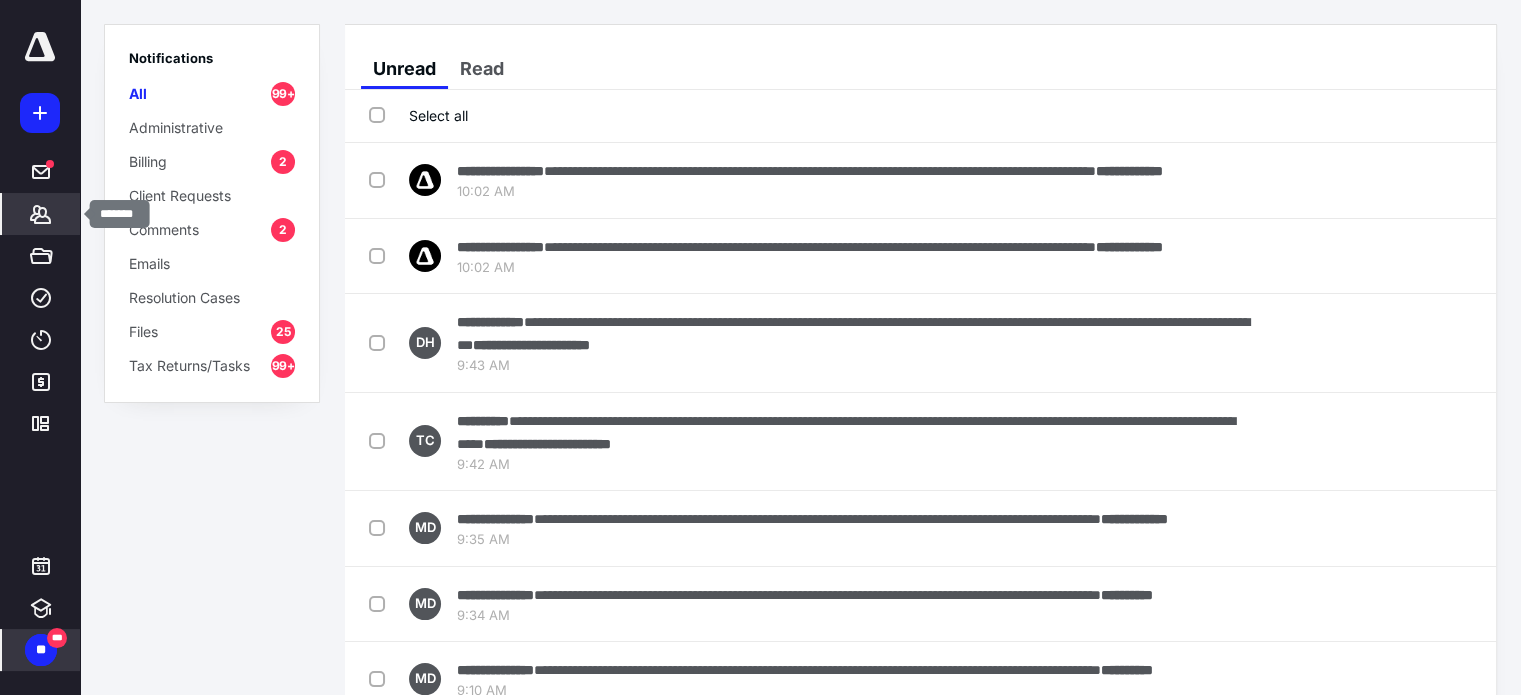 click 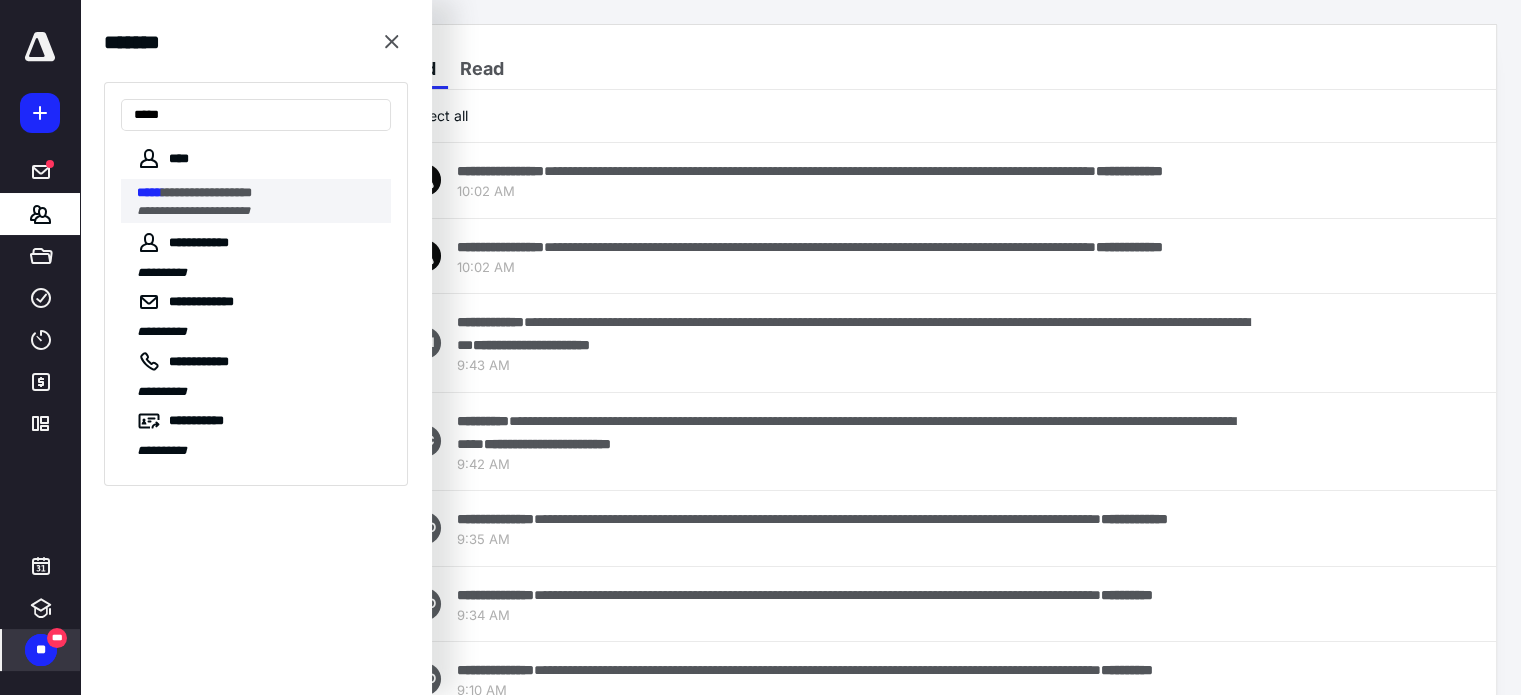 type on "*****" 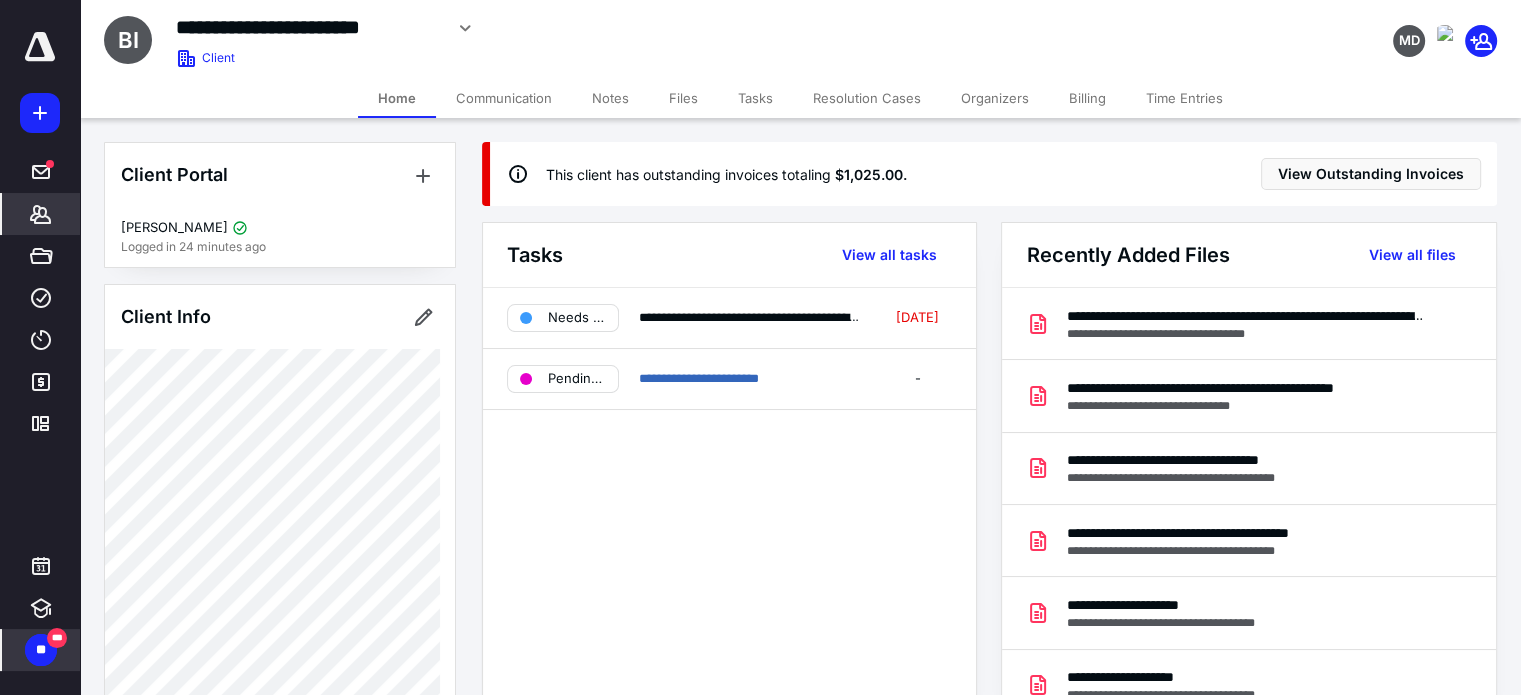 click on "**" at bounding box center [41, 650] 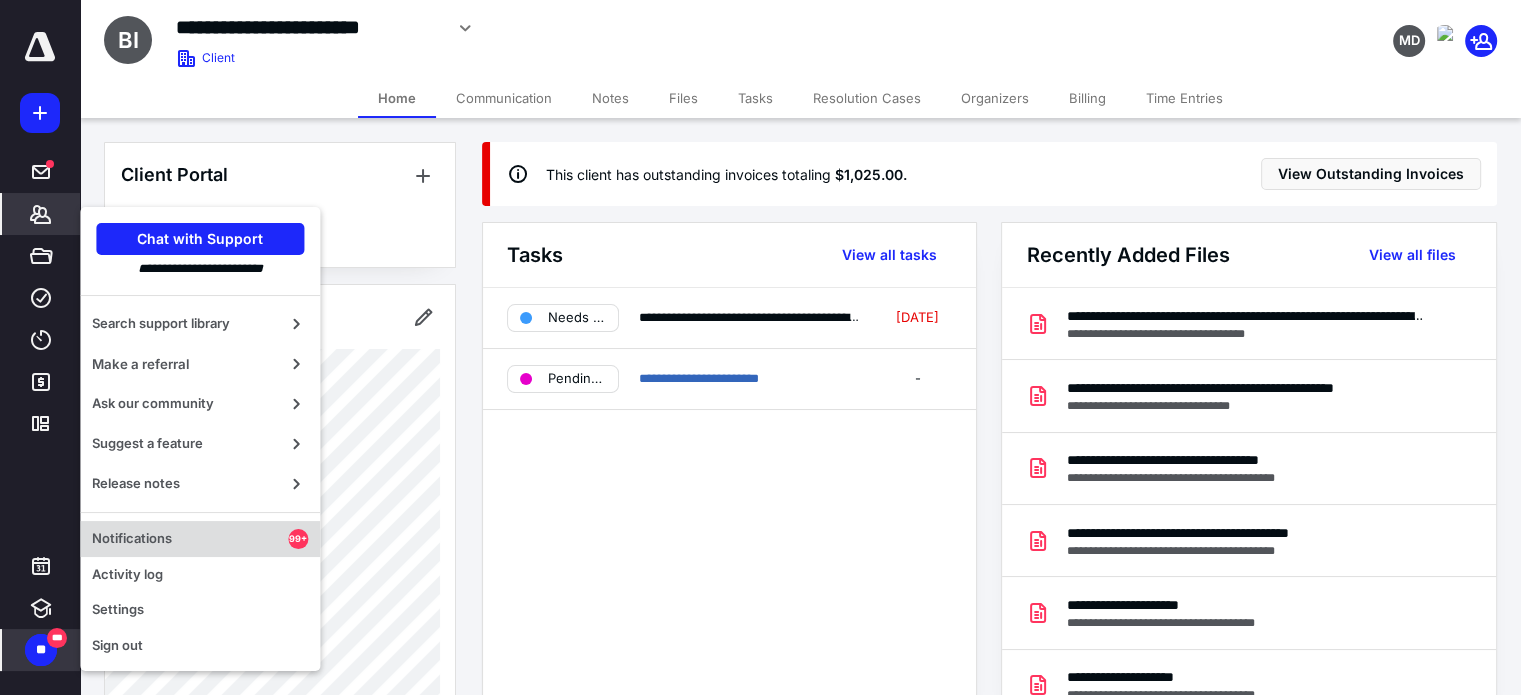 click on "Notifications" at bounding box center (190, 539) 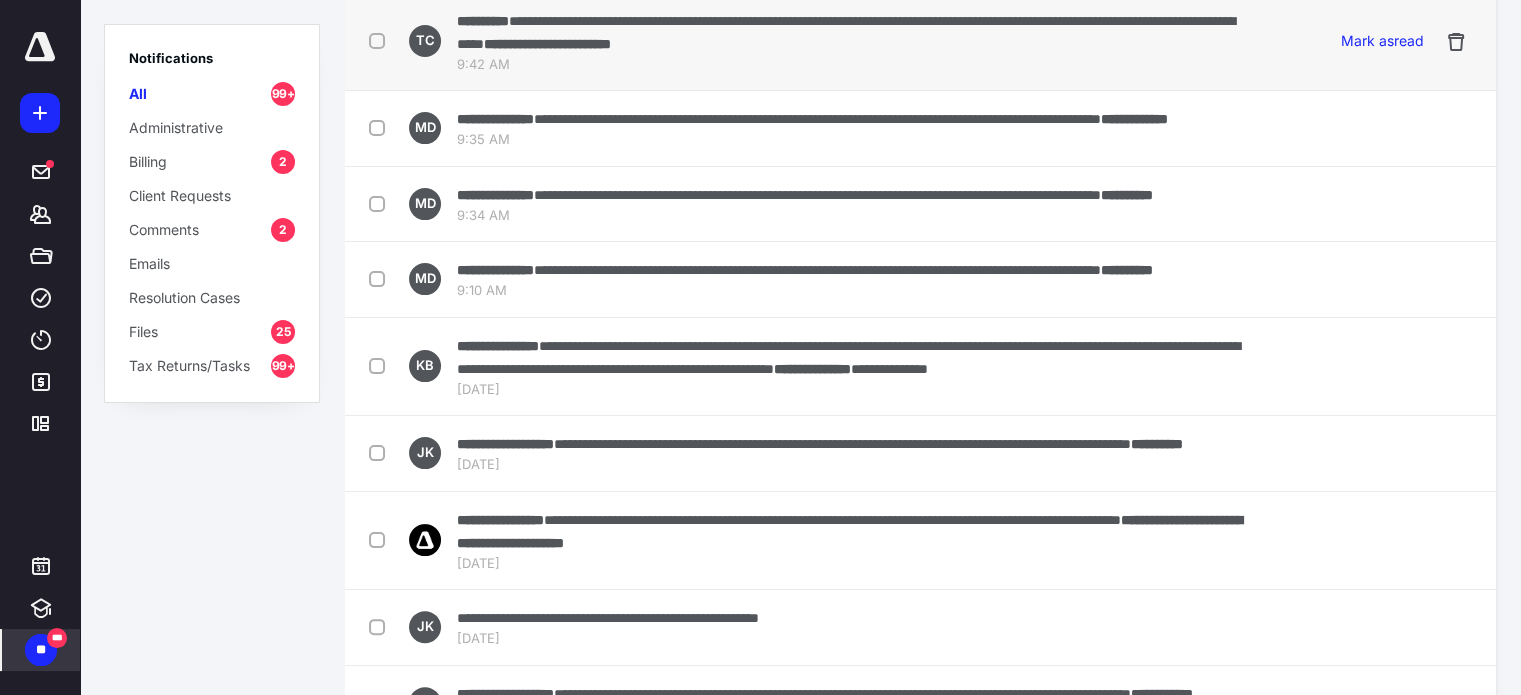scroll, scrollTop: 700, scrollLeft: 0, axis: vertical 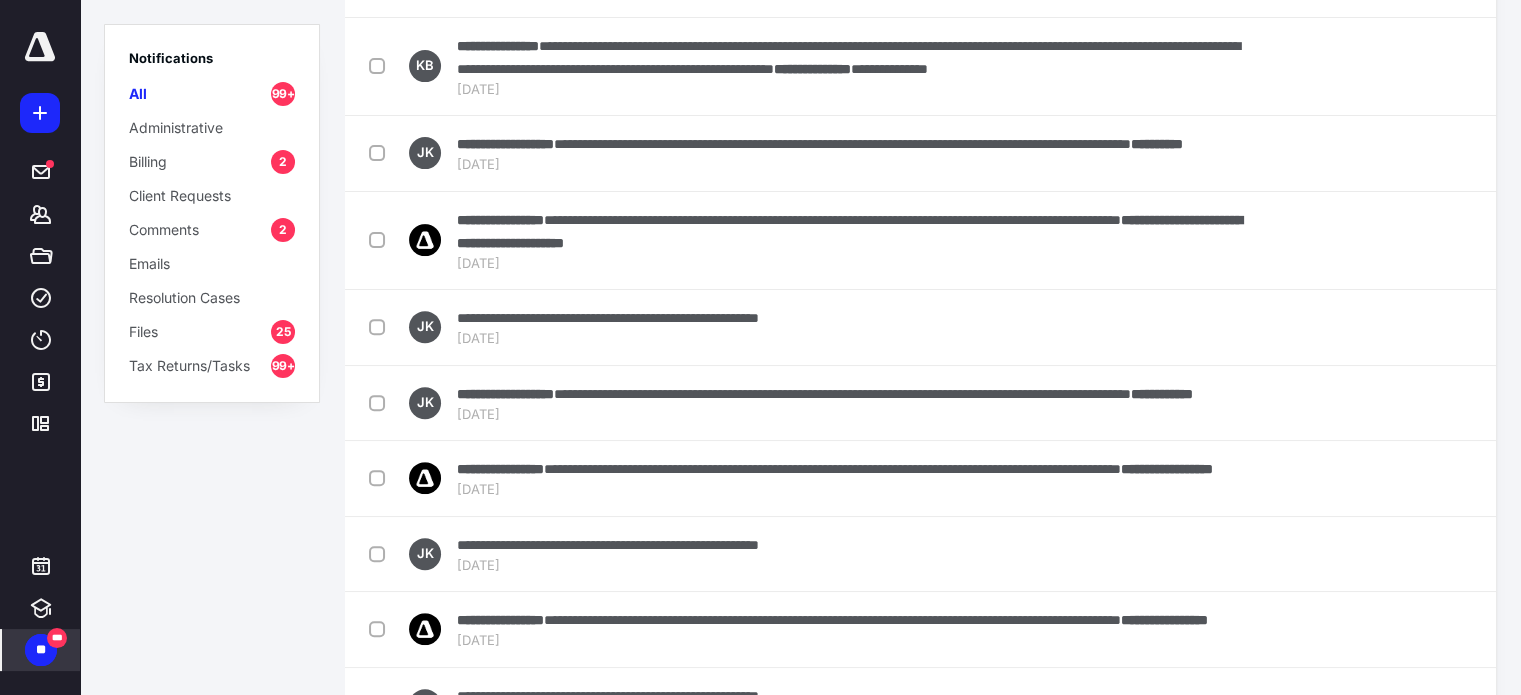 click on "Billing 2" at bounding box center [212, 161] 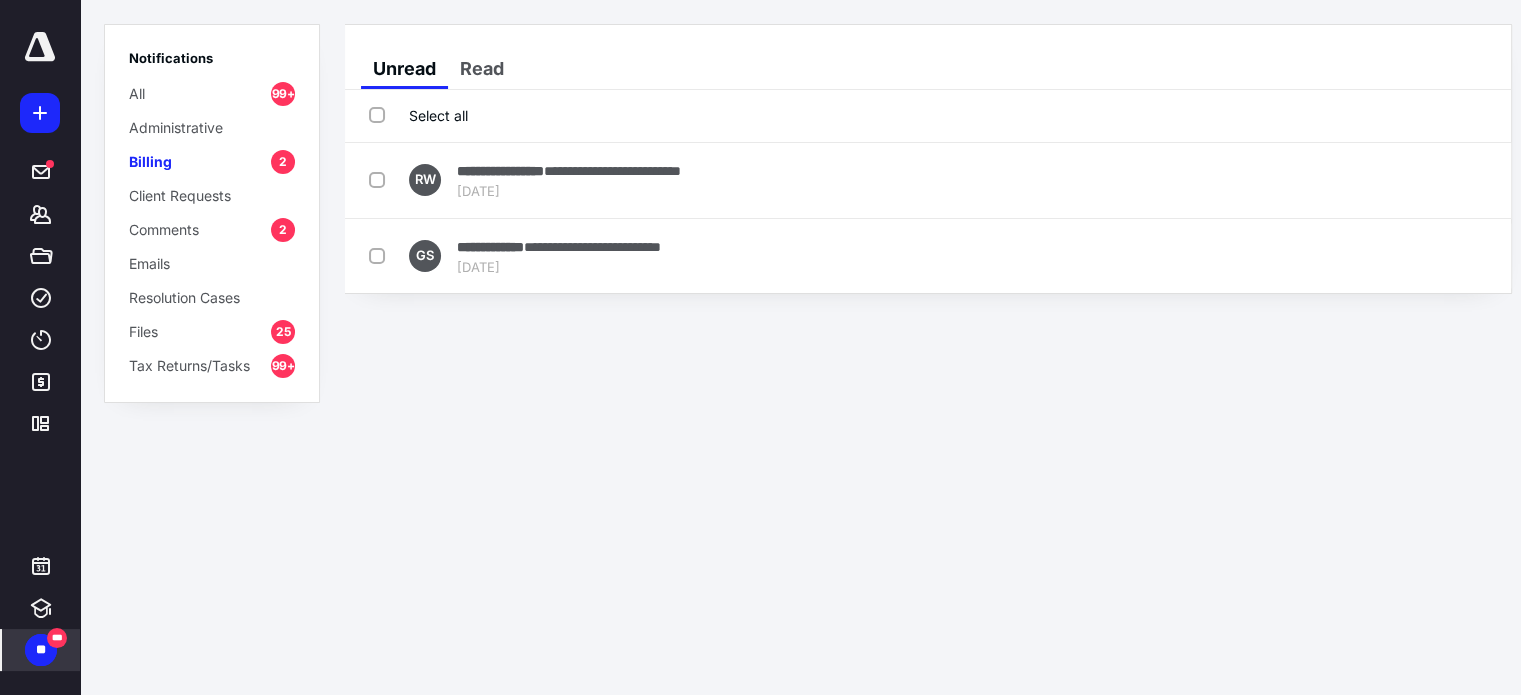scroll, scrollTop: 0, scrollLeft: 0, axis: both 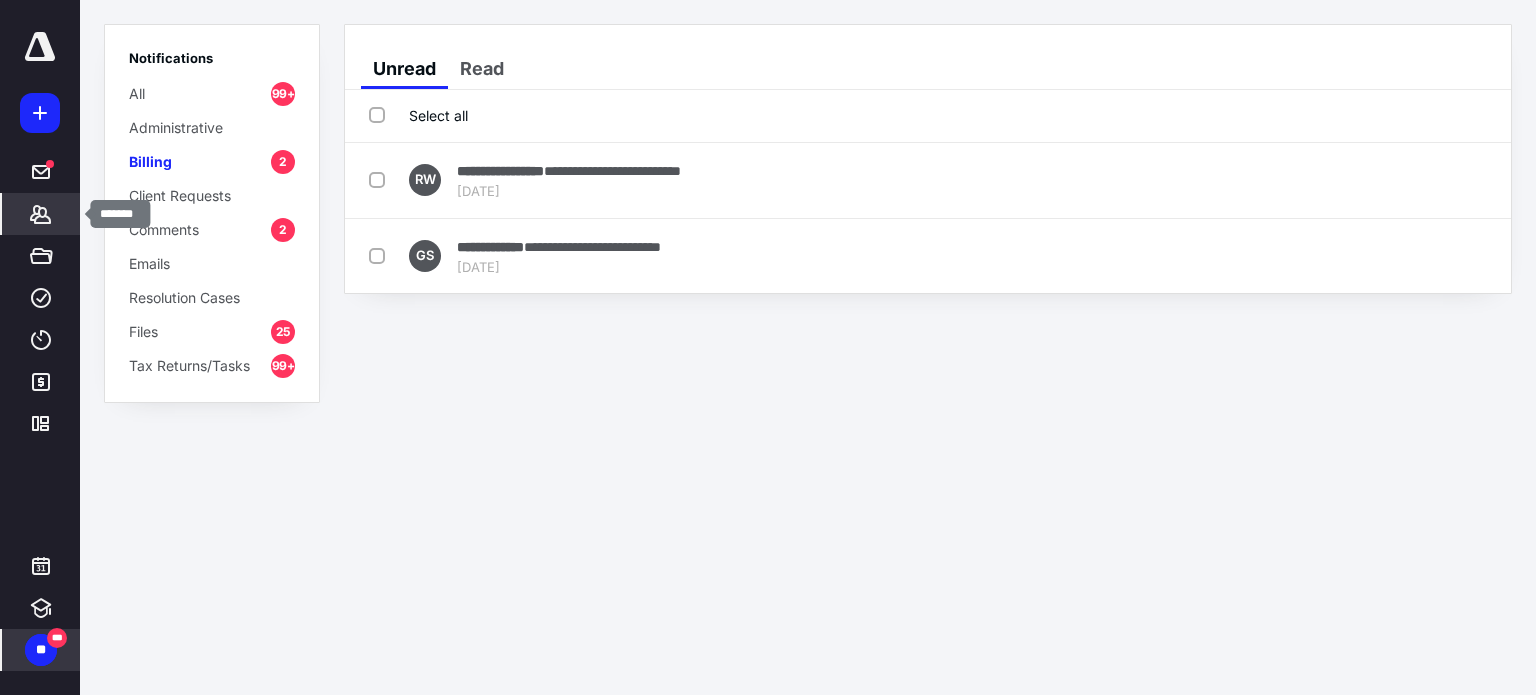 click 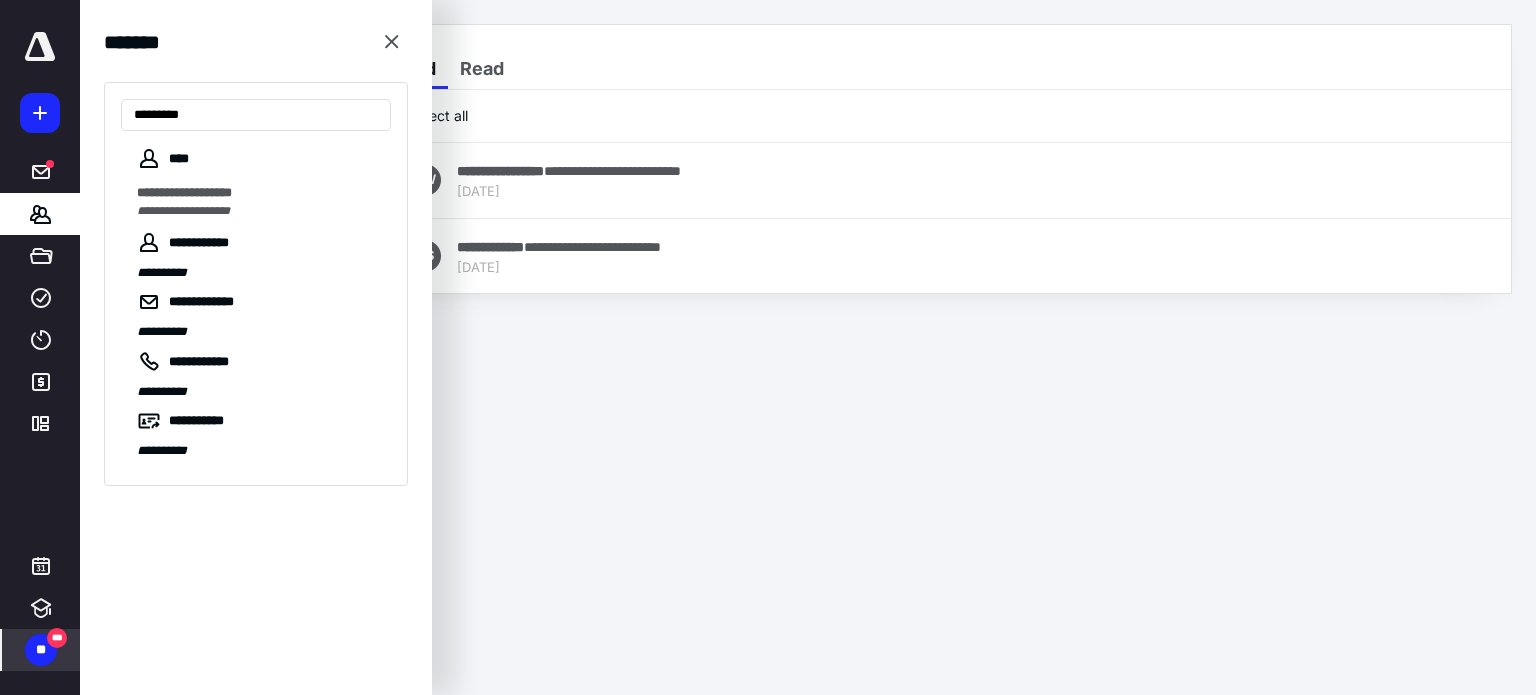 type on "*********" 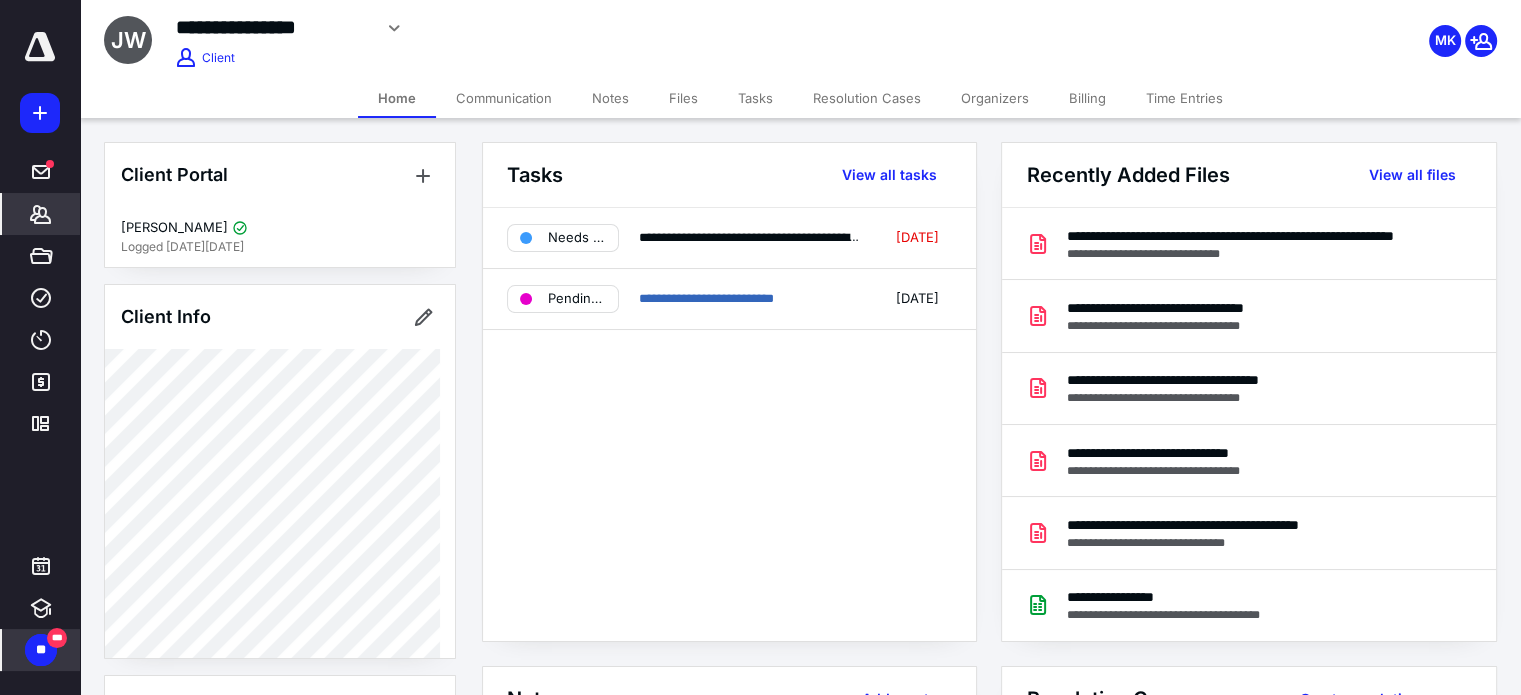 click on "Billing" at bounding box center [1087, 98] 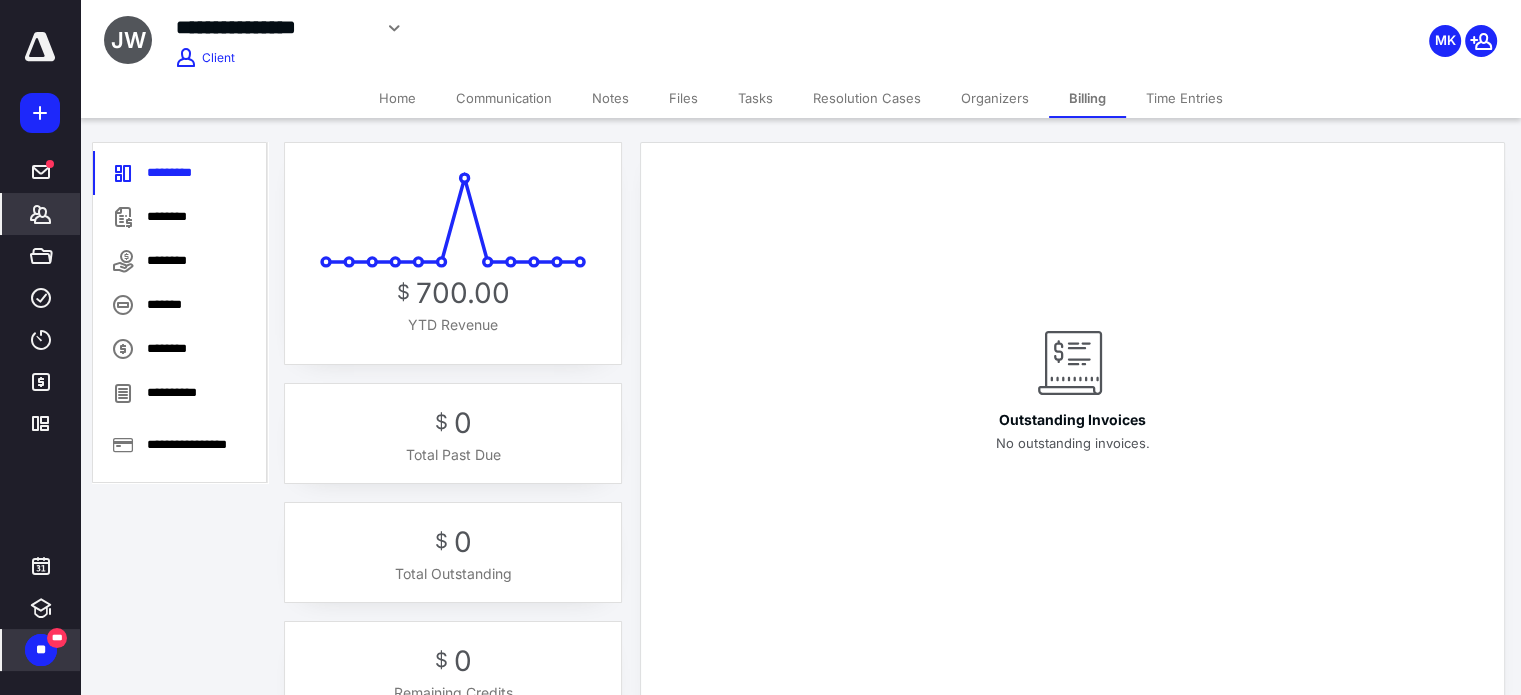 click on "Files" at bounding box center (683, 98) 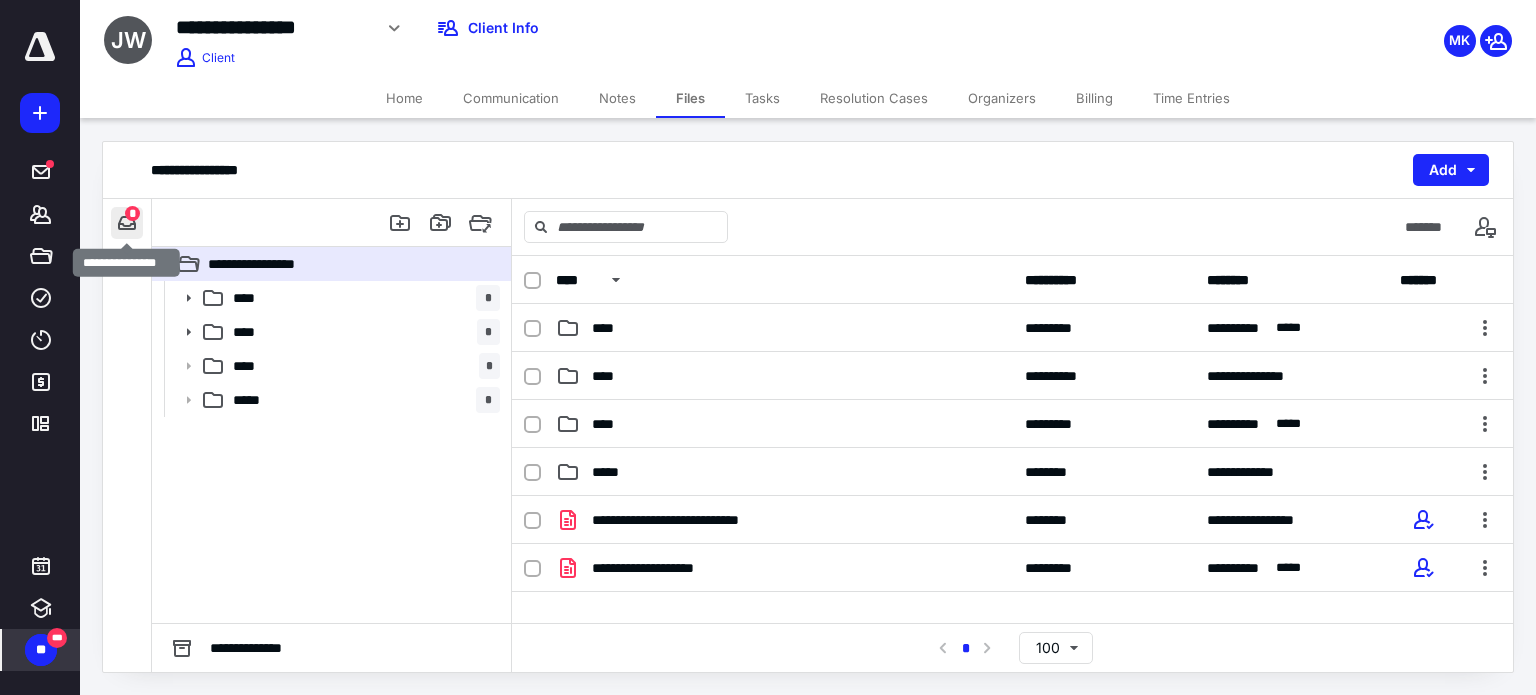 click at bounding box center [127, 223] 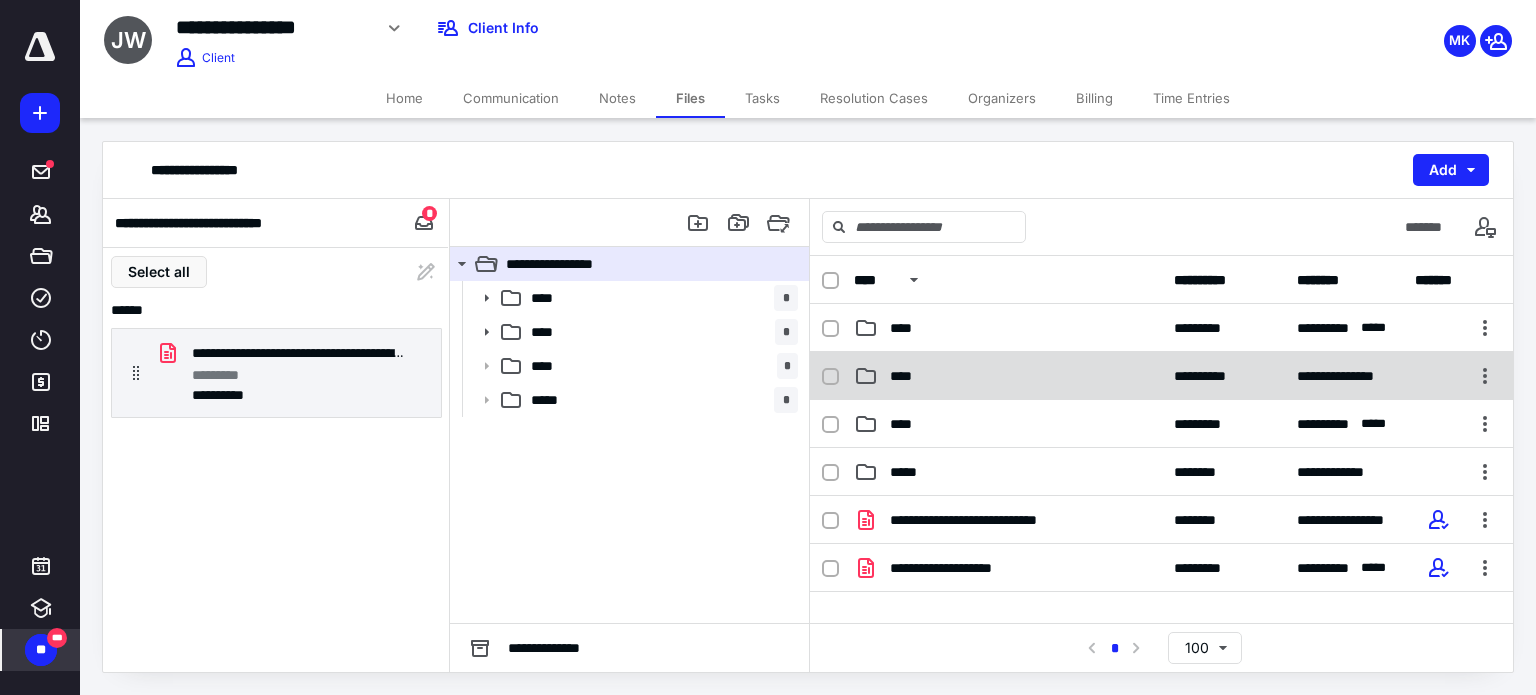 click on "****" at bounding box center [1008, 376] 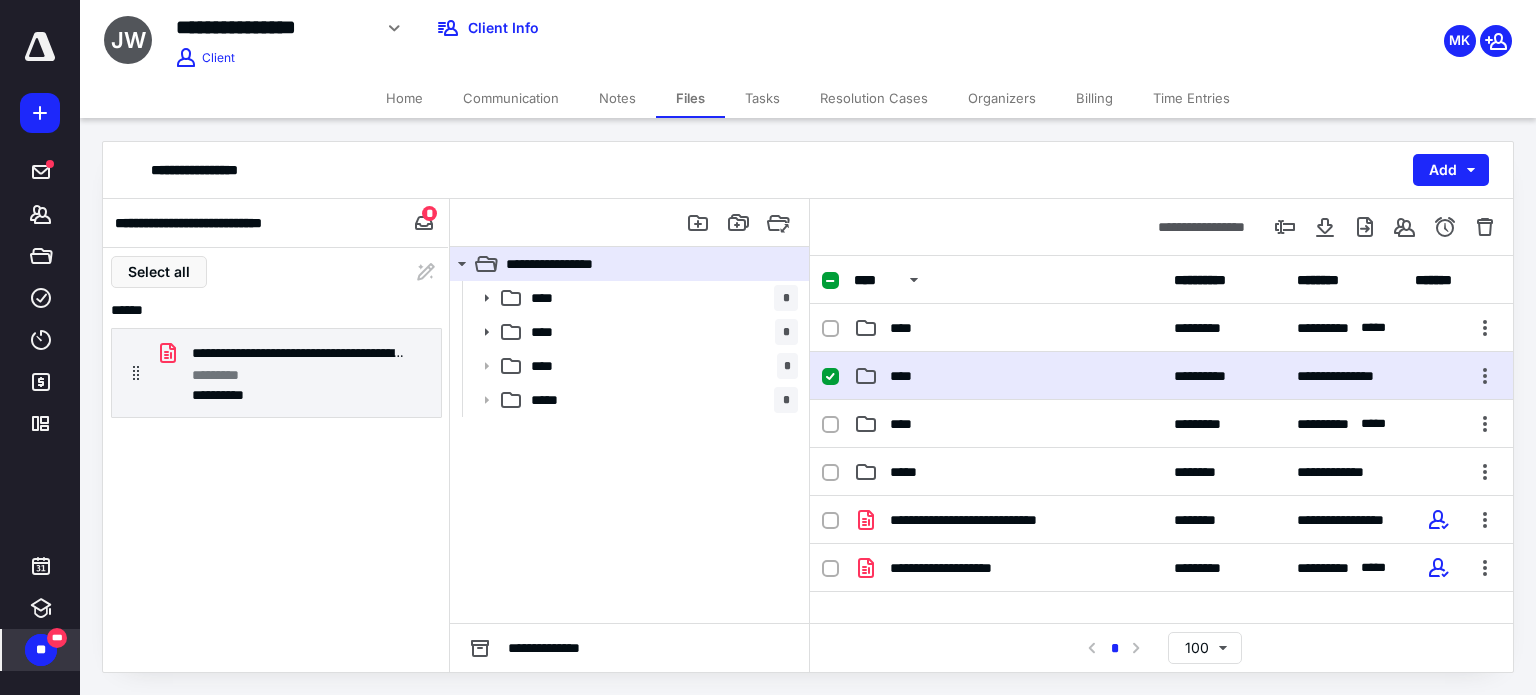 click on "****" at bounding box center (1008, 376) 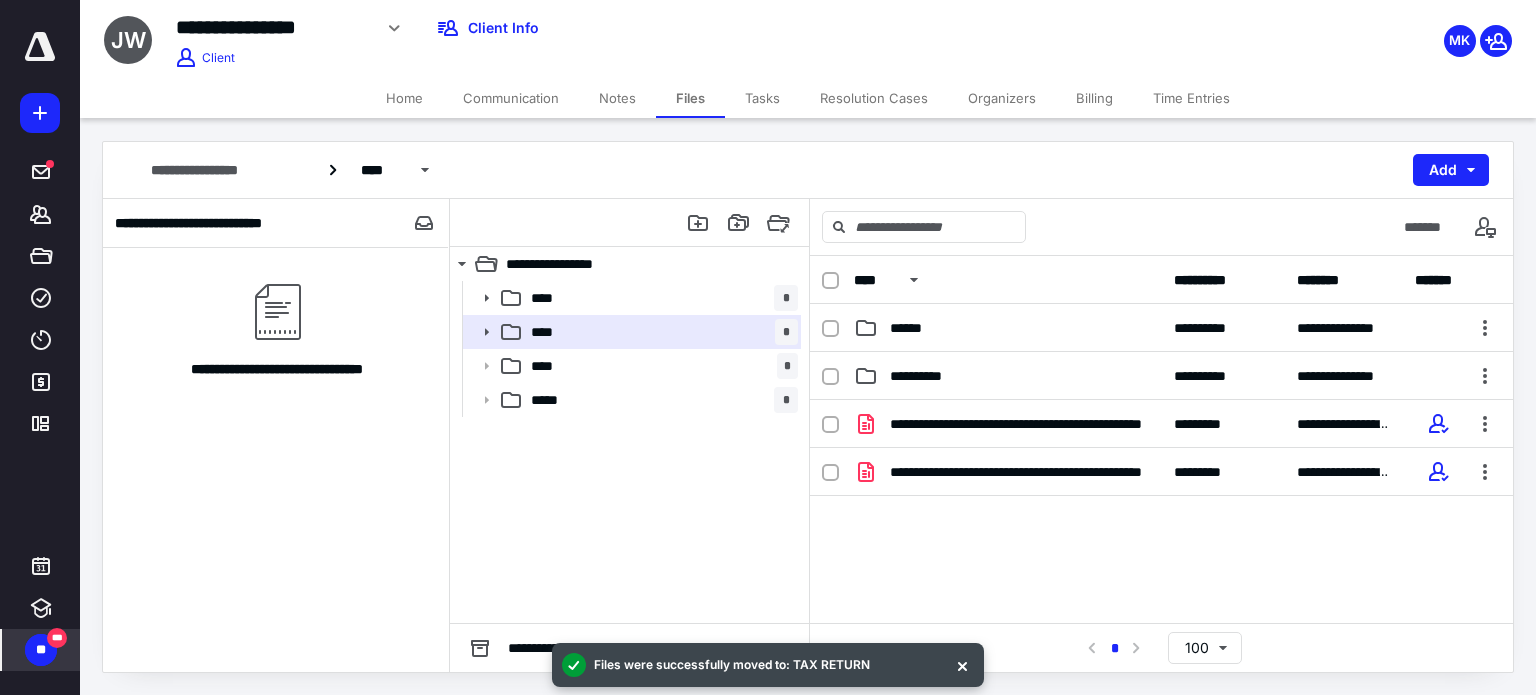 click on "Tasks" at bounding box center (762, 98) 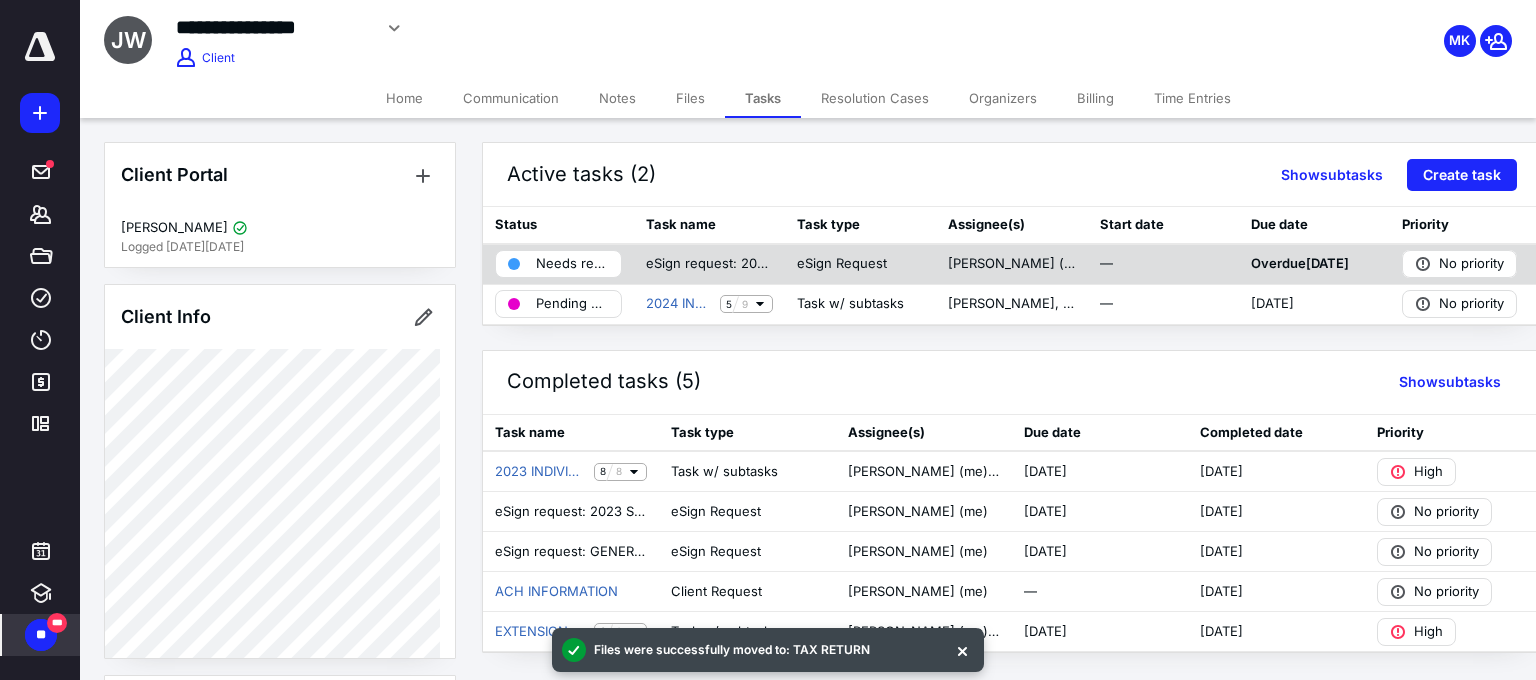 click on "Needs review" at bounding box center [572, 264] 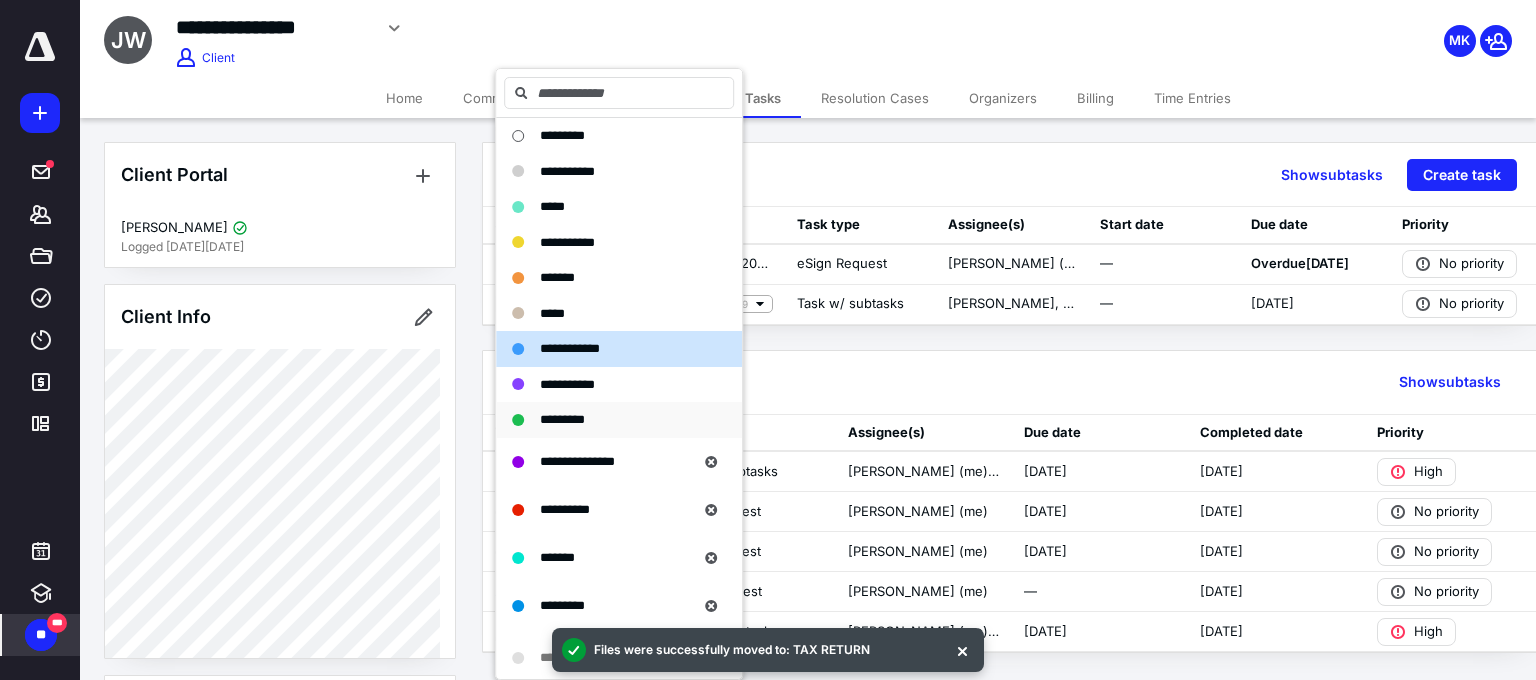 click on "*********" at bounding box center [562, 419] 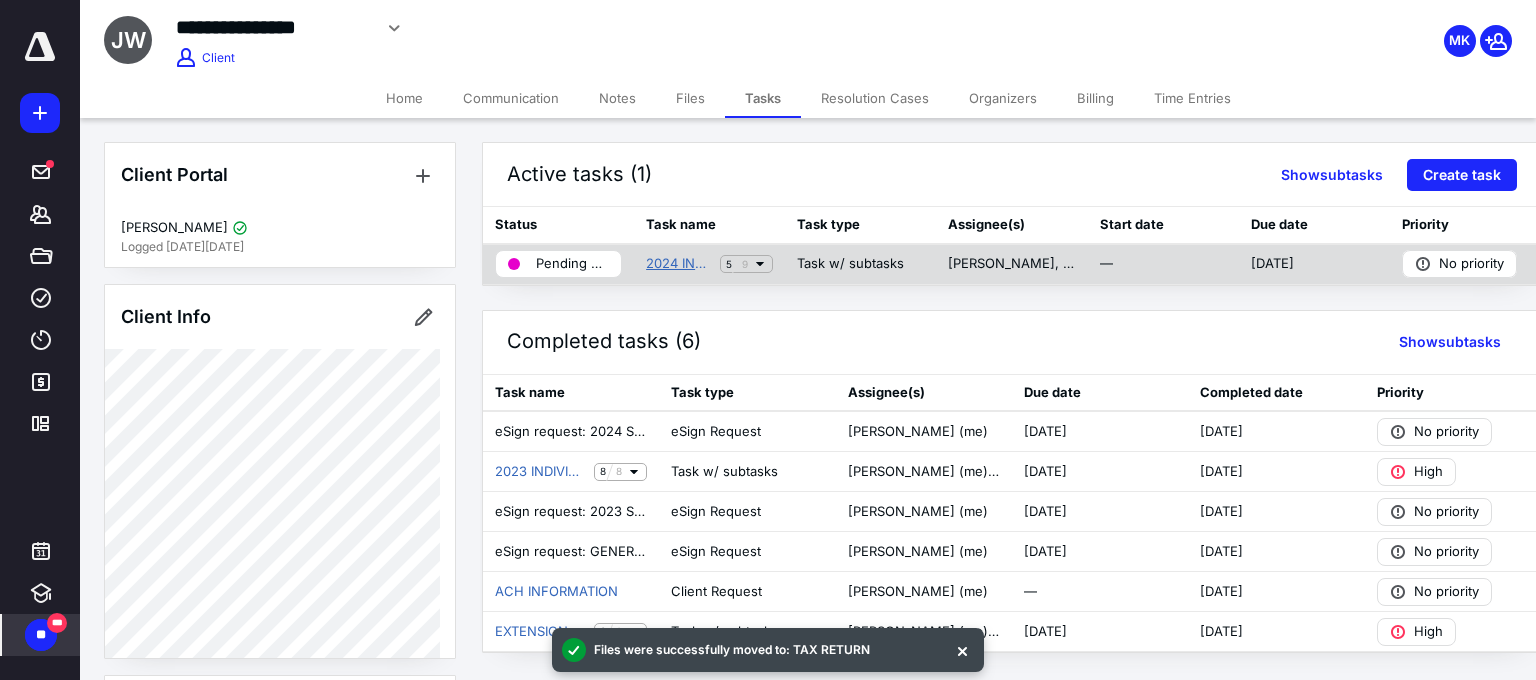 click on "2024  INDIVIDUAL TAX RETURN" at bounding box center (679, 264) 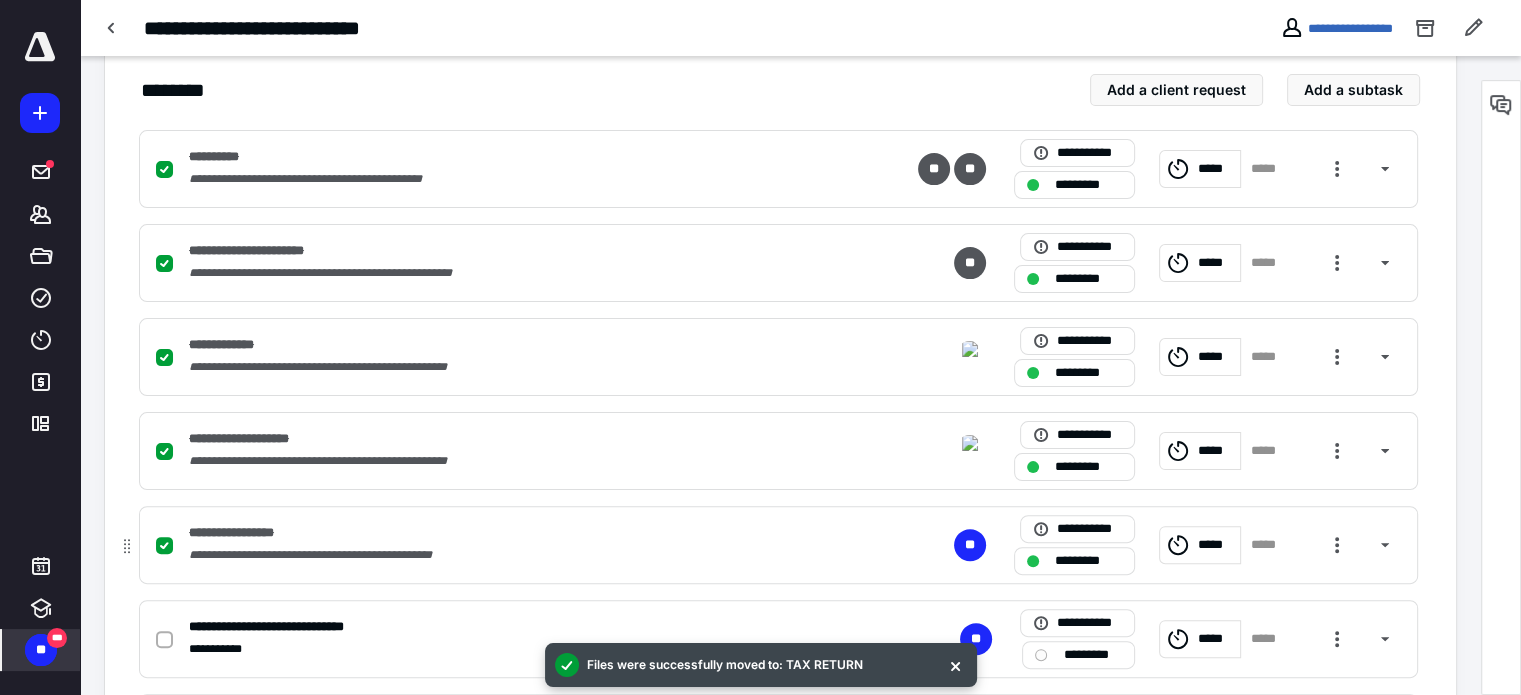 scroll, scrollTop: 500, scrollLeft: 0, axis: vertical 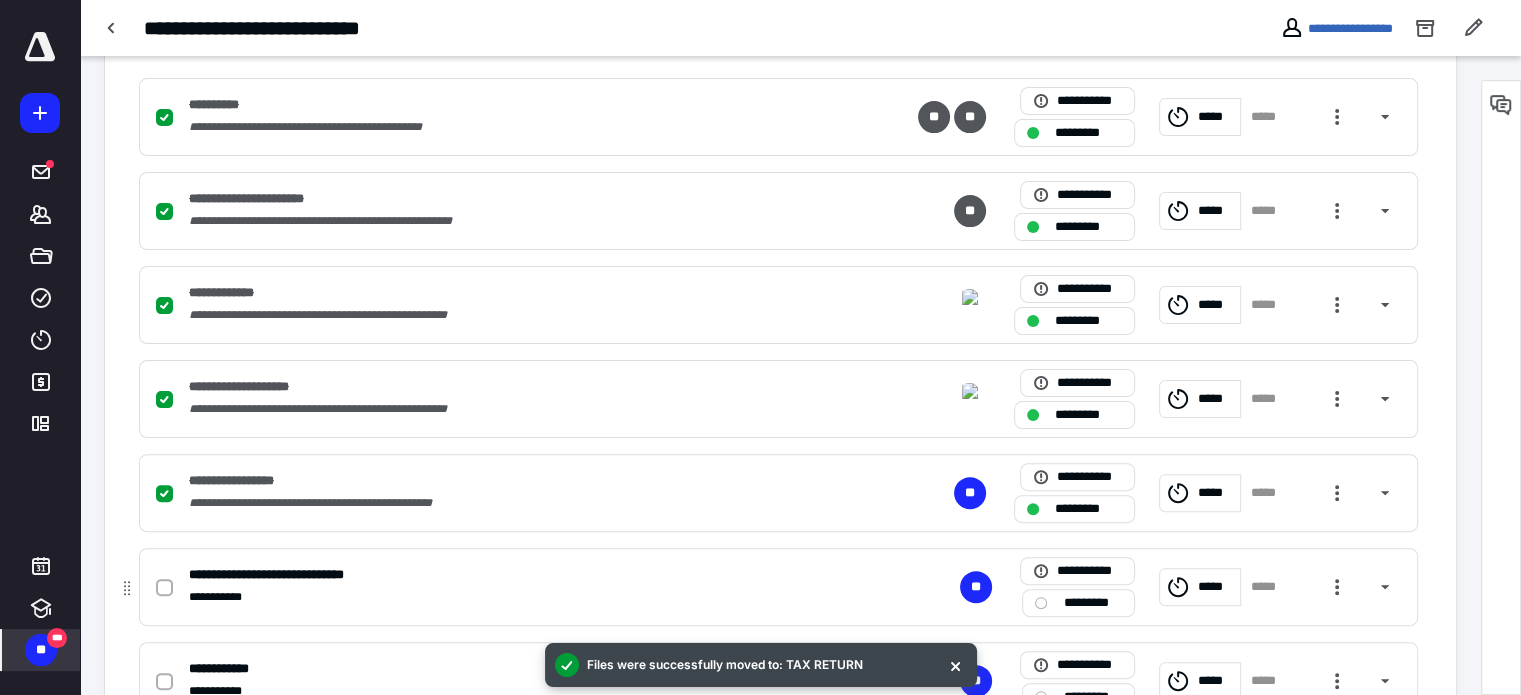 click at bounding box center [164, 588] 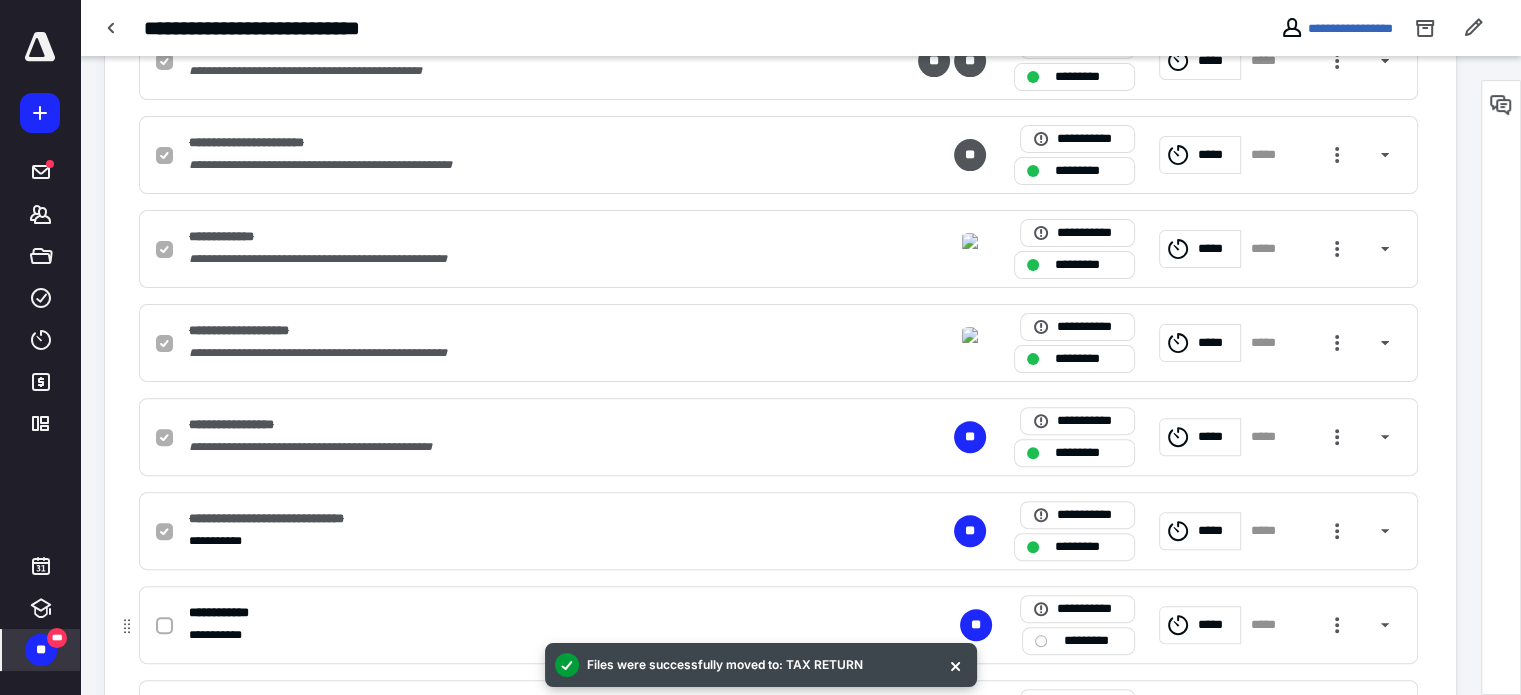 scroll, scrollTop: 700, scrollLeft: 0, axis: vertical 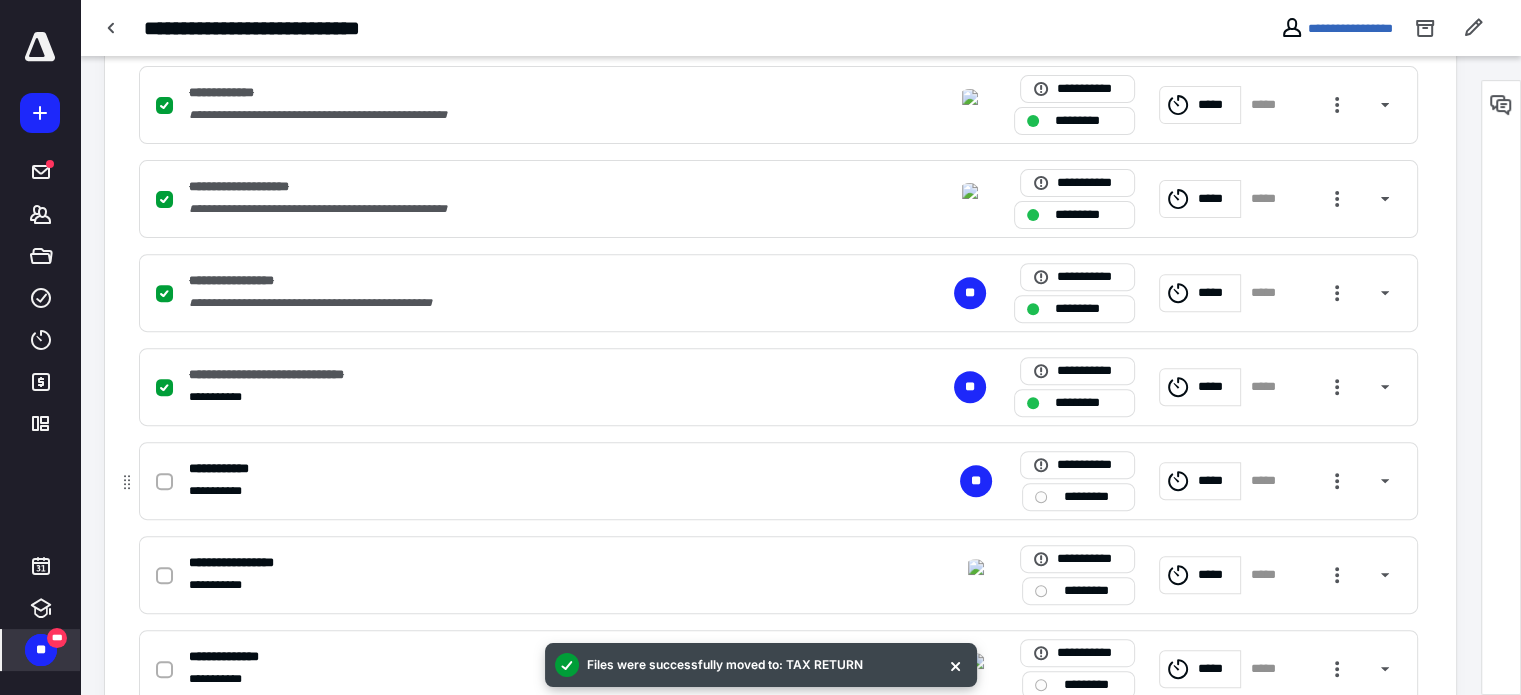click at bounding box center [164, 482] 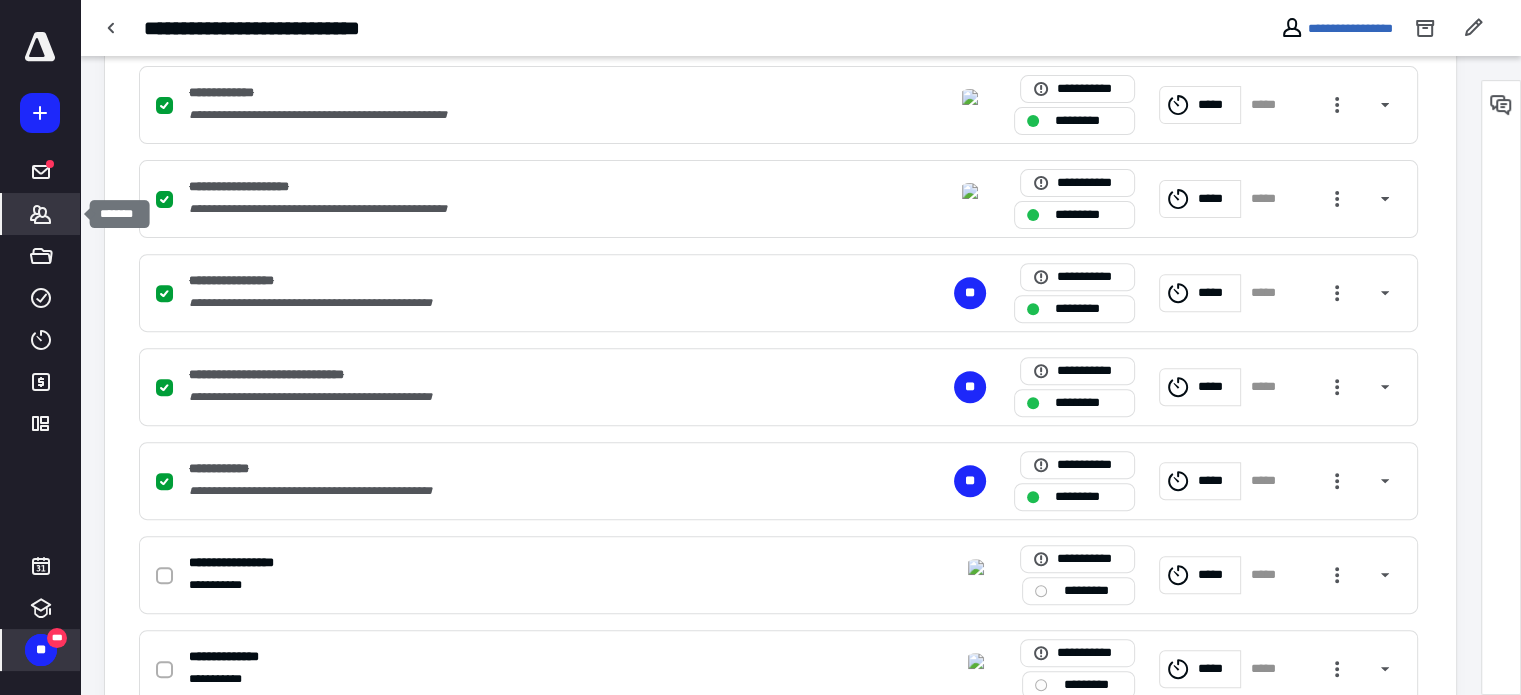 click 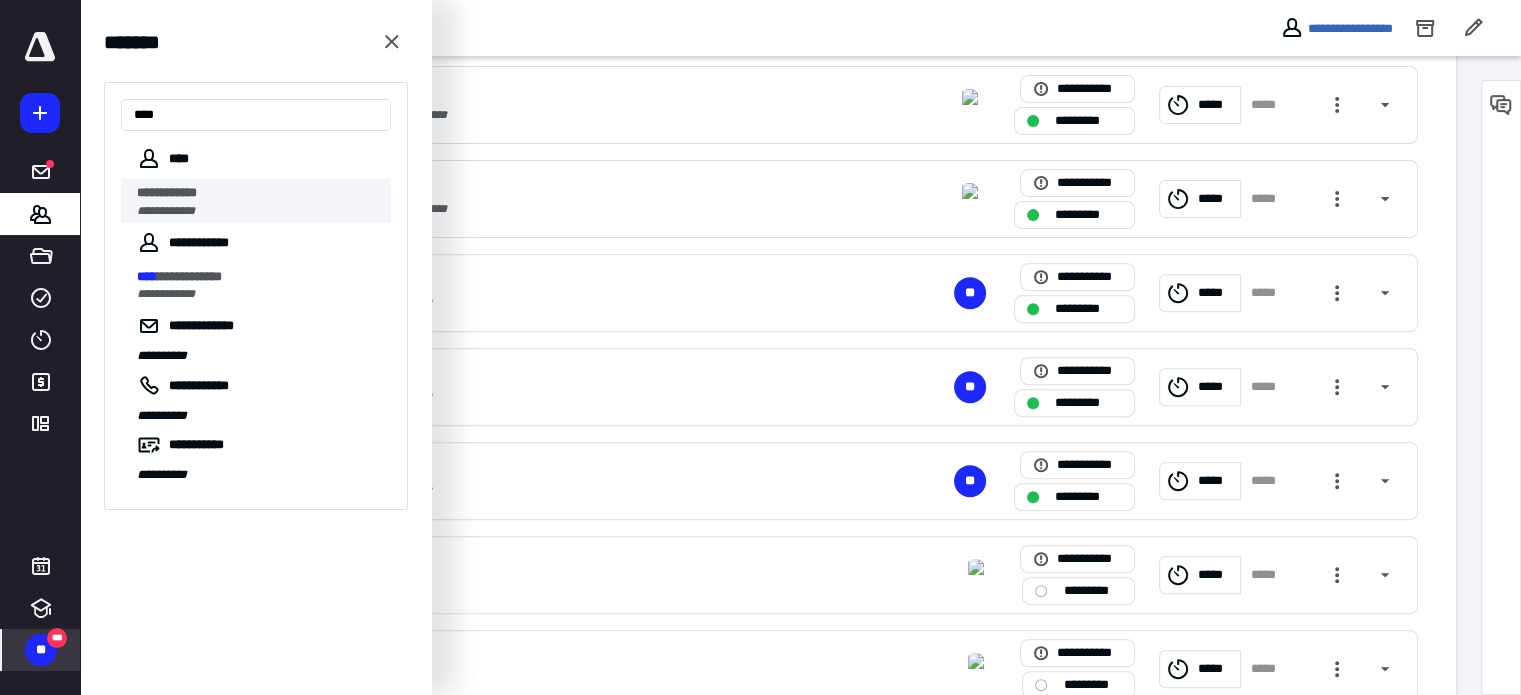 type on "****" 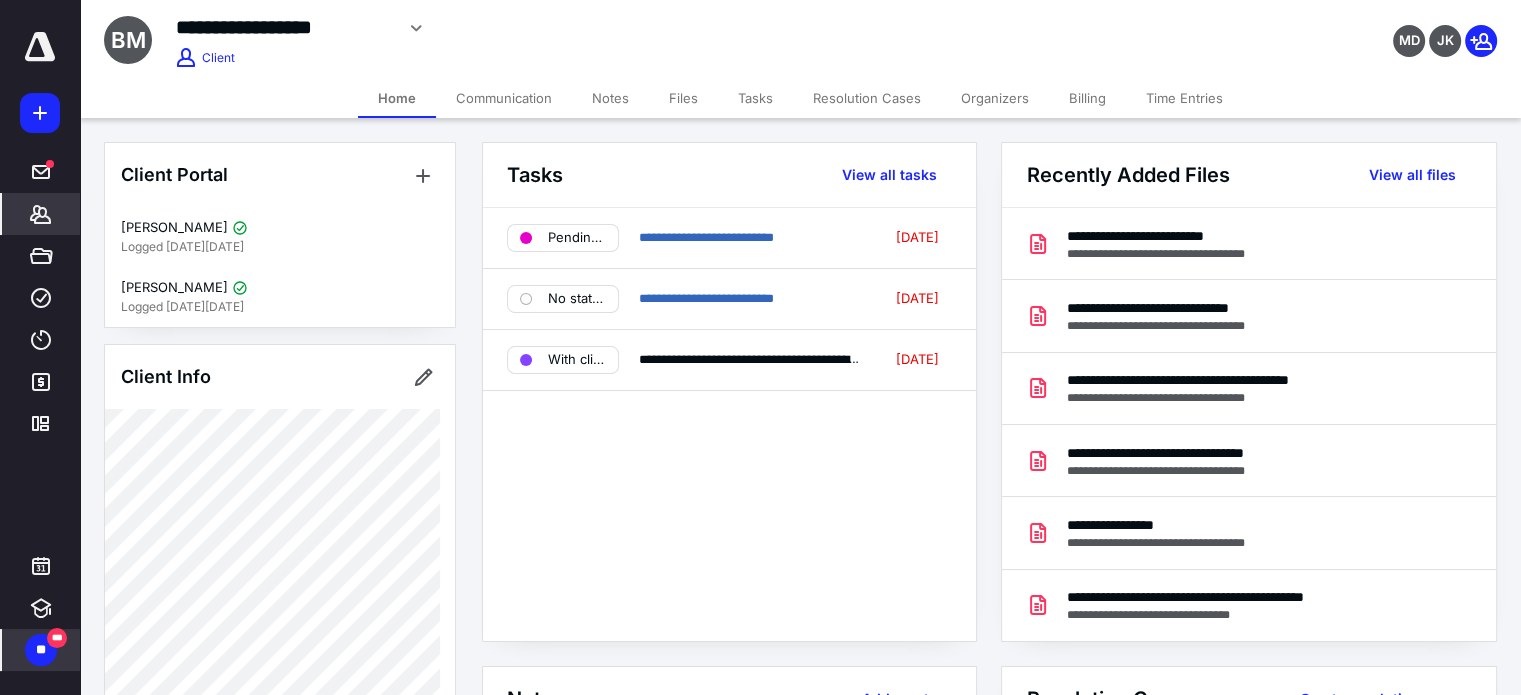 click 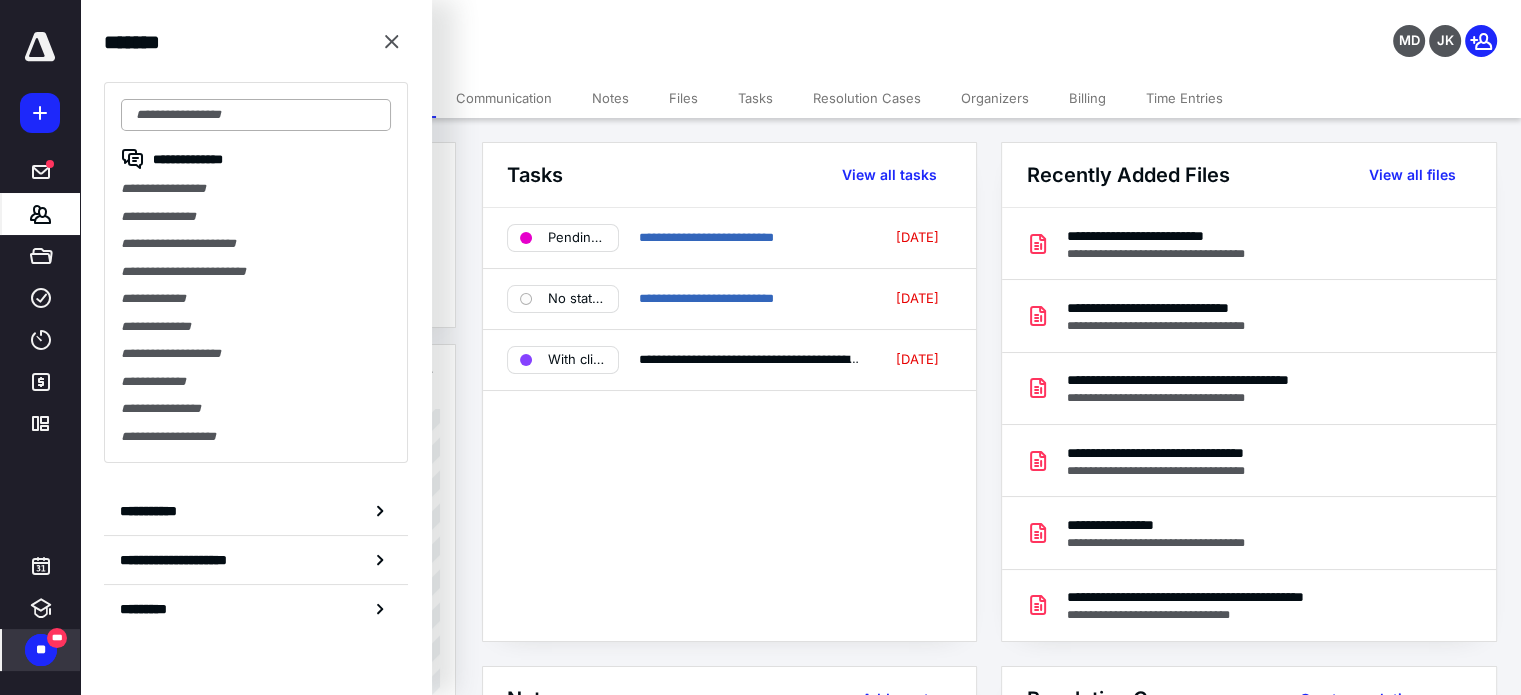 click at bounding box center [256, 115] 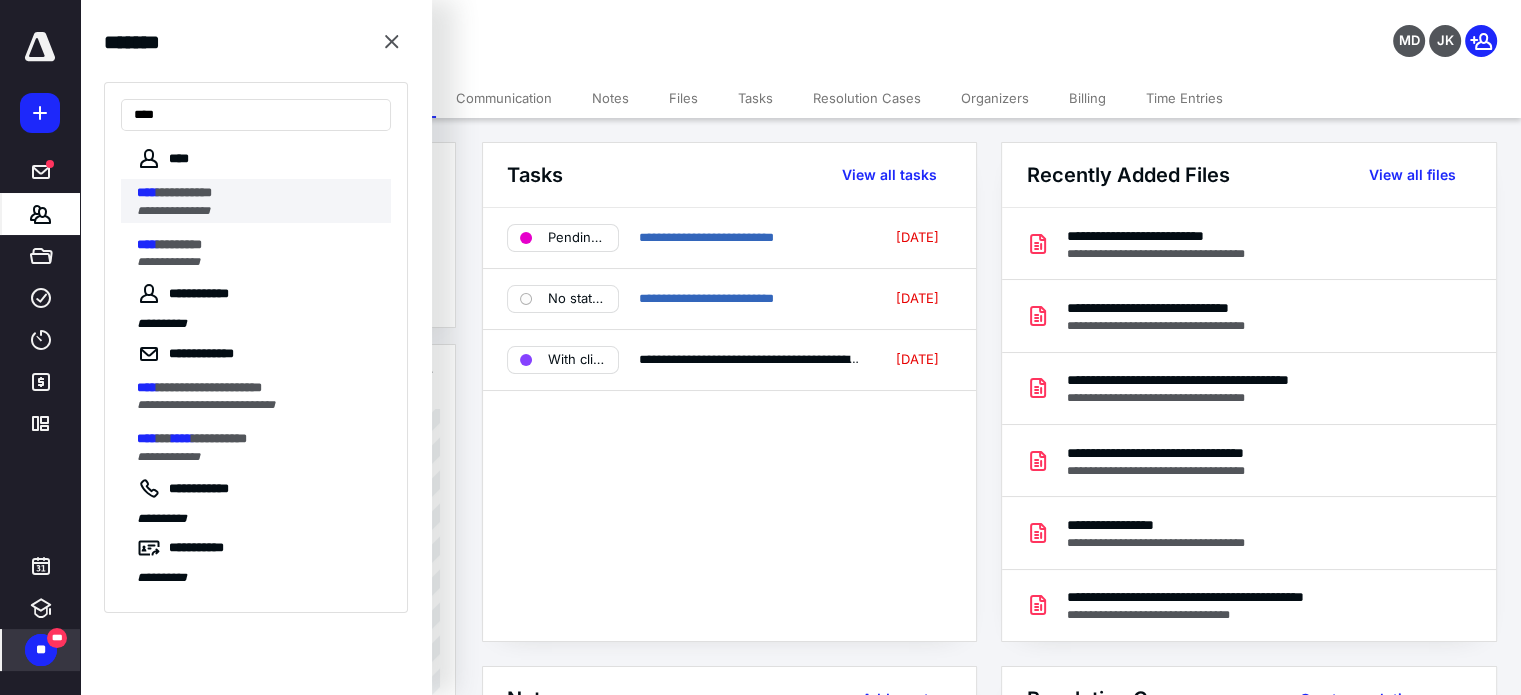 type on "****" 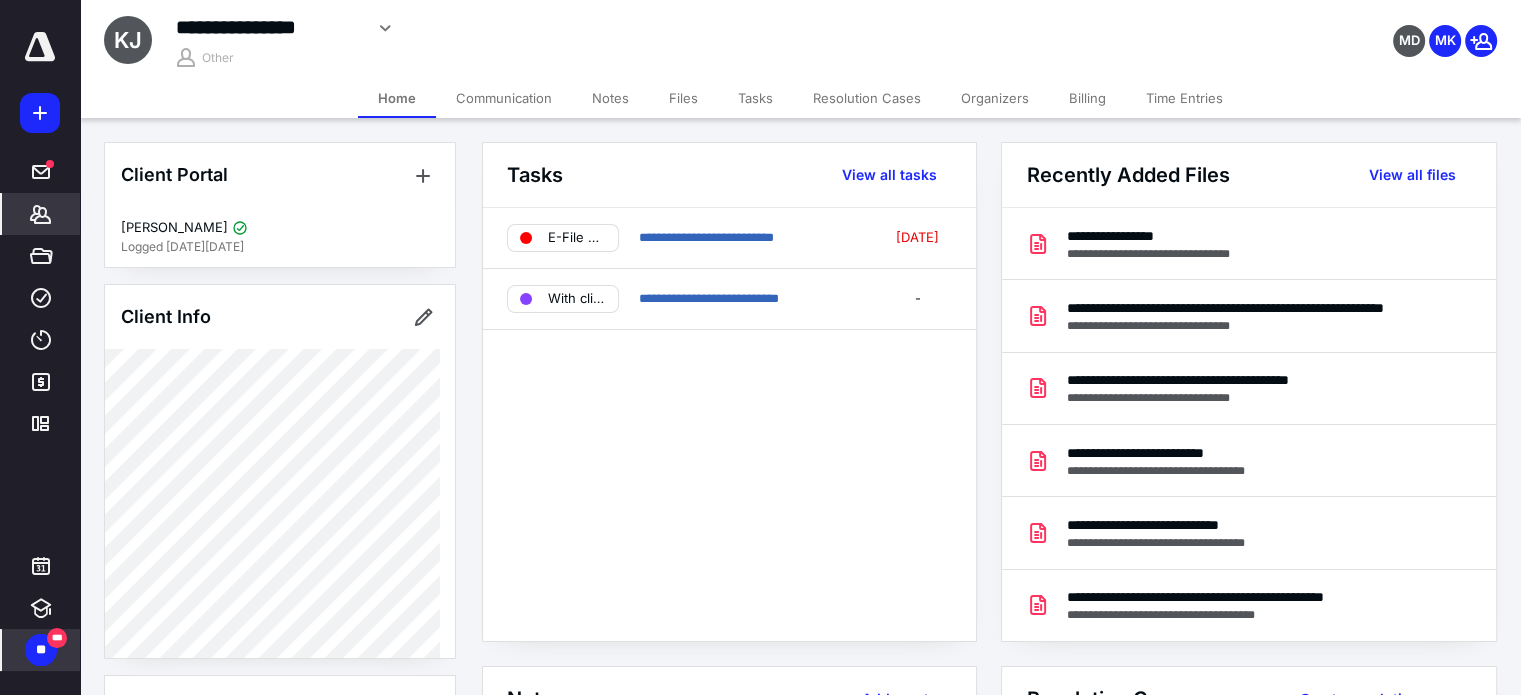 click on "Billing" at bounding box center (1087, 98) 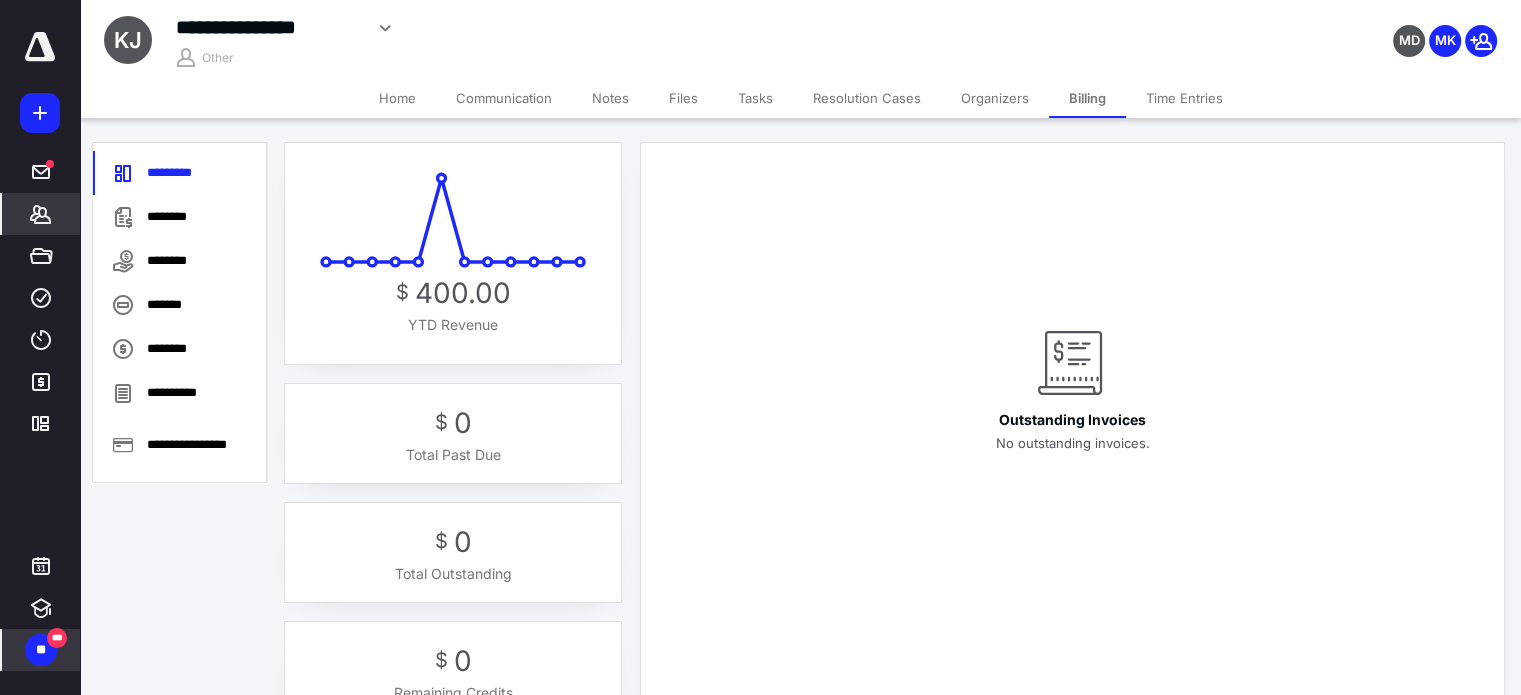 click on "Tasks" at bounding box center [755, 98] 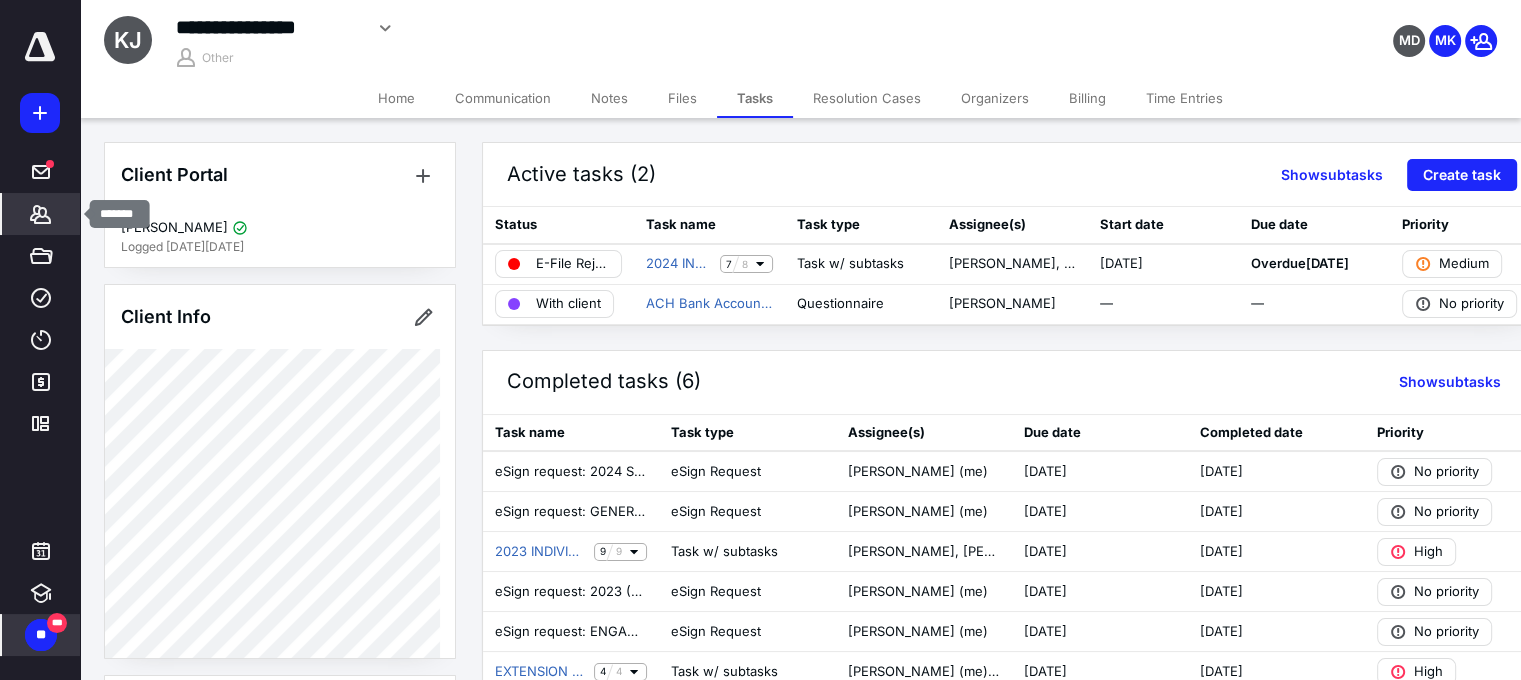 click 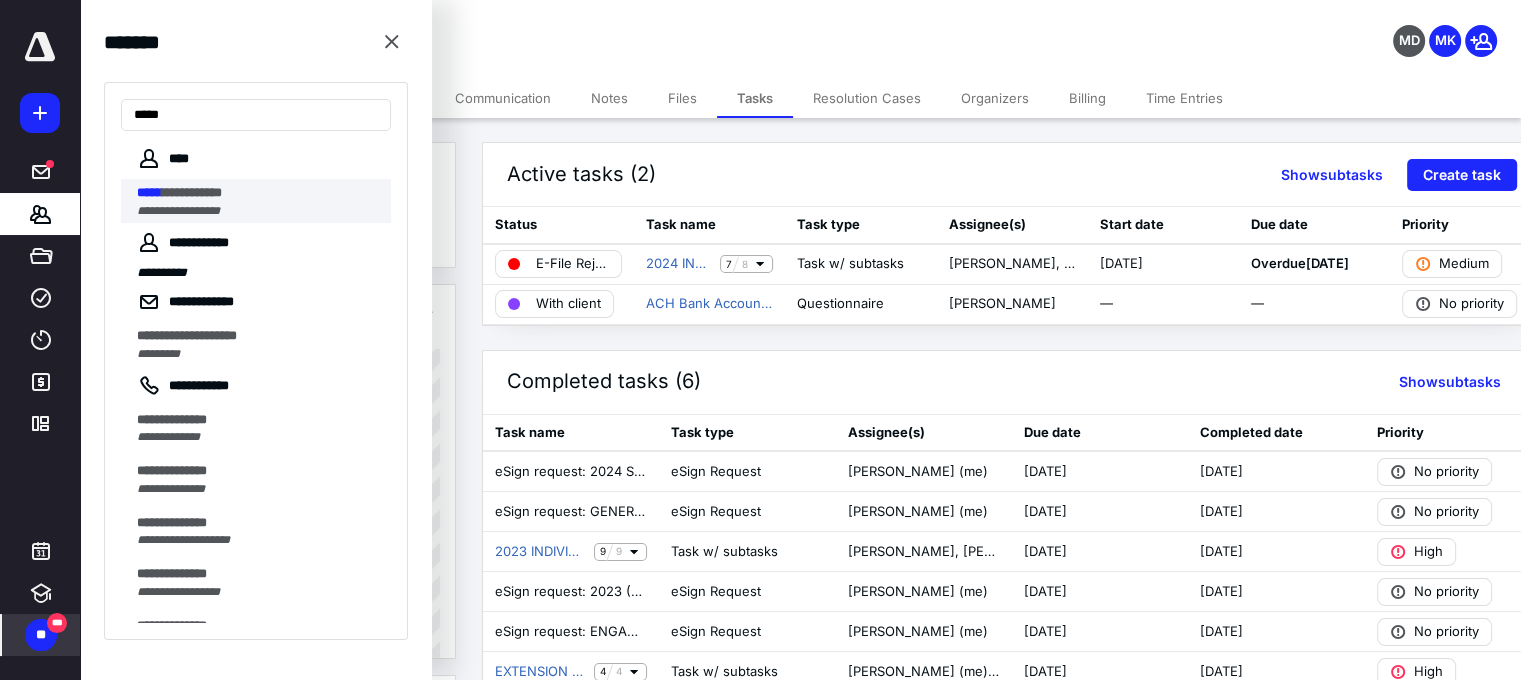 type on "*****" 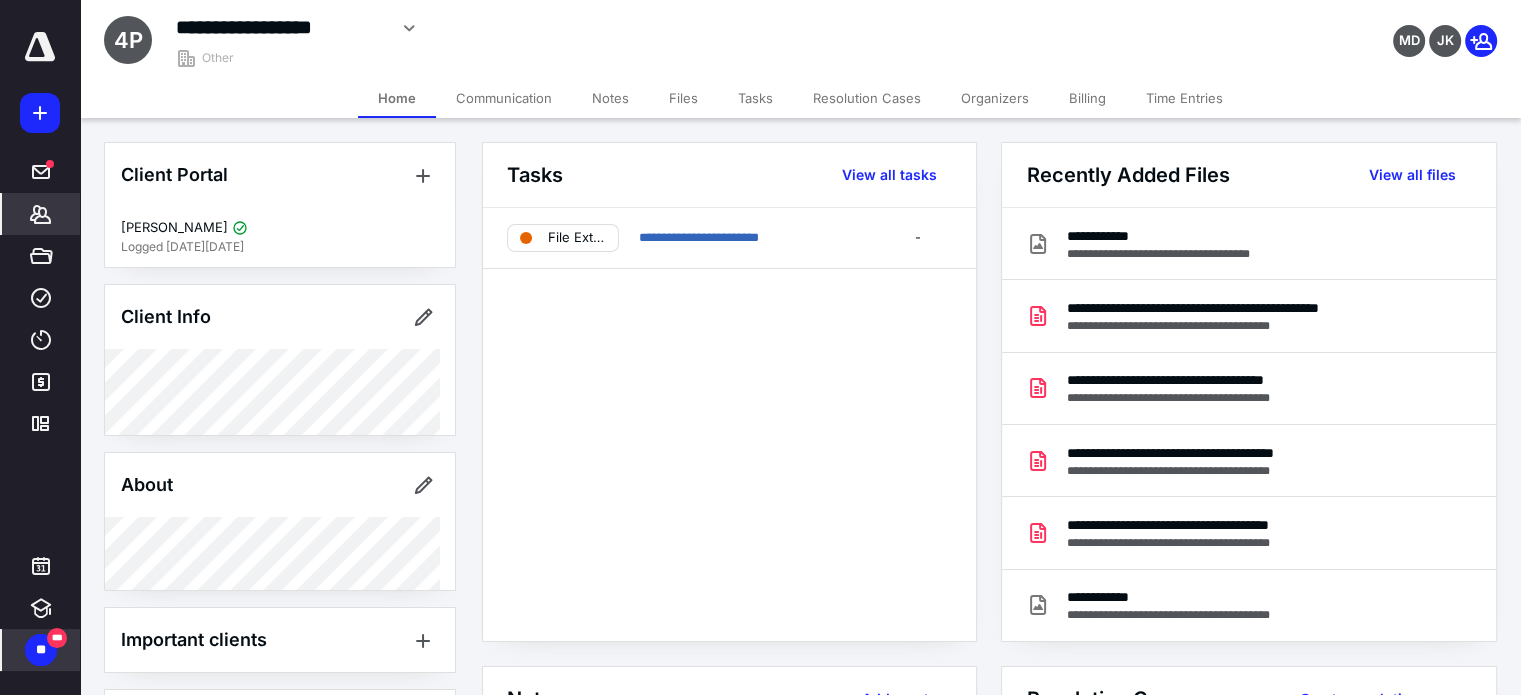 click on "Files" at bounding box center (683, 98) 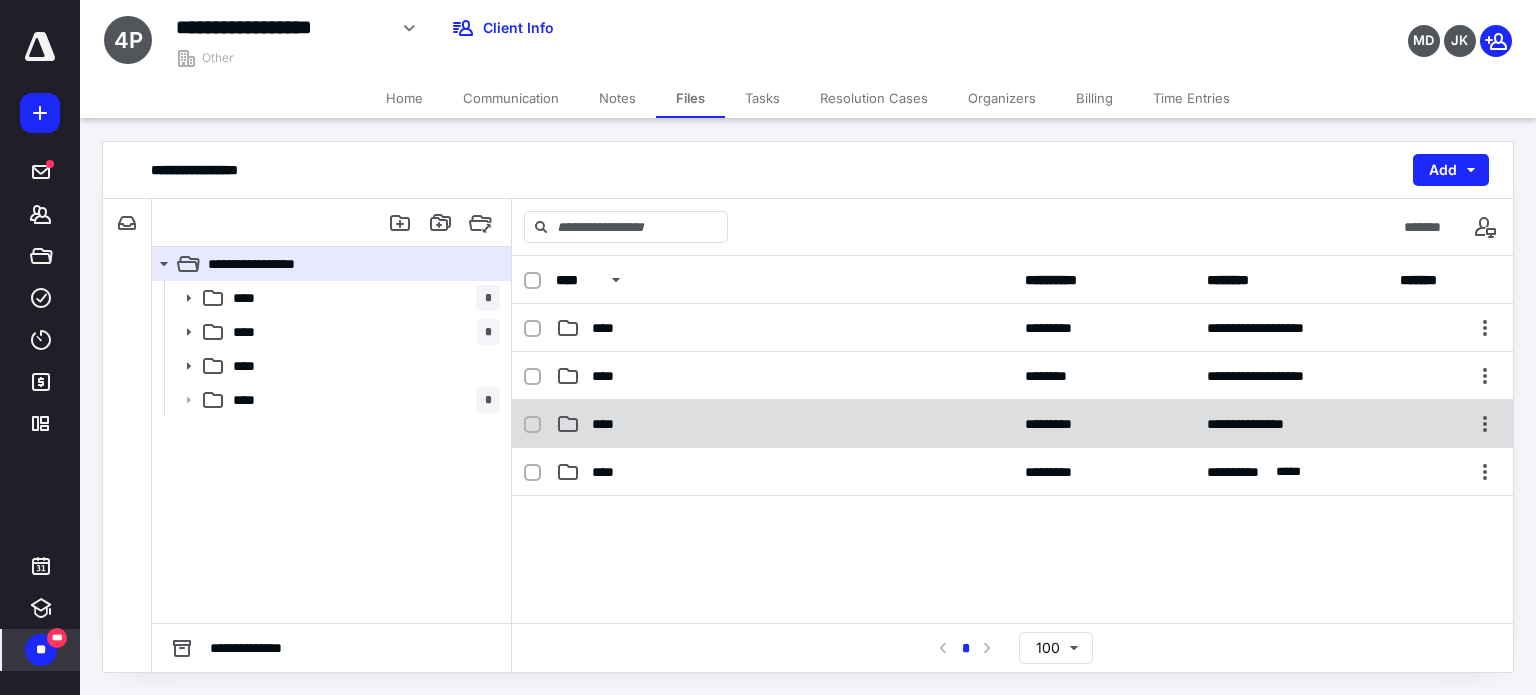 click on "****" at bounding box center (609, 424) 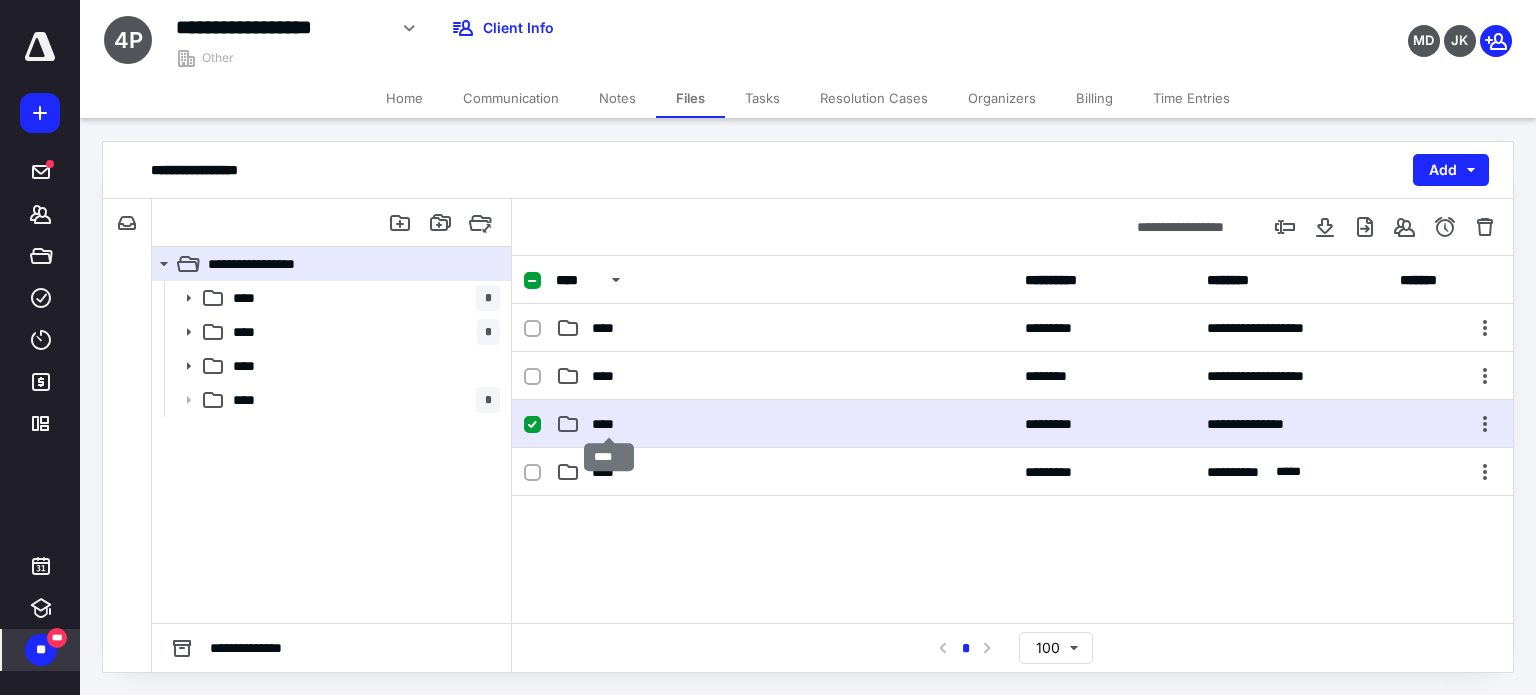 click on "****" at bounding box center [609, 424] 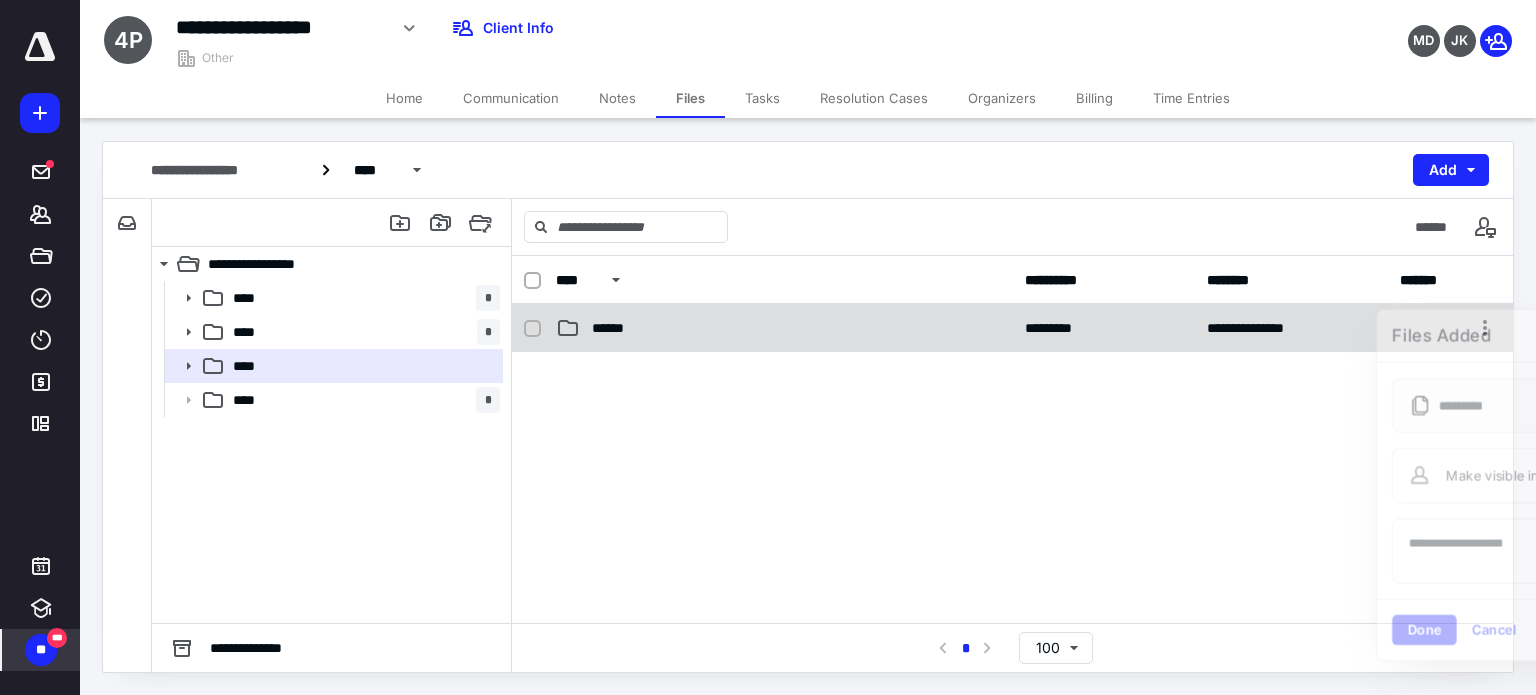 click on "******" at bounding box center (620, 328) 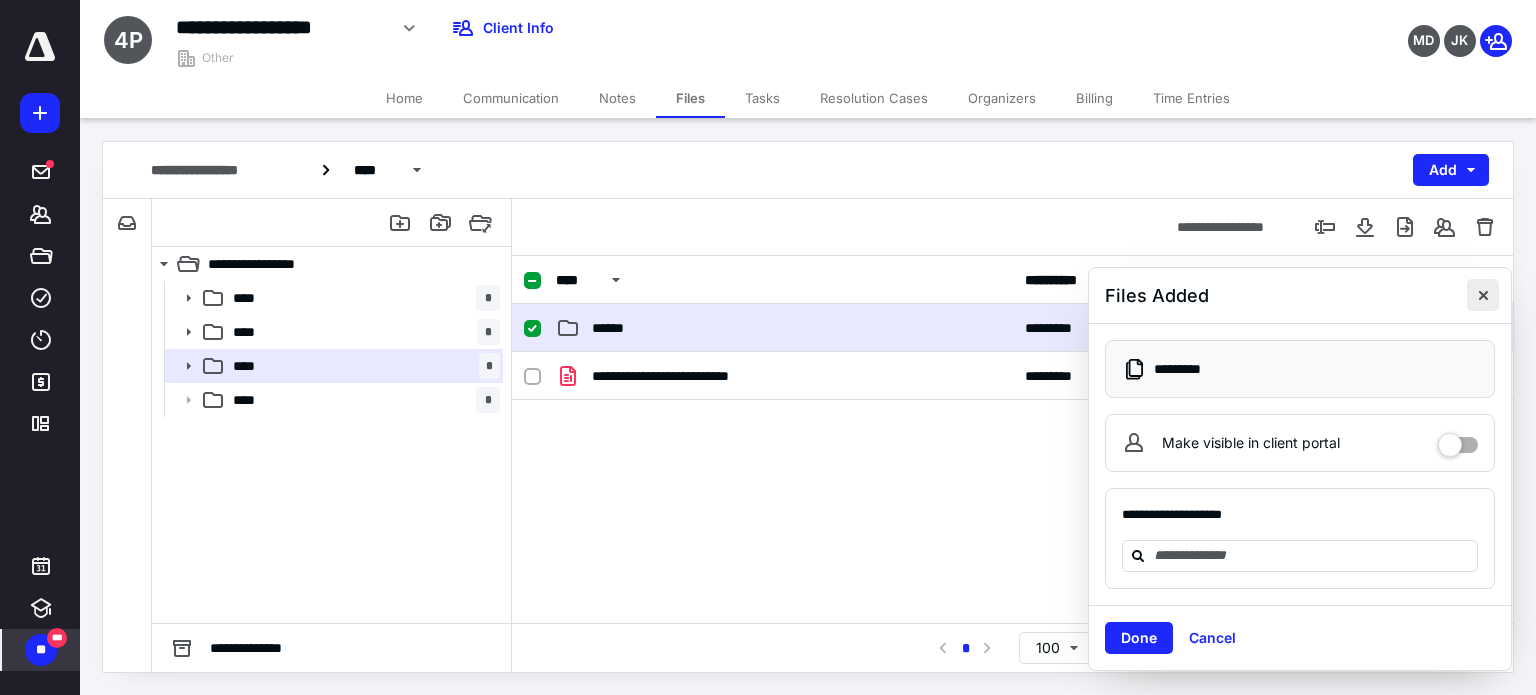 click at bounding box center [1483, 295] 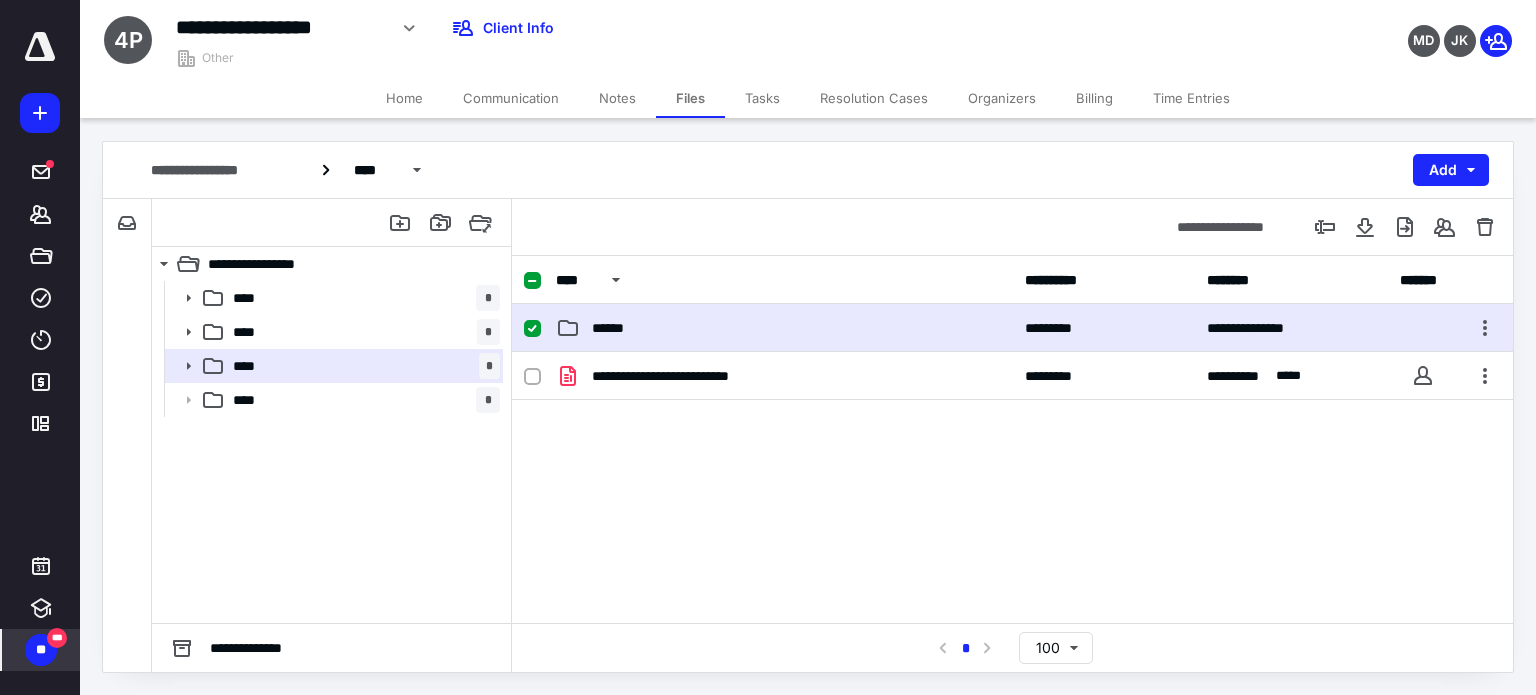 click 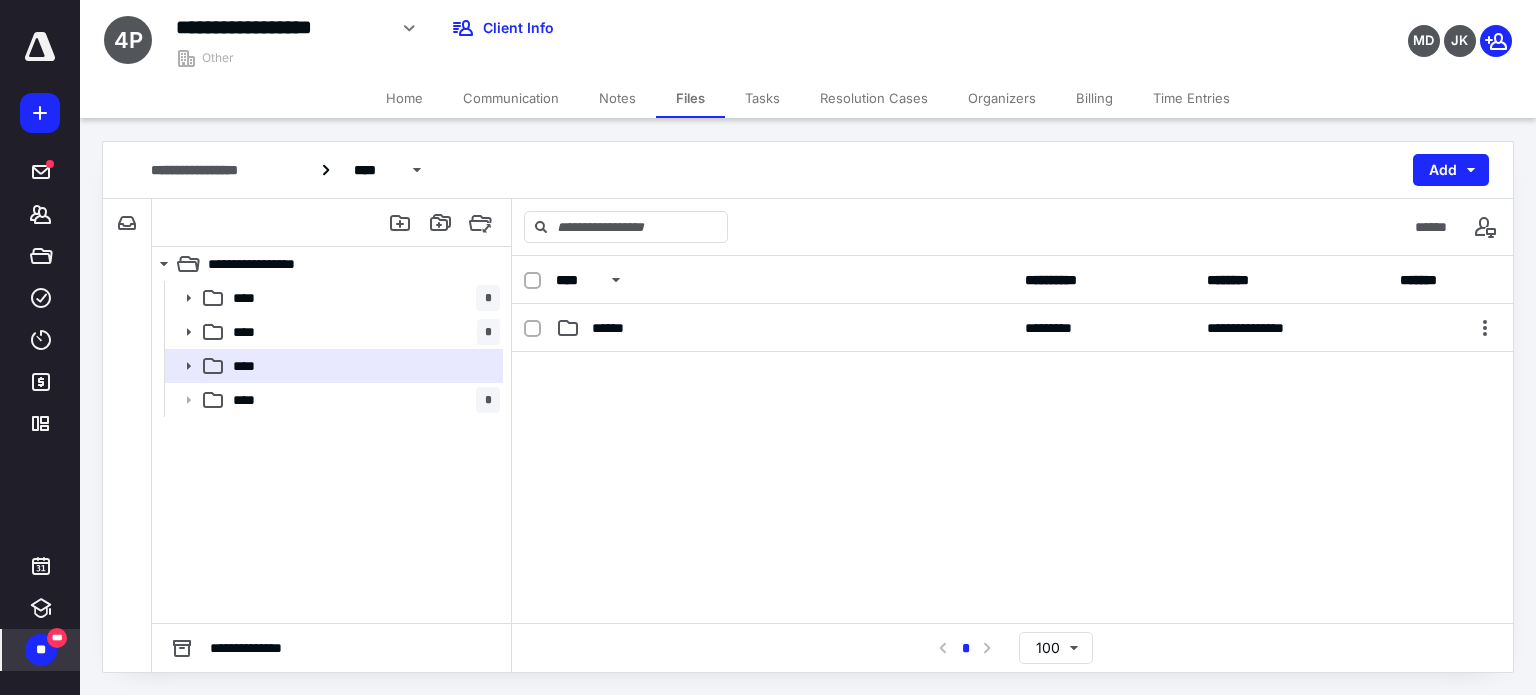 click on "***" at bounding box center [57, 638] 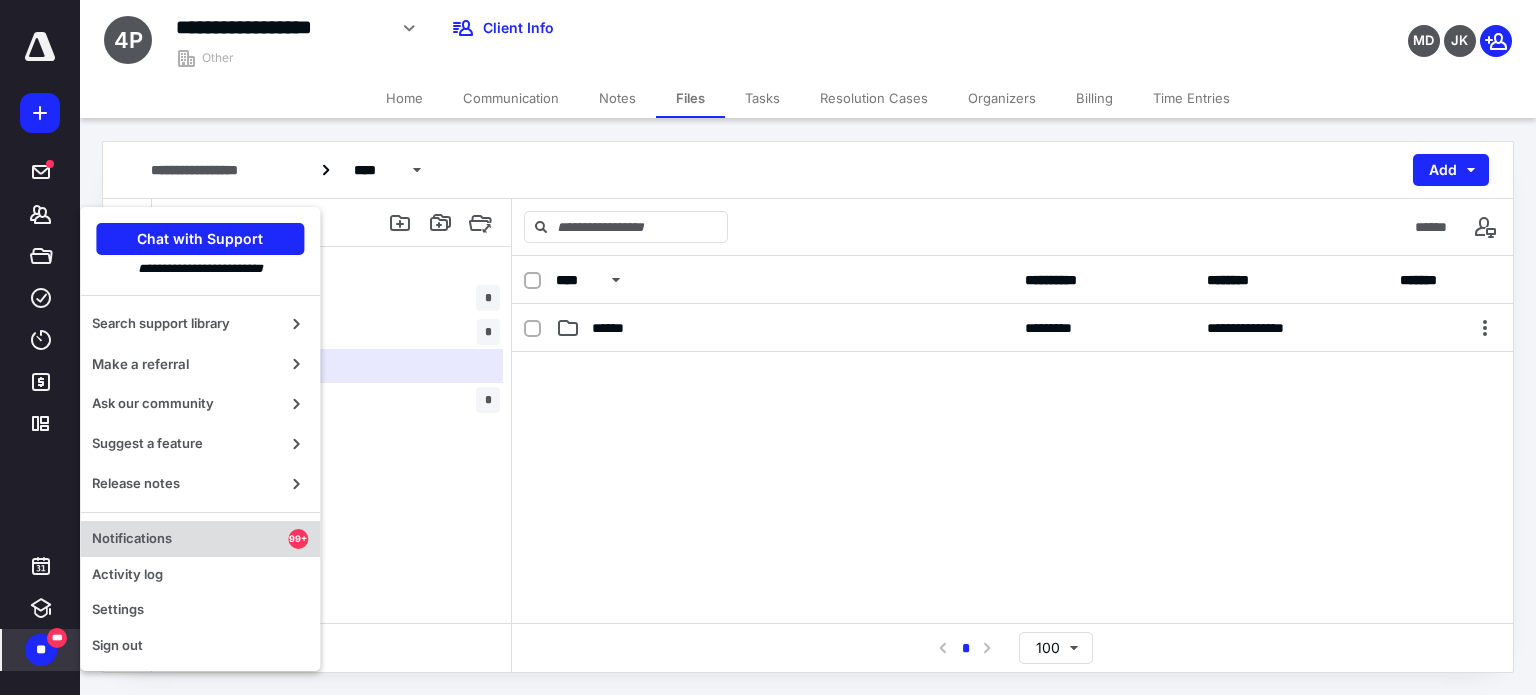 click on "Notifications" at bounding box center (190, 539) 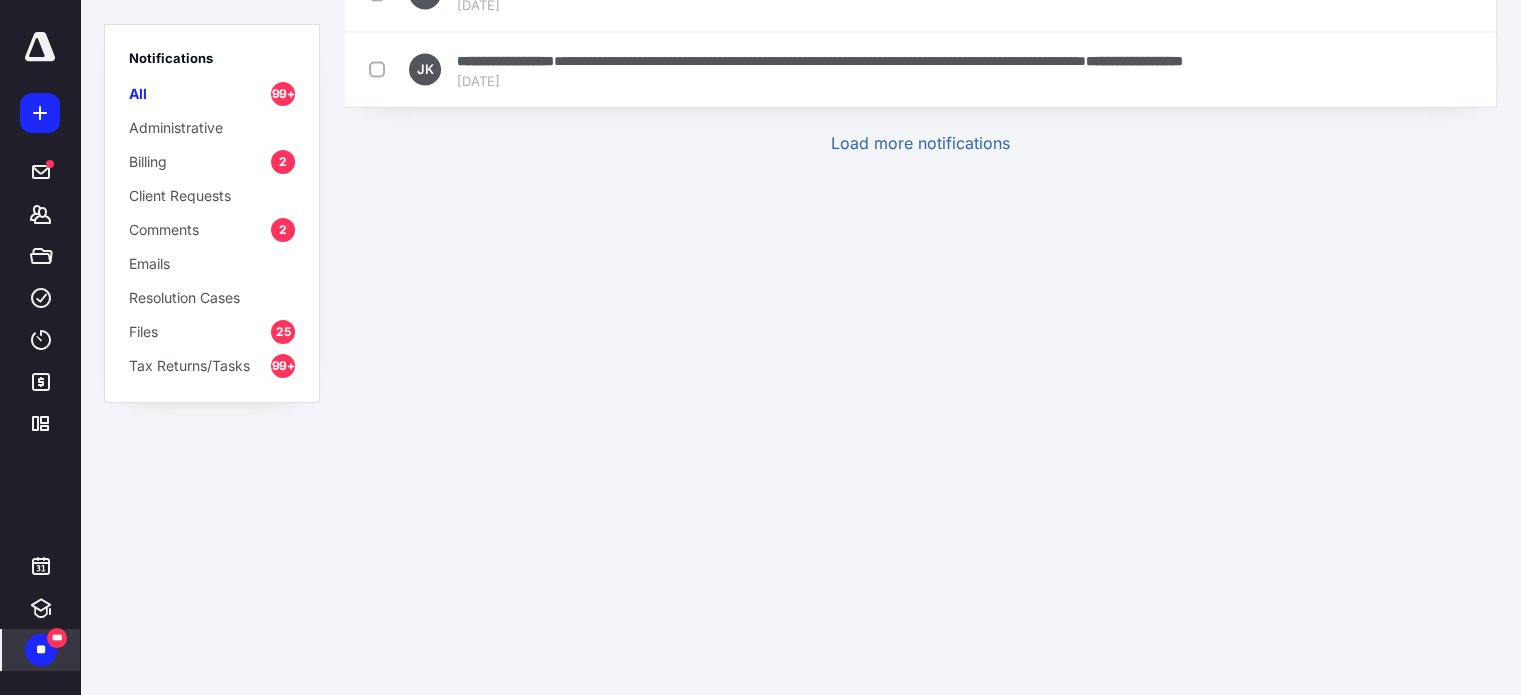 scroll, scrollTop: 4000, scrollLeft: 0, axis: vertical 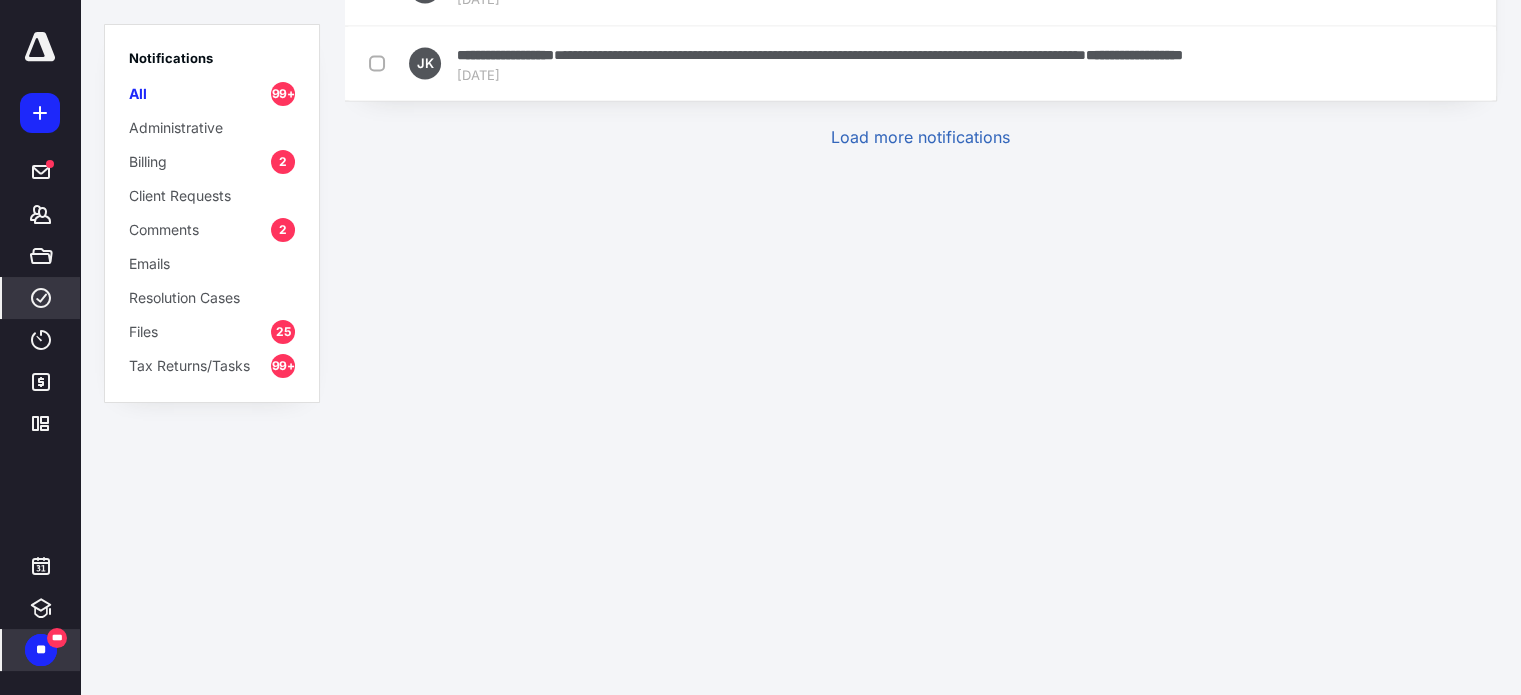 click on "****" at bounding box center (41, 298) 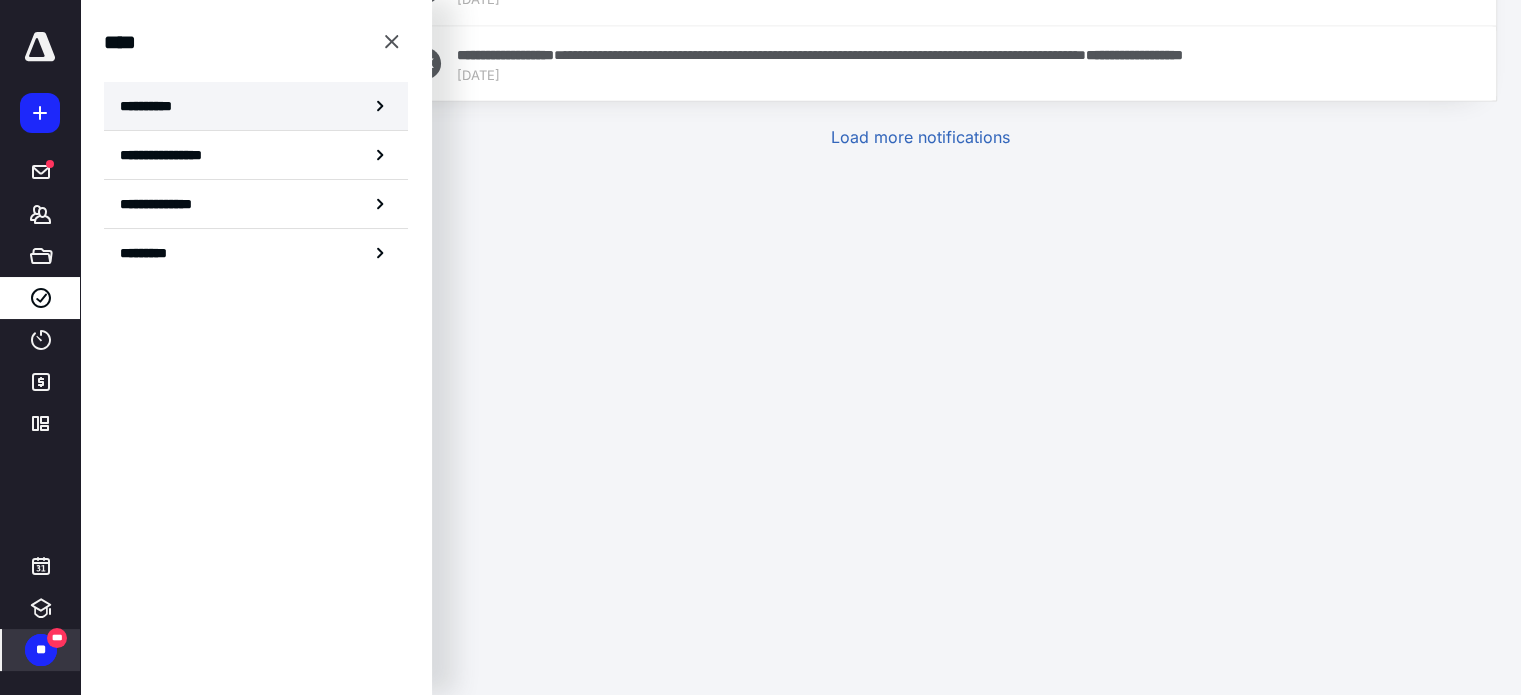 click on "**********" at bounding box center (153, 106) 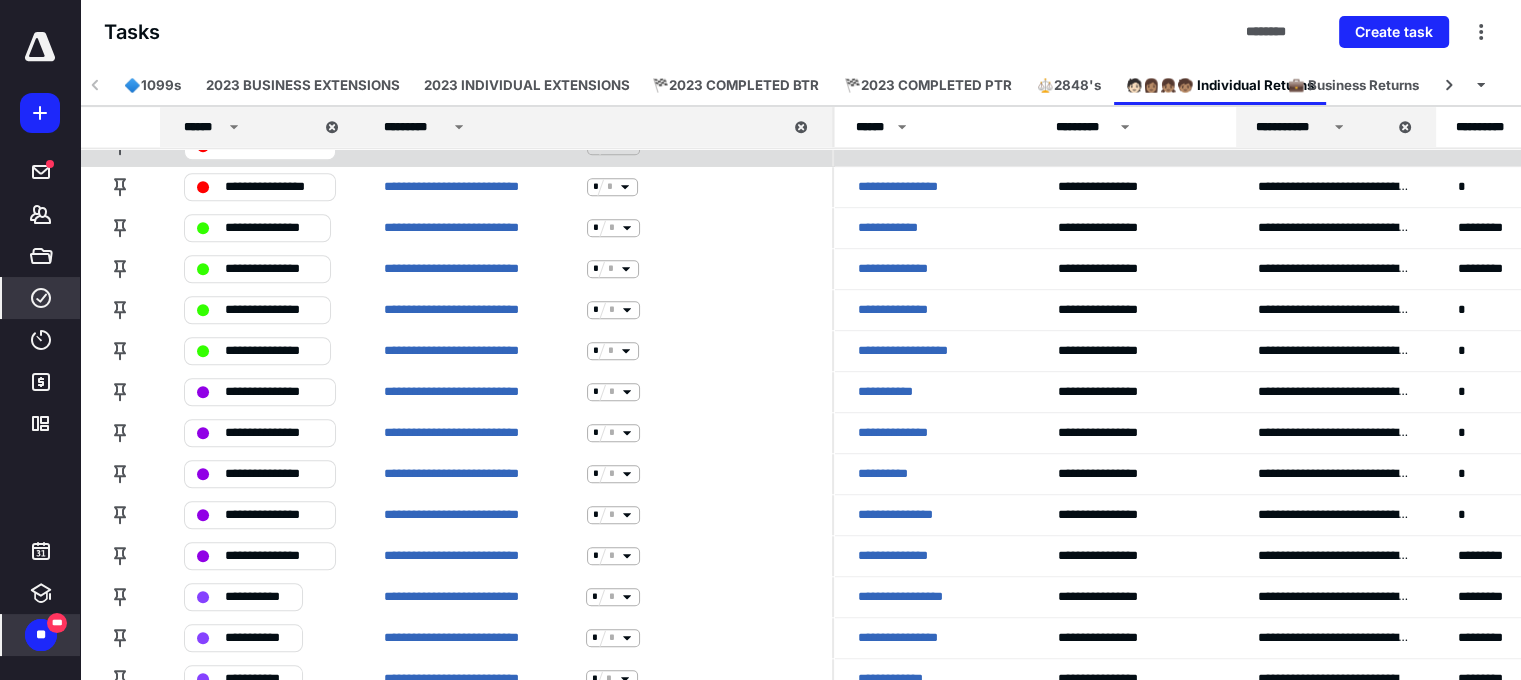 scroll, scrollTop: 1375, scrollLeft: 0, axis: vertical 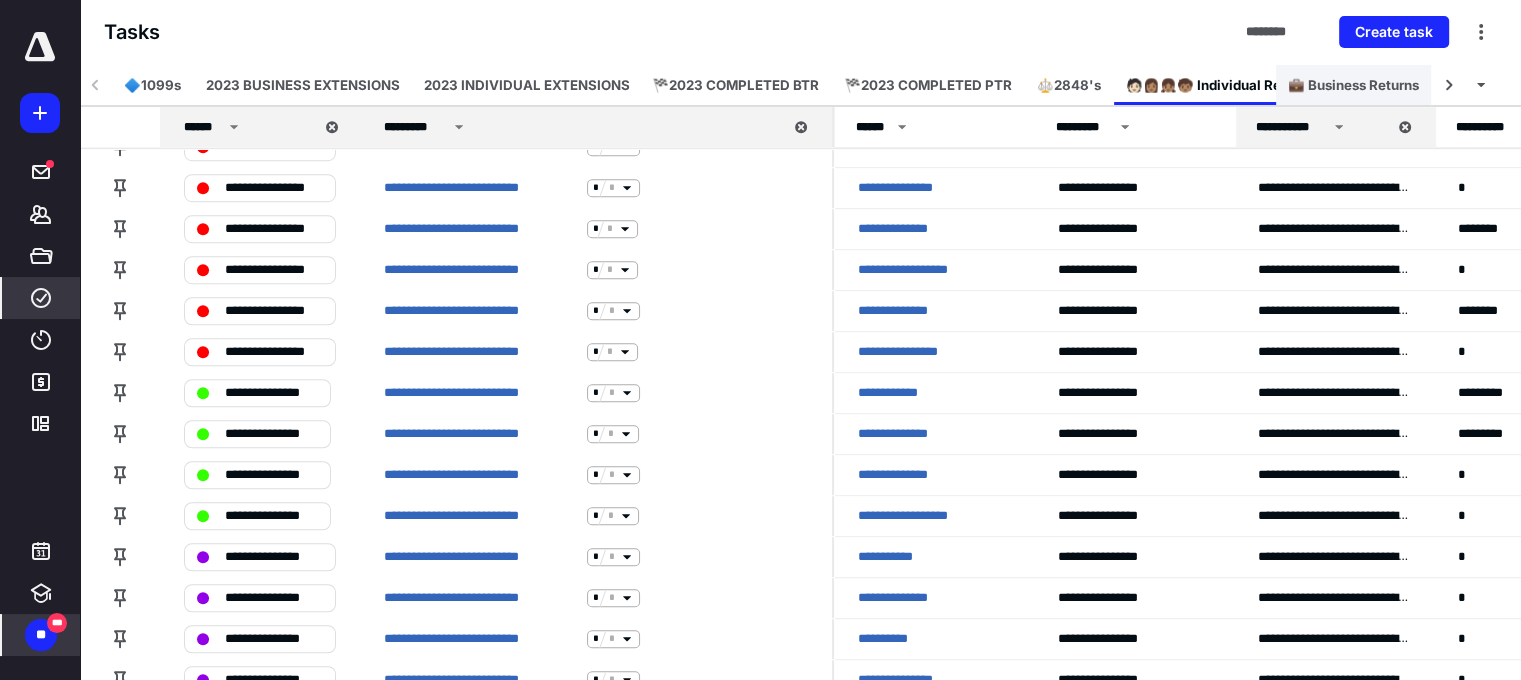 click on "💼 Business Returns" at bounding box center [1353, 85] 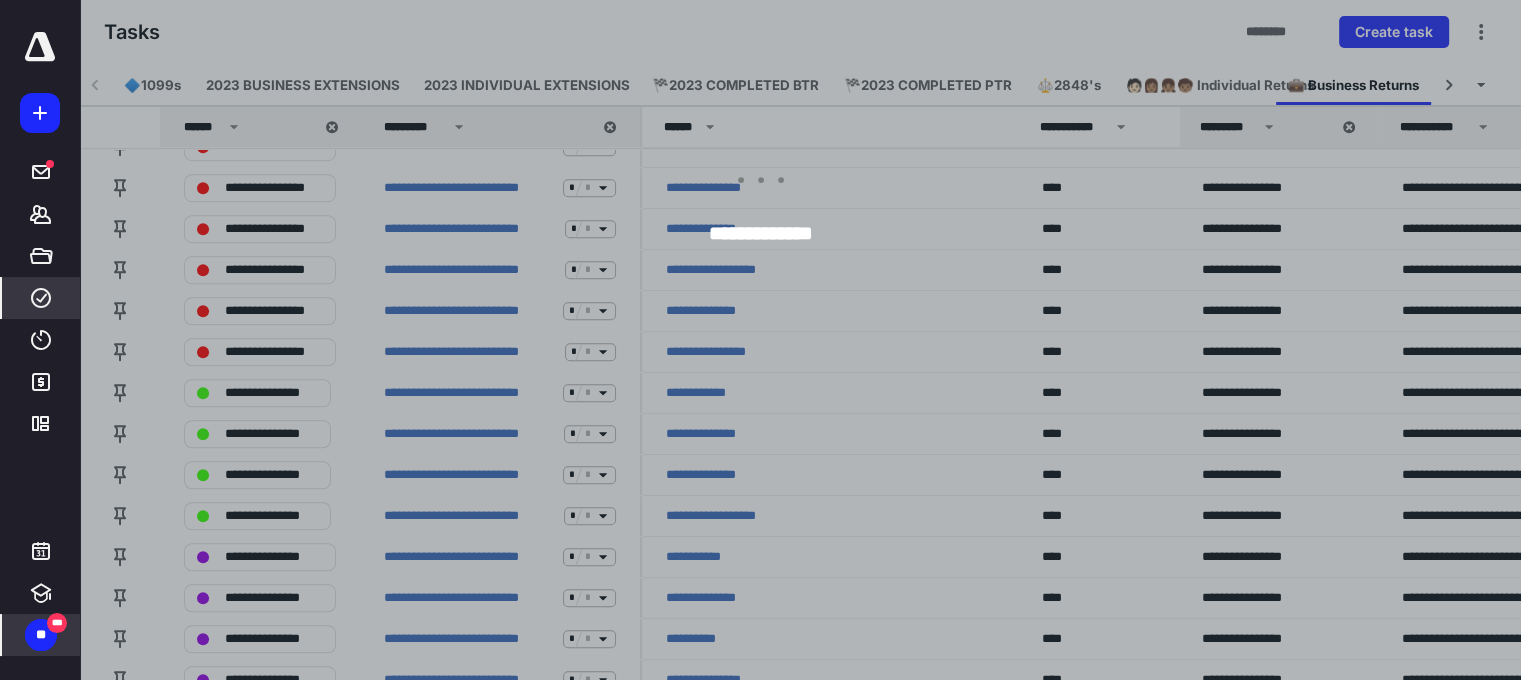 scroll, scrollTop: 0, scrollLeft: 2, axis: horizontal 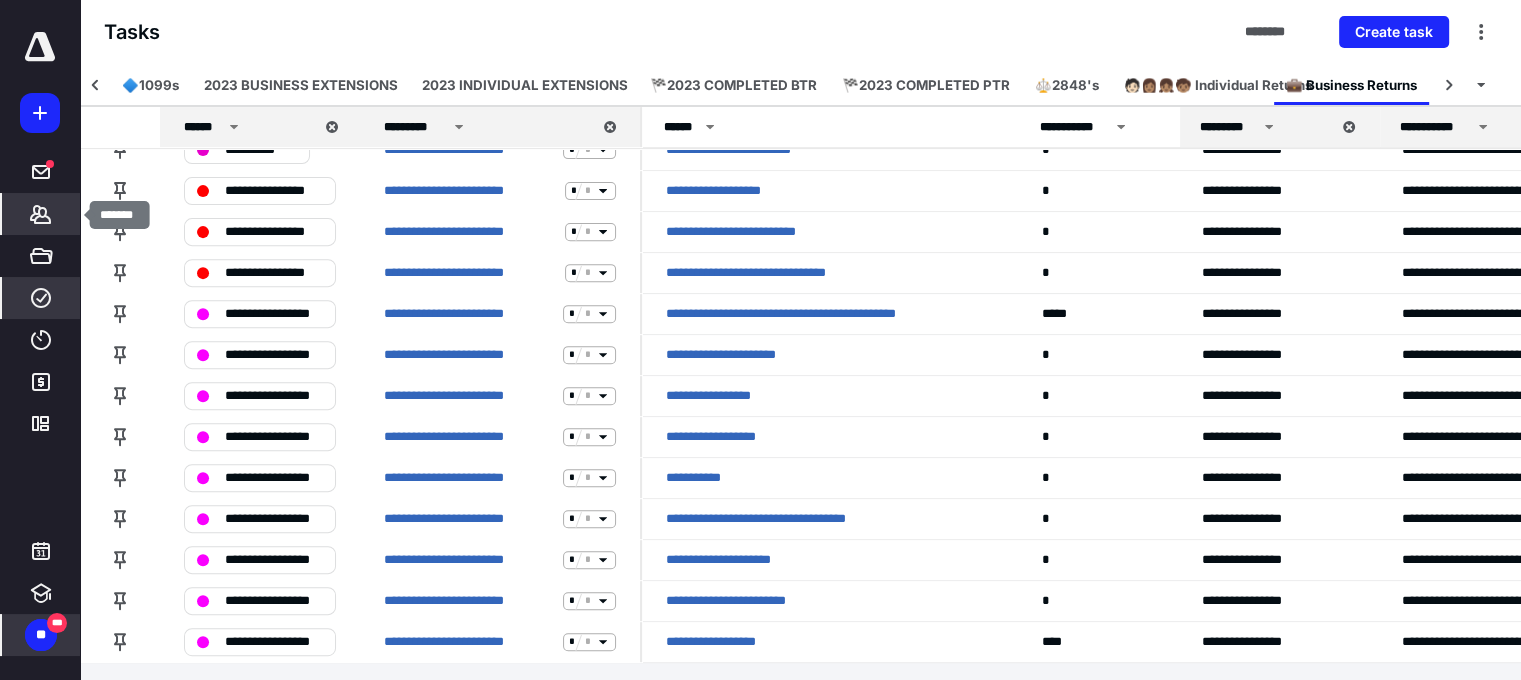 click 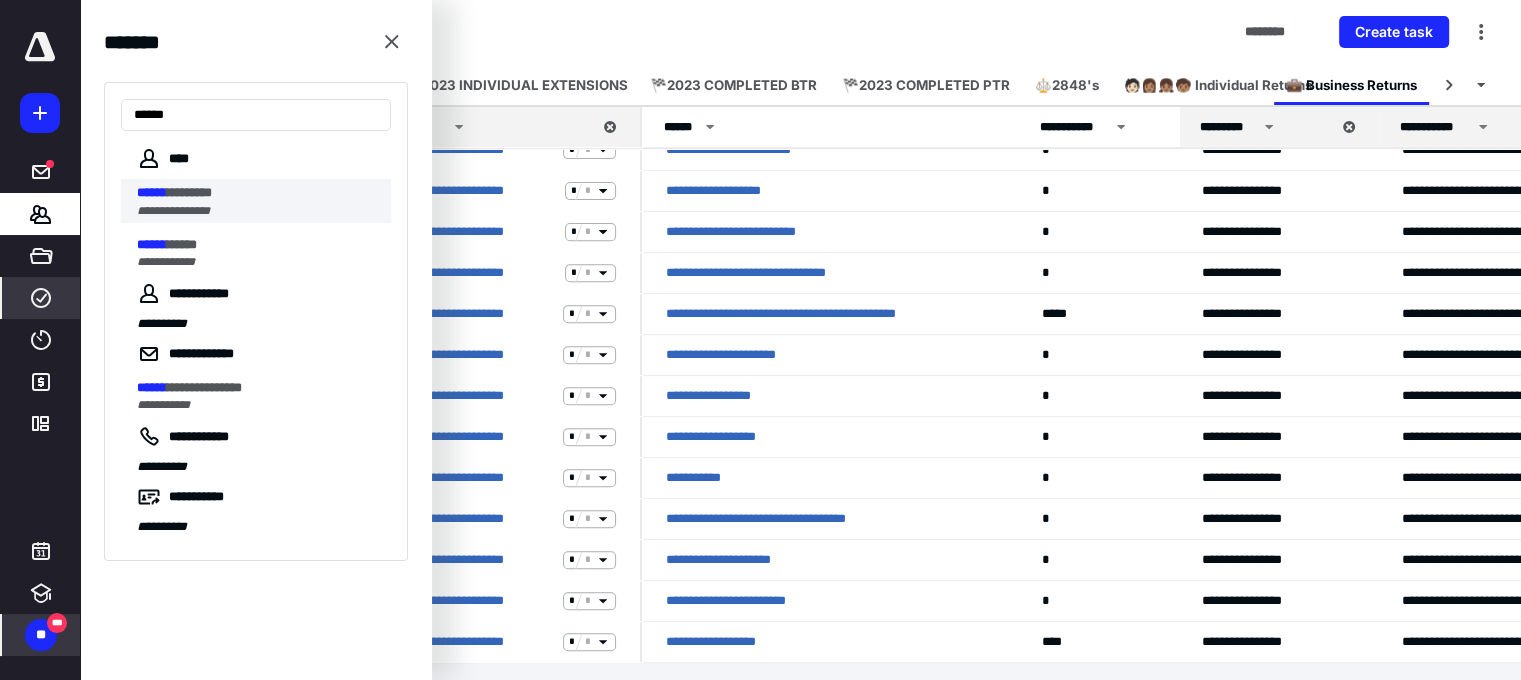 type on "******" 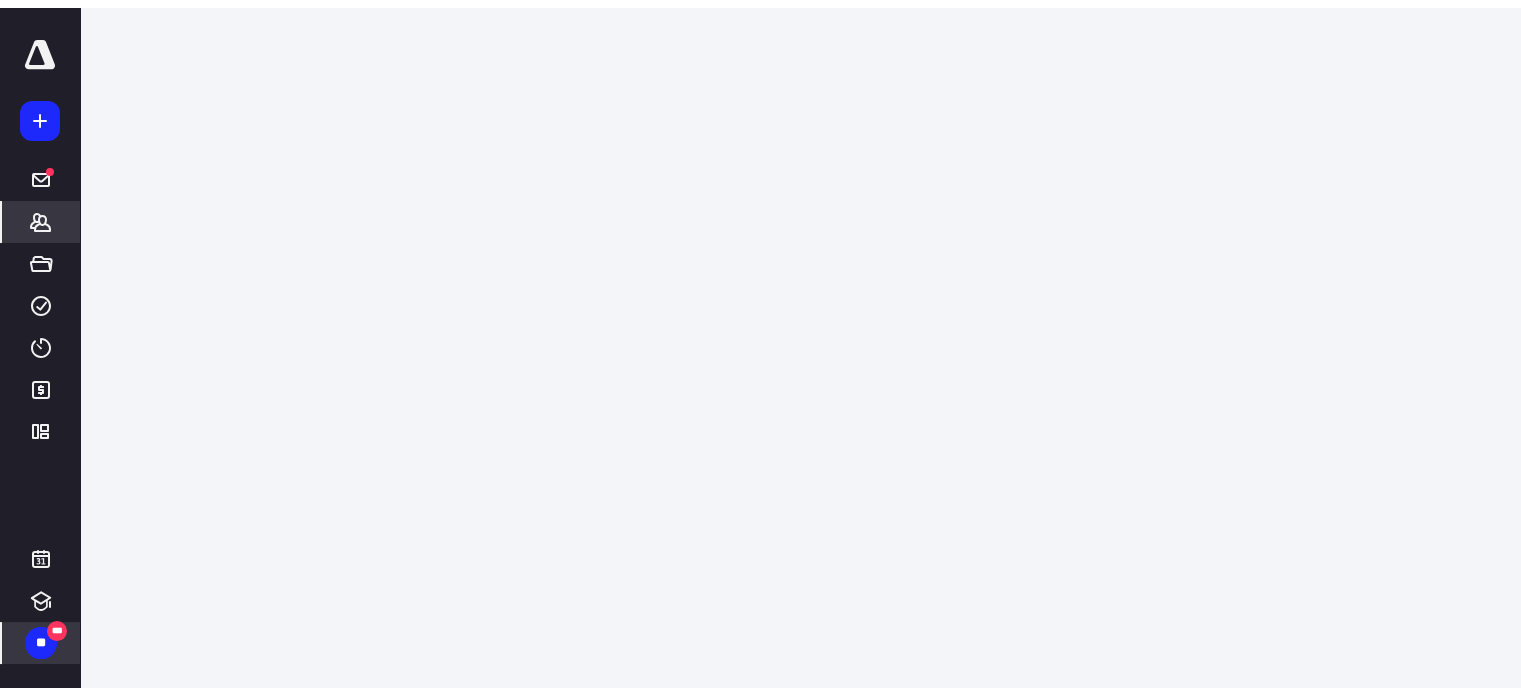 scroll, scrollTop: 0, scrollLeft: 0, axis: both 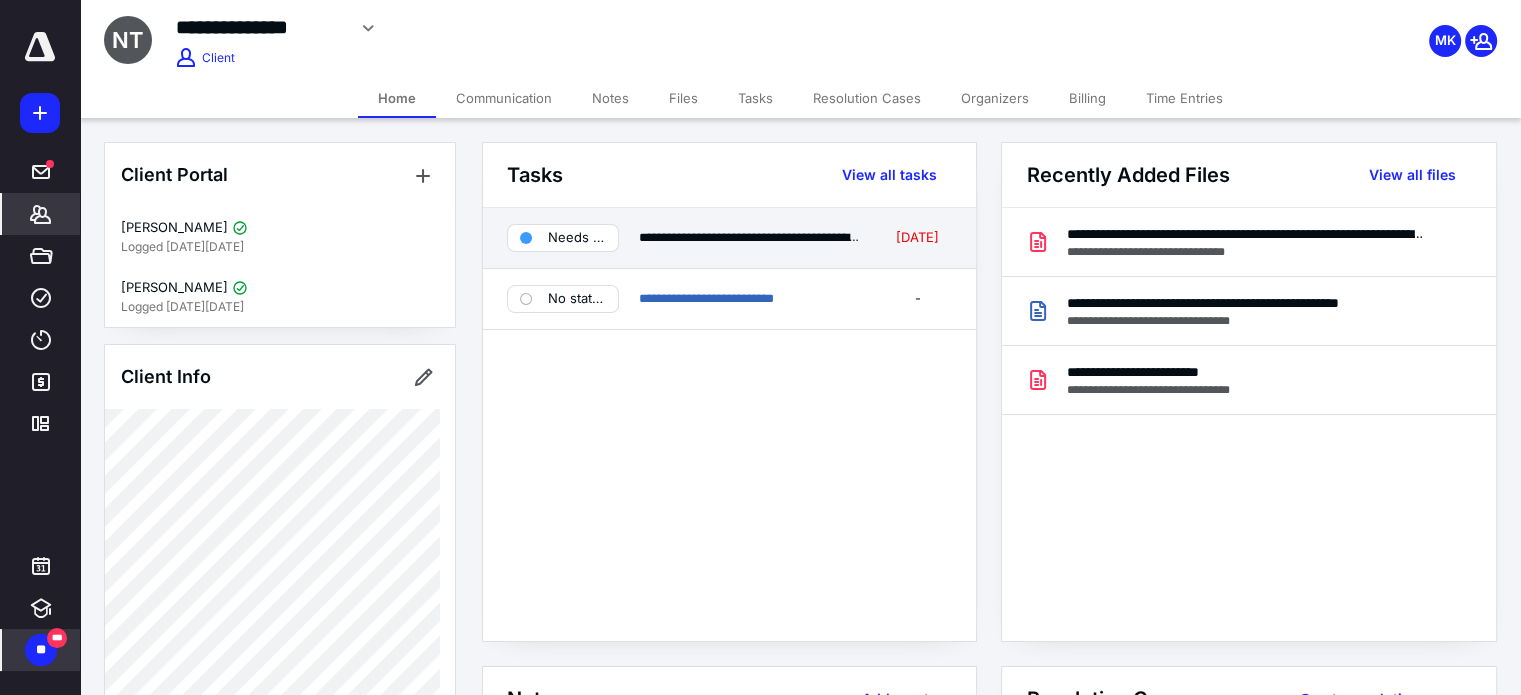 click on "Needs review" at bounding box center [577, 238] 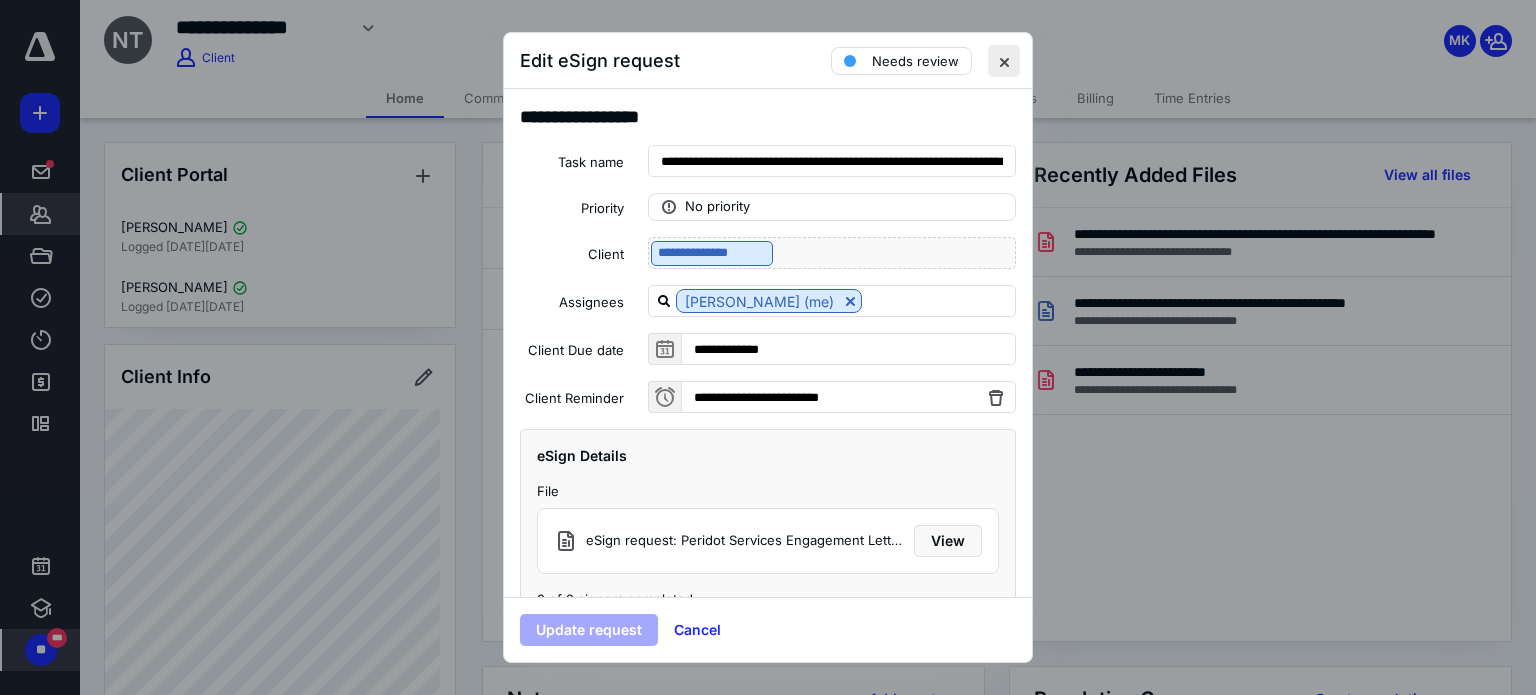 click at bounding box center (1004, 61) 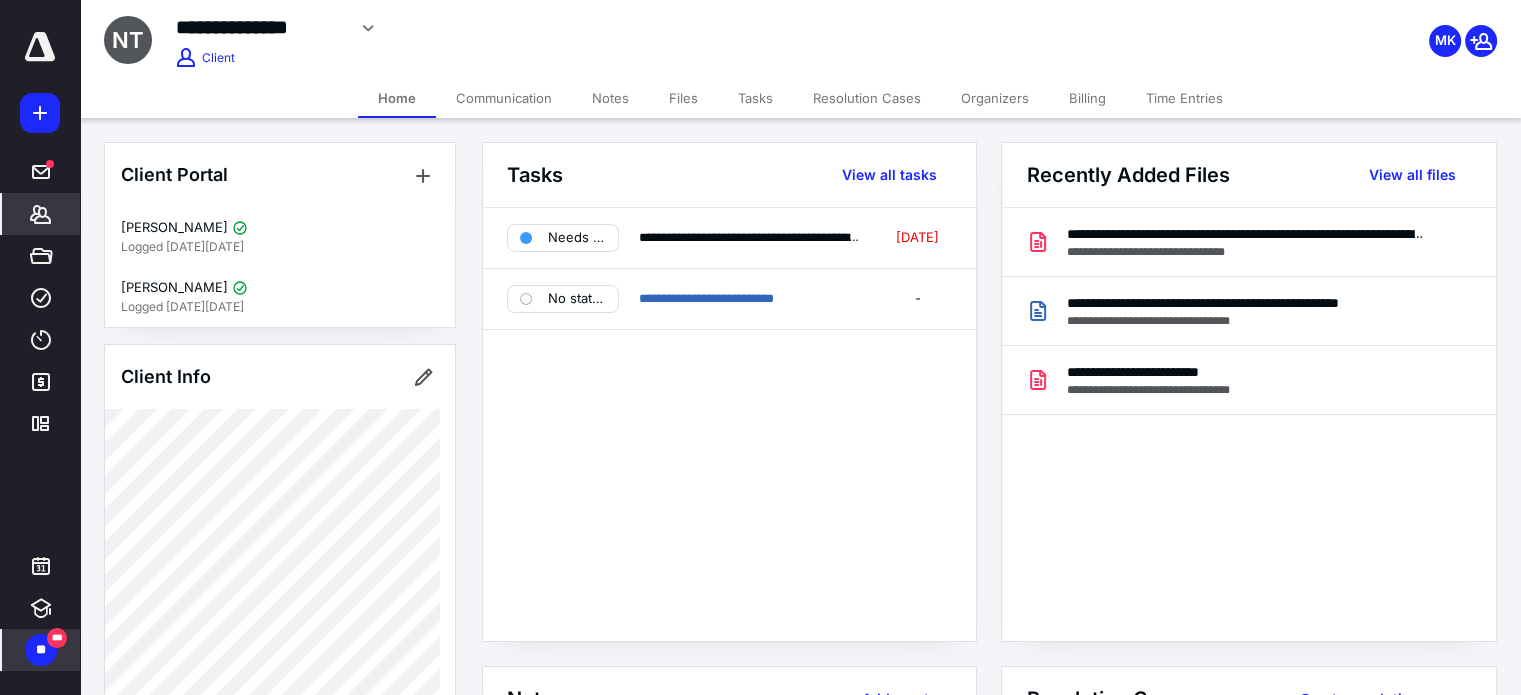 click on "Files" at bounding box center (683, 98) 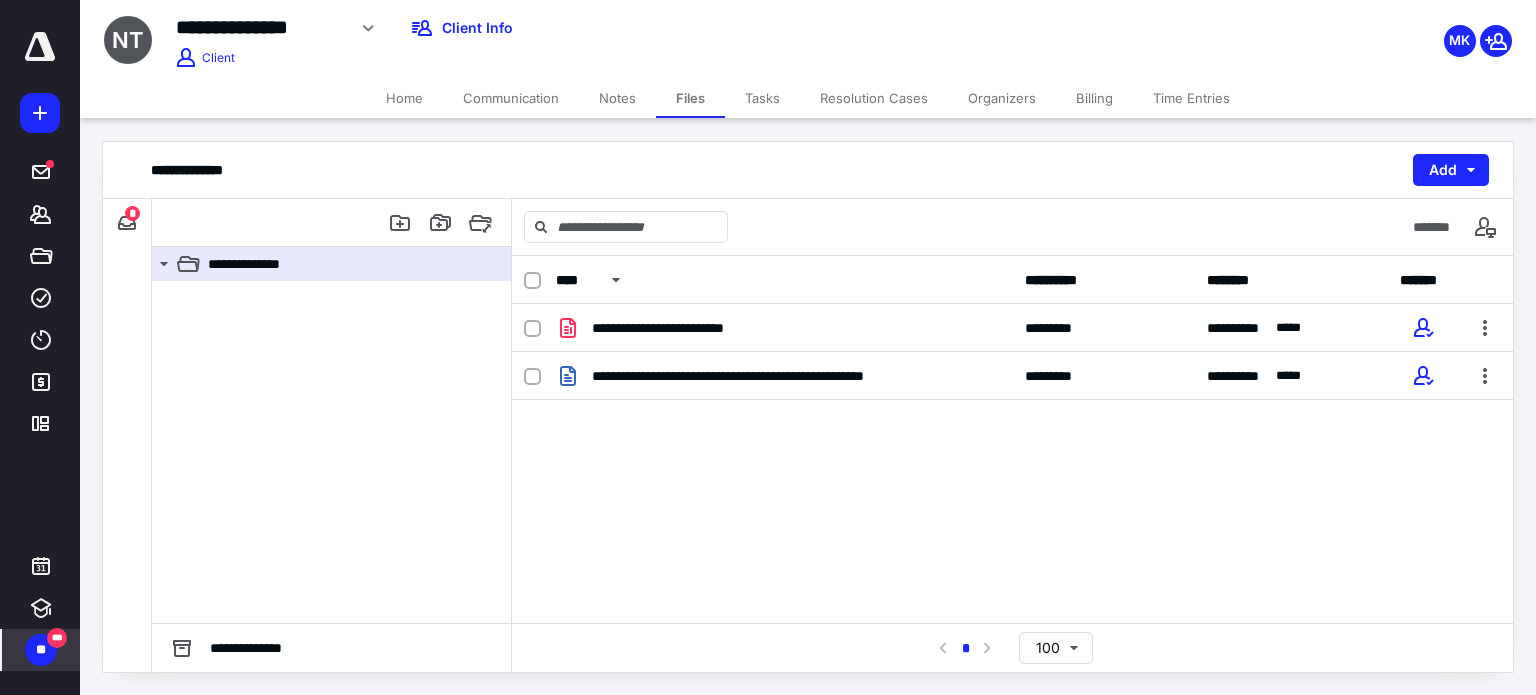 click on "*" at bounding box center (132, 213) 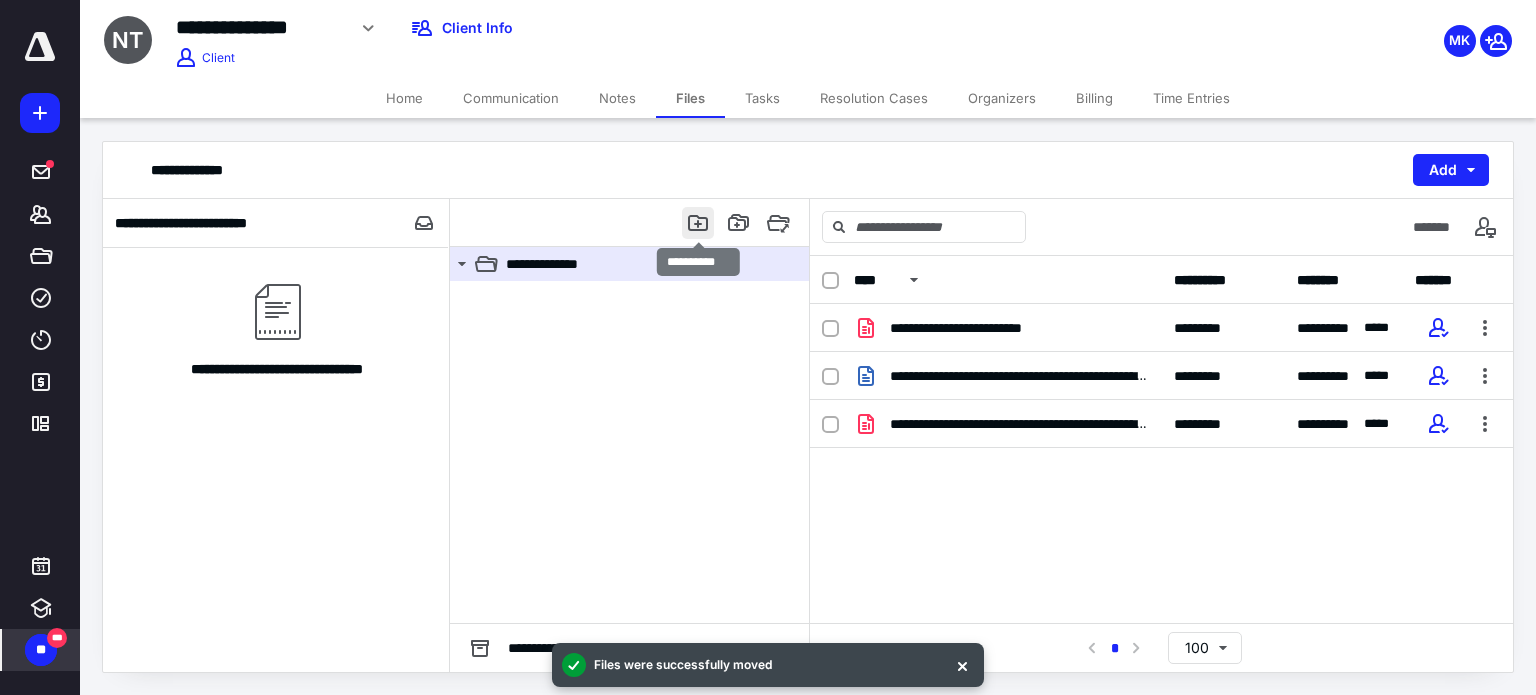 click at bounding box center (698, 223) 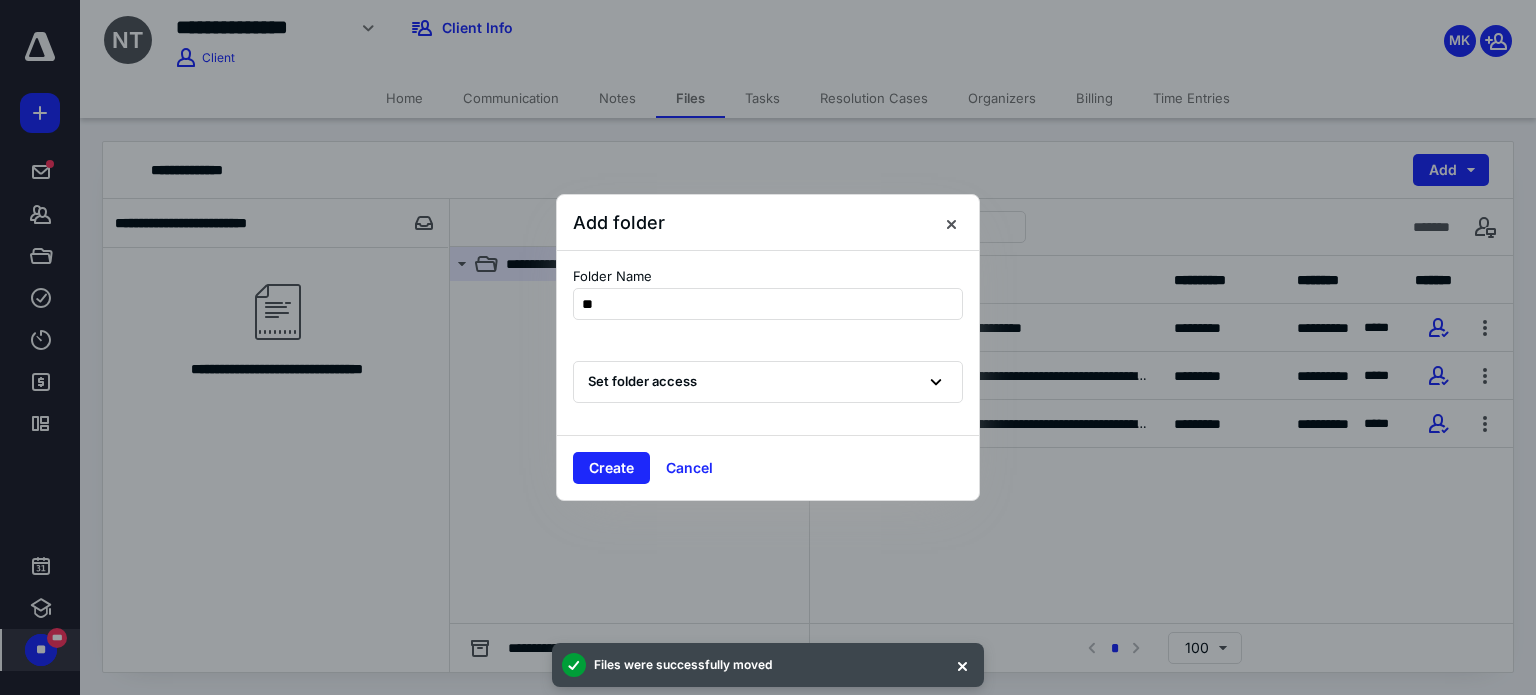 type on "*" 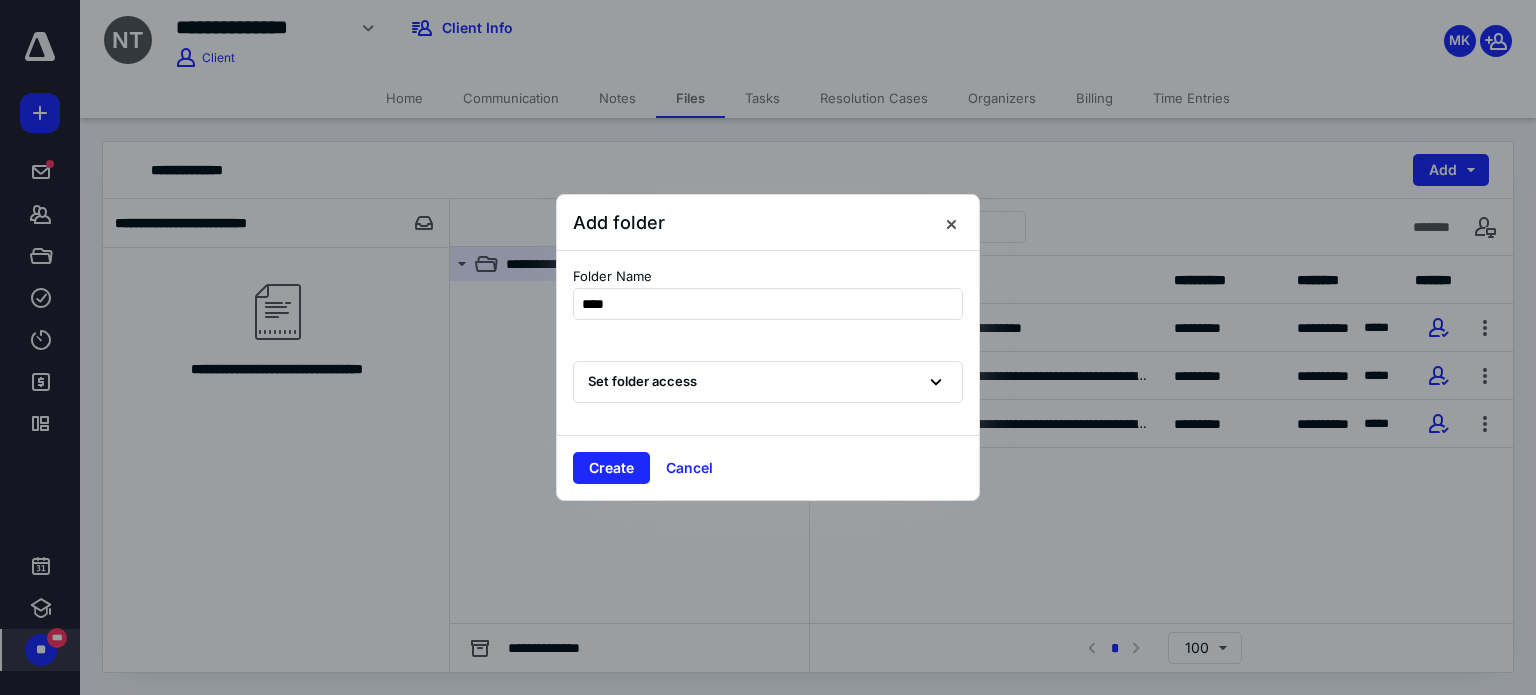 type on "****" 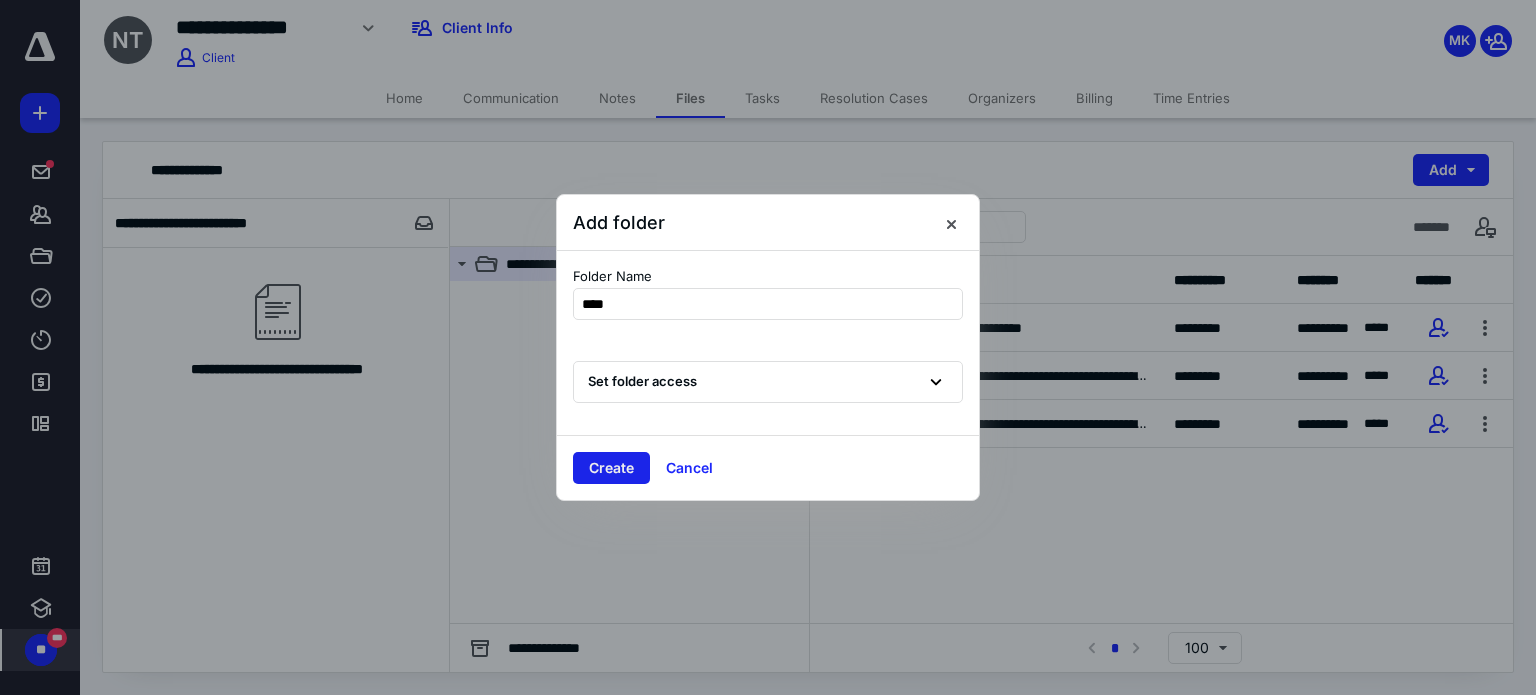 click on "Create" at bounding box center (611, 468) 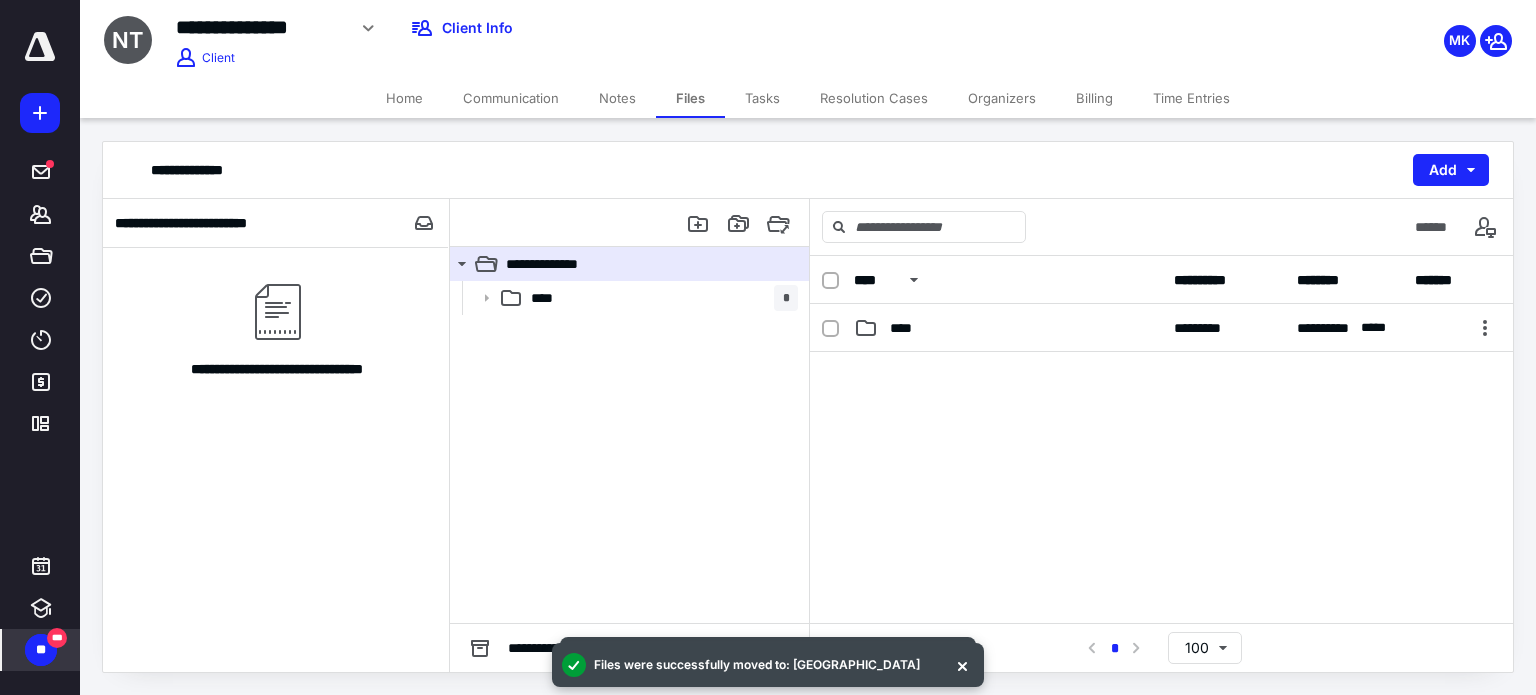 click on "Home" at bounding box center (404, 98) 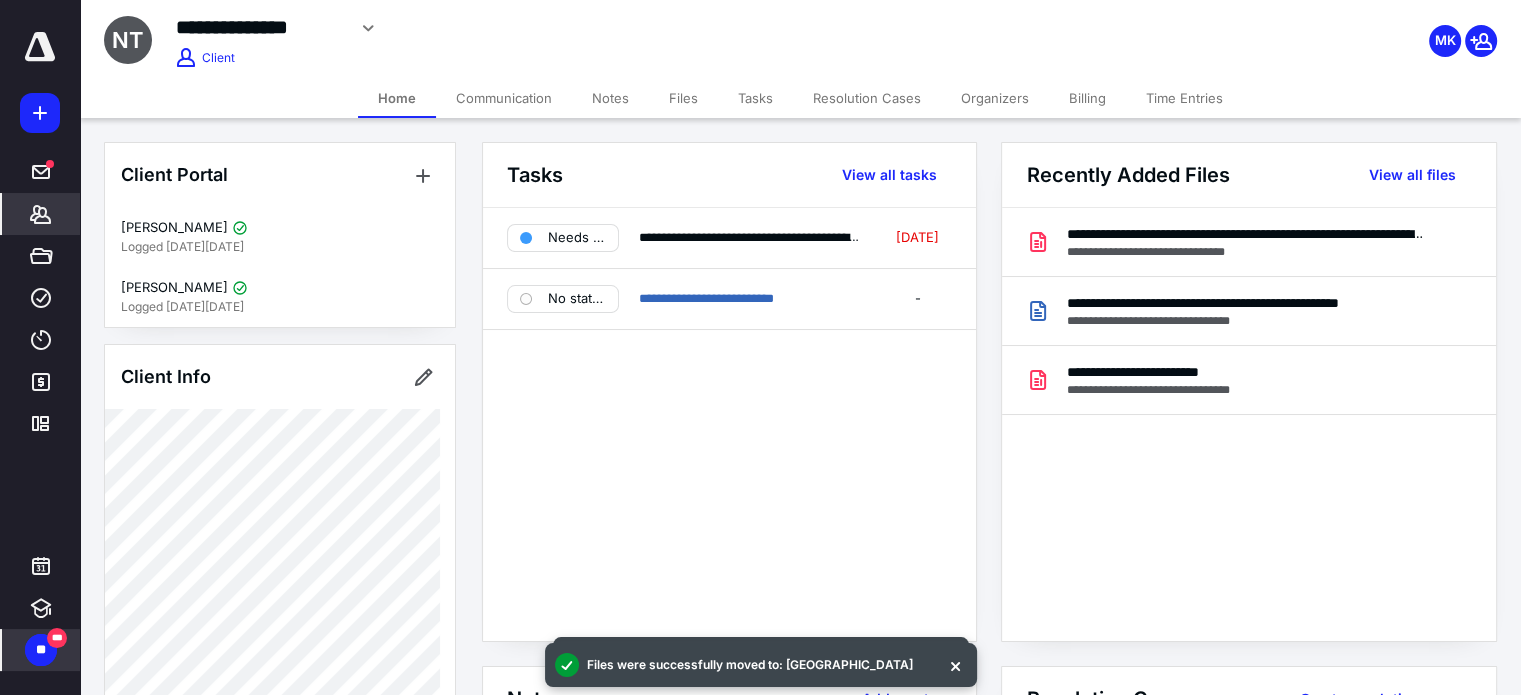 click on "Files" at bounding box center [683, 98] 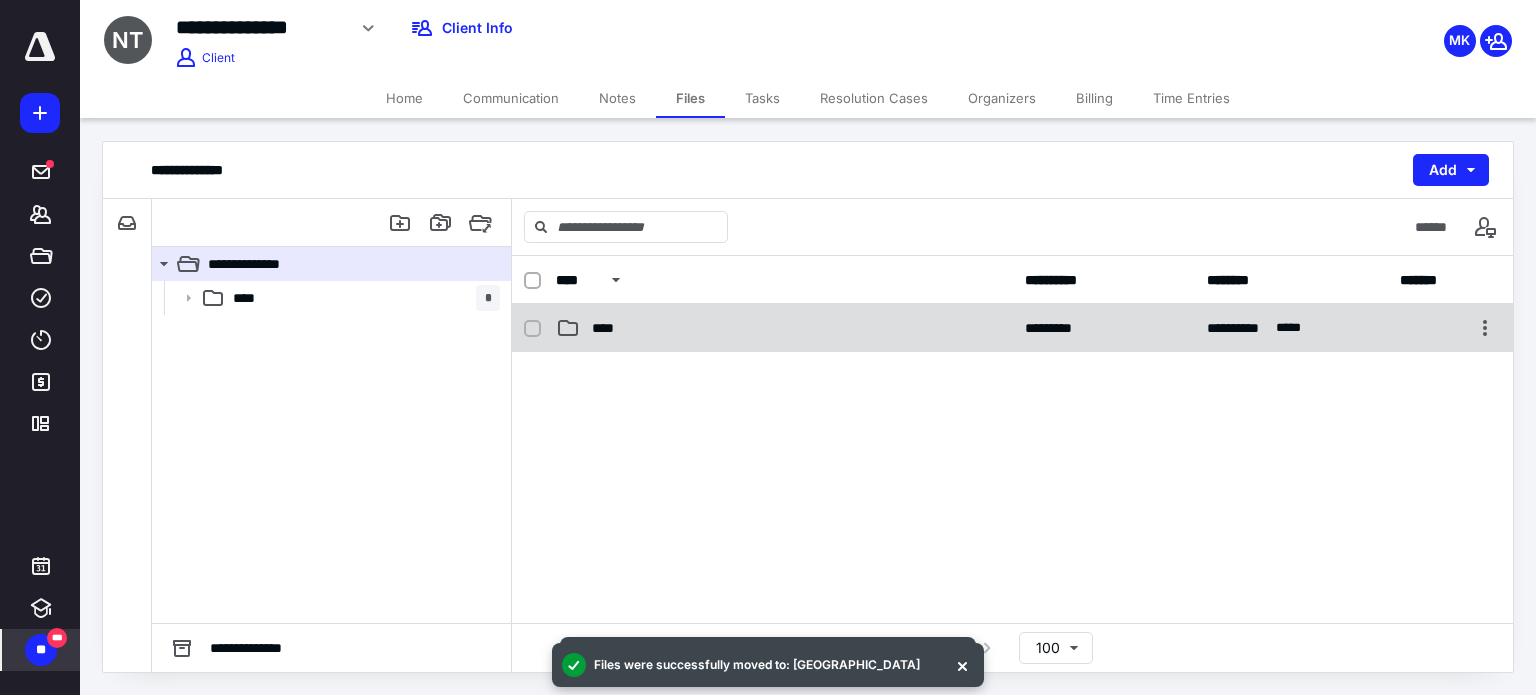 click on "****" at bounding box center [611, 328] 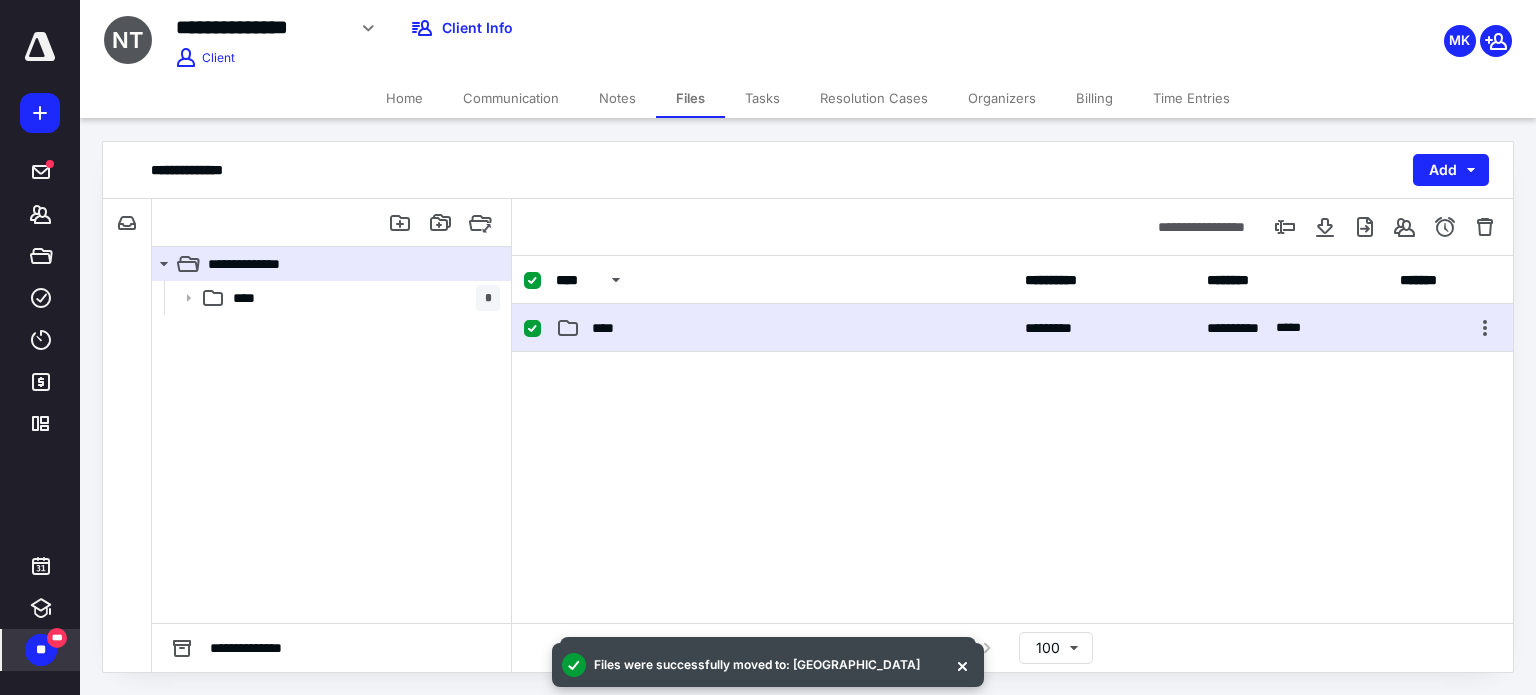 click on "****" at bounding box center (611, 328) 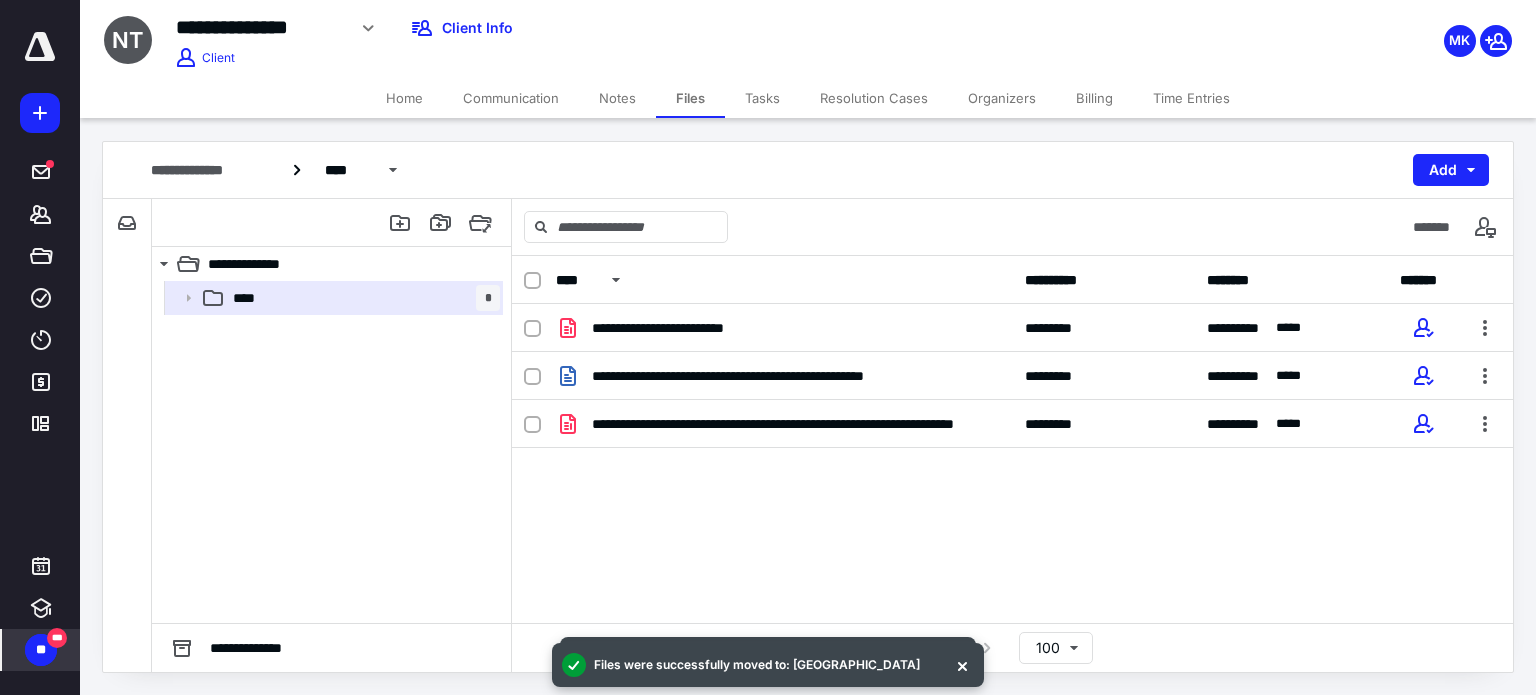 click on "Tasks" at bounding box center (762, 98) 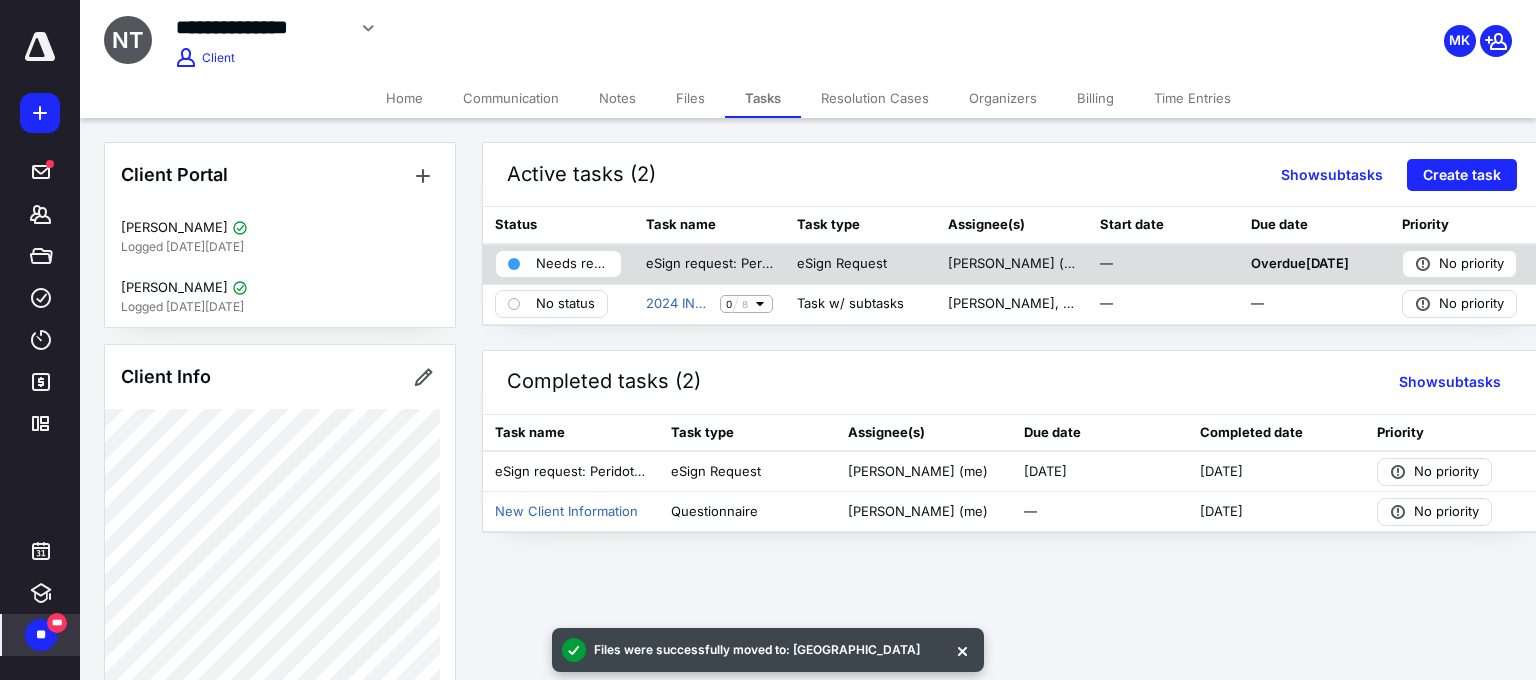 click on "Needs review" at bounding box center [572, 264] 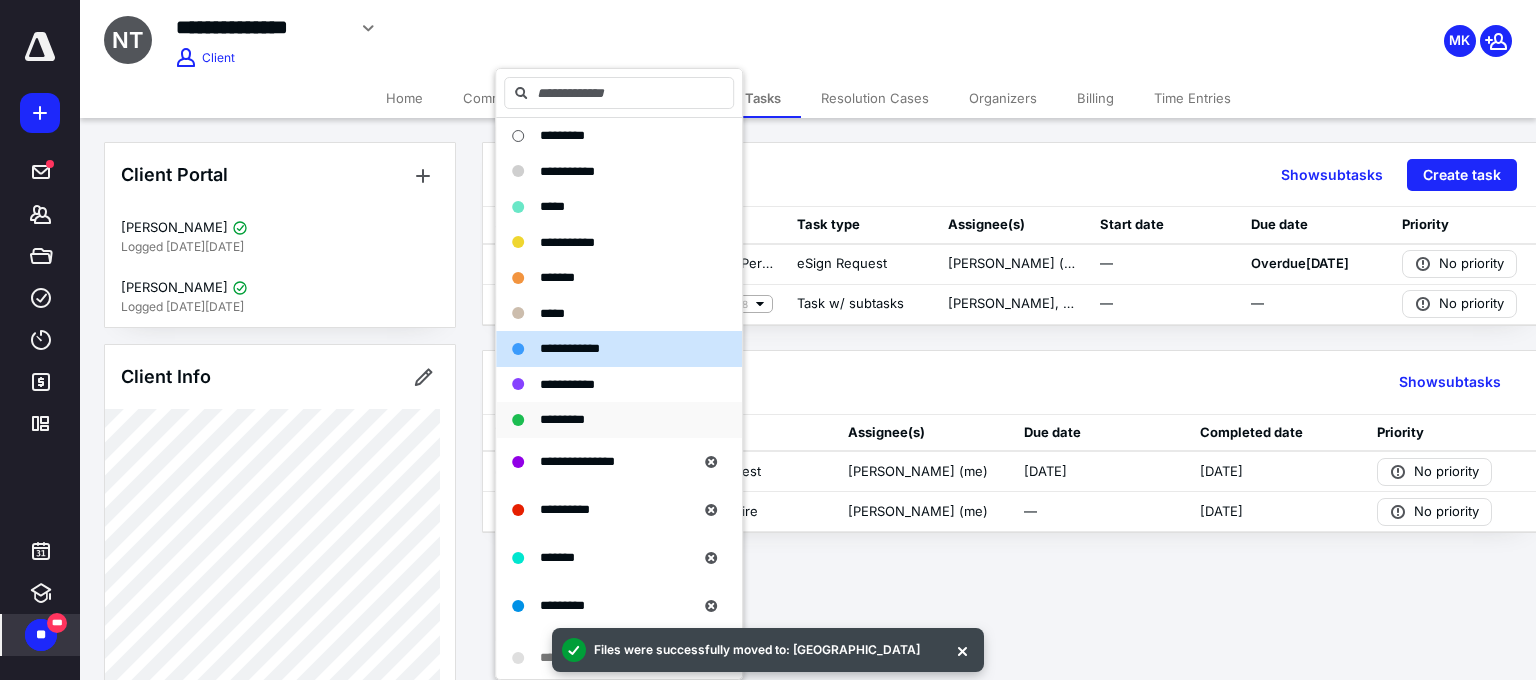 click on "*********" at bounding box center [619, 420] 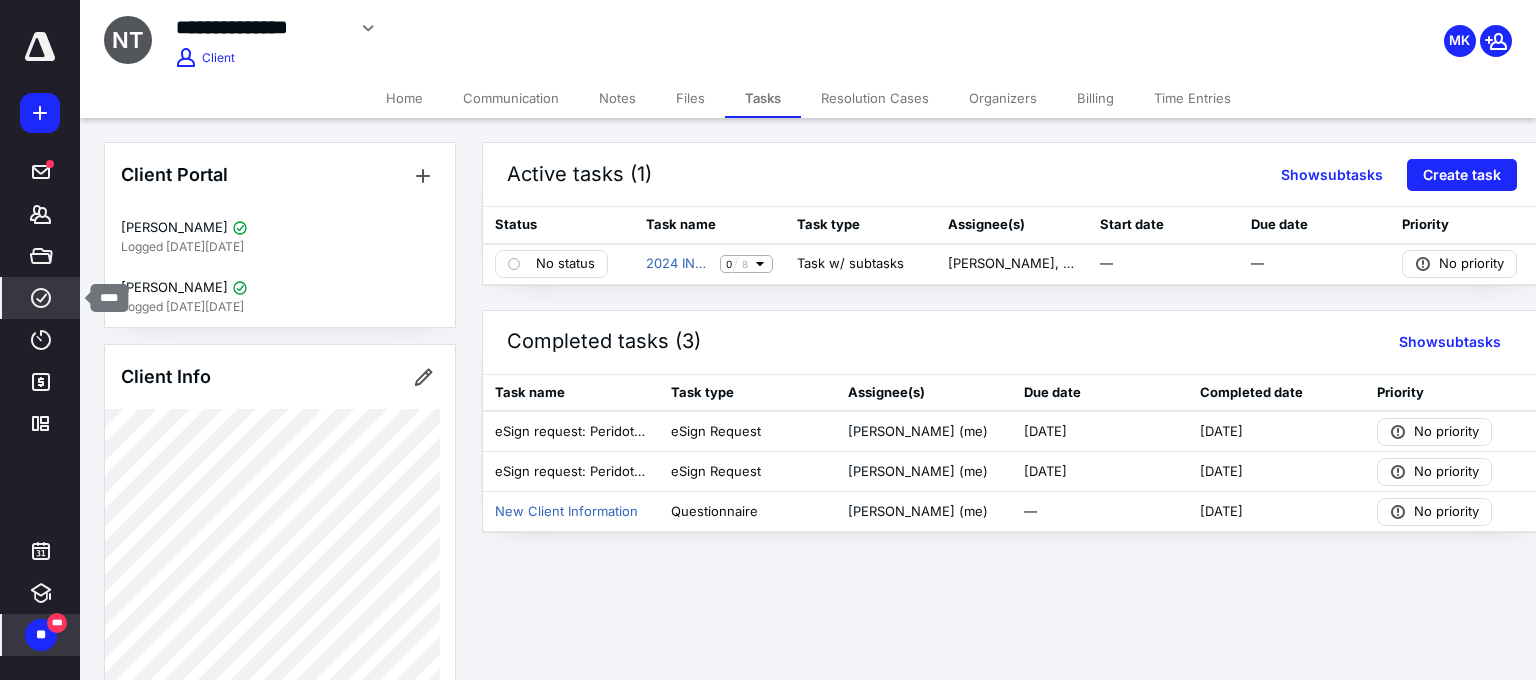 click 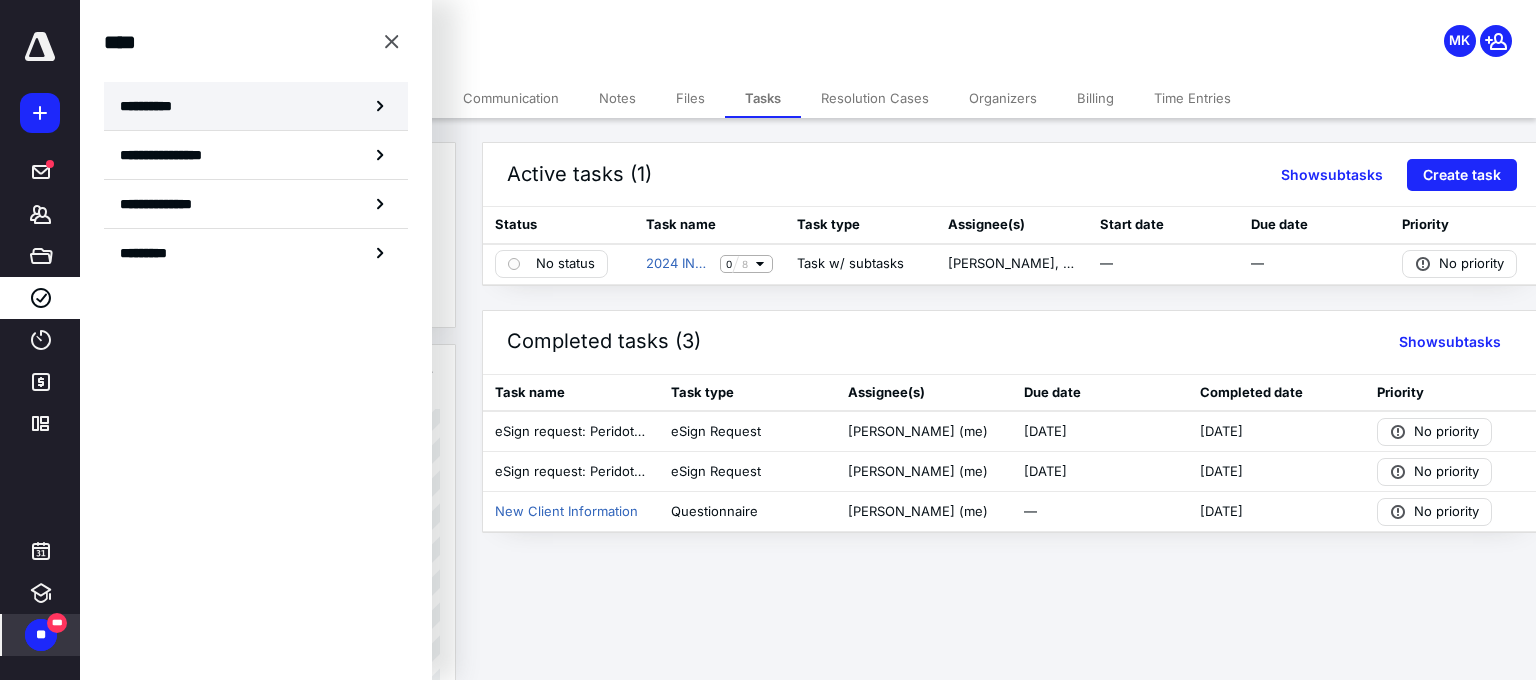 click on "**********" at bounding box center (153, 106) 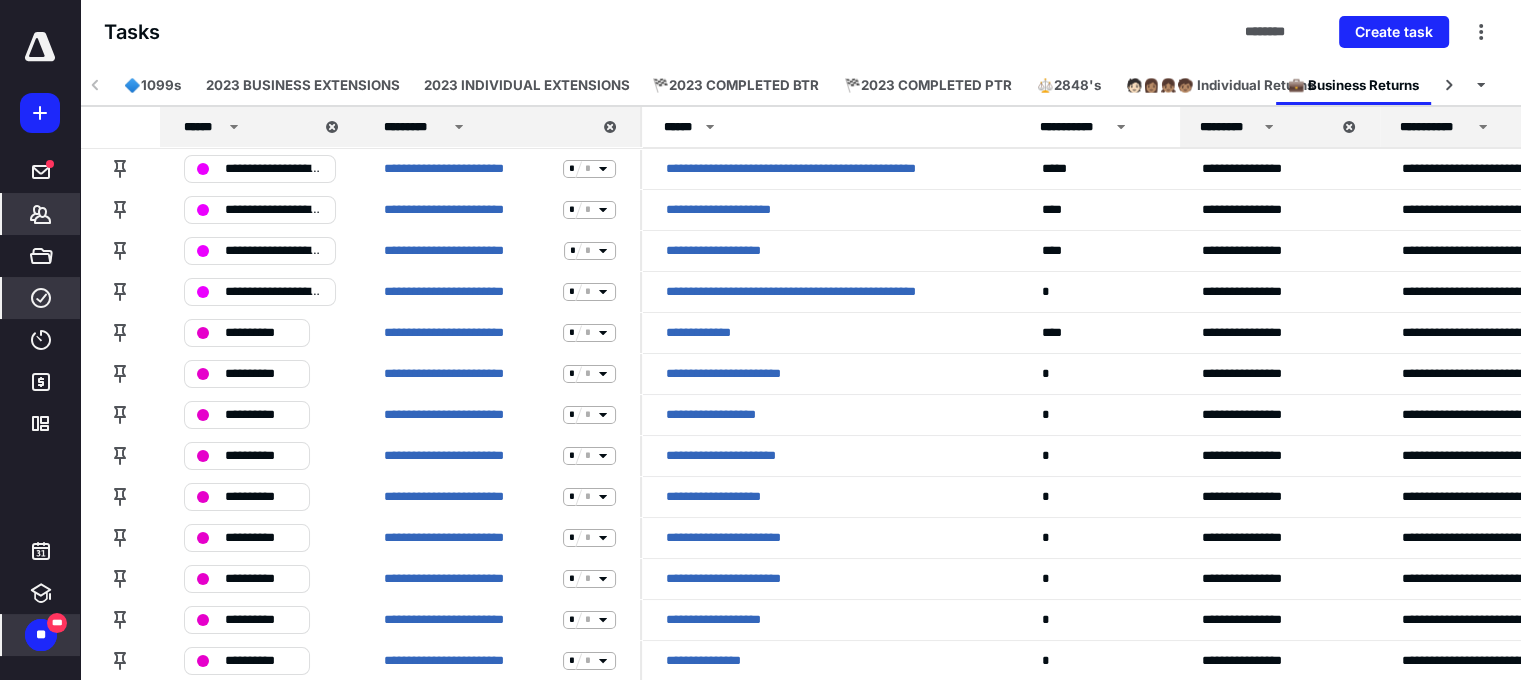 click 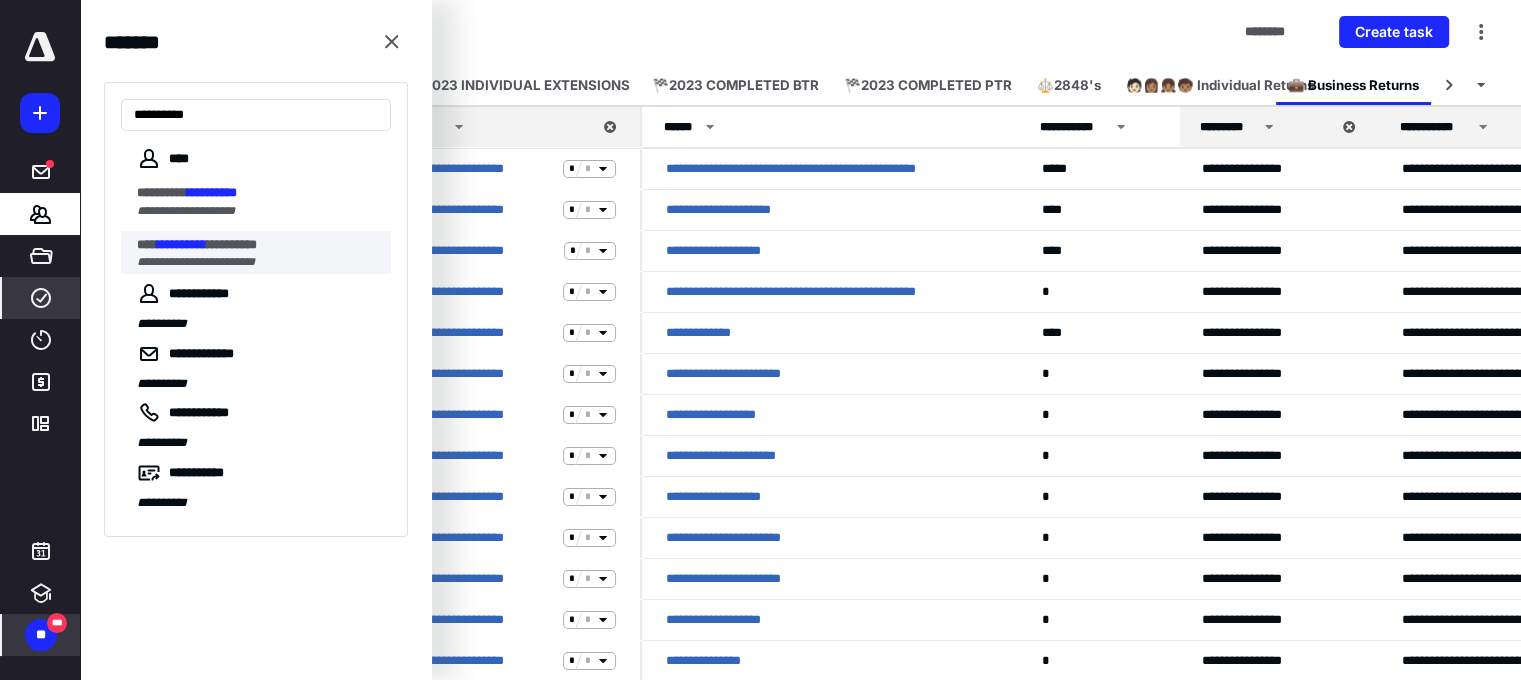 type on "**********" 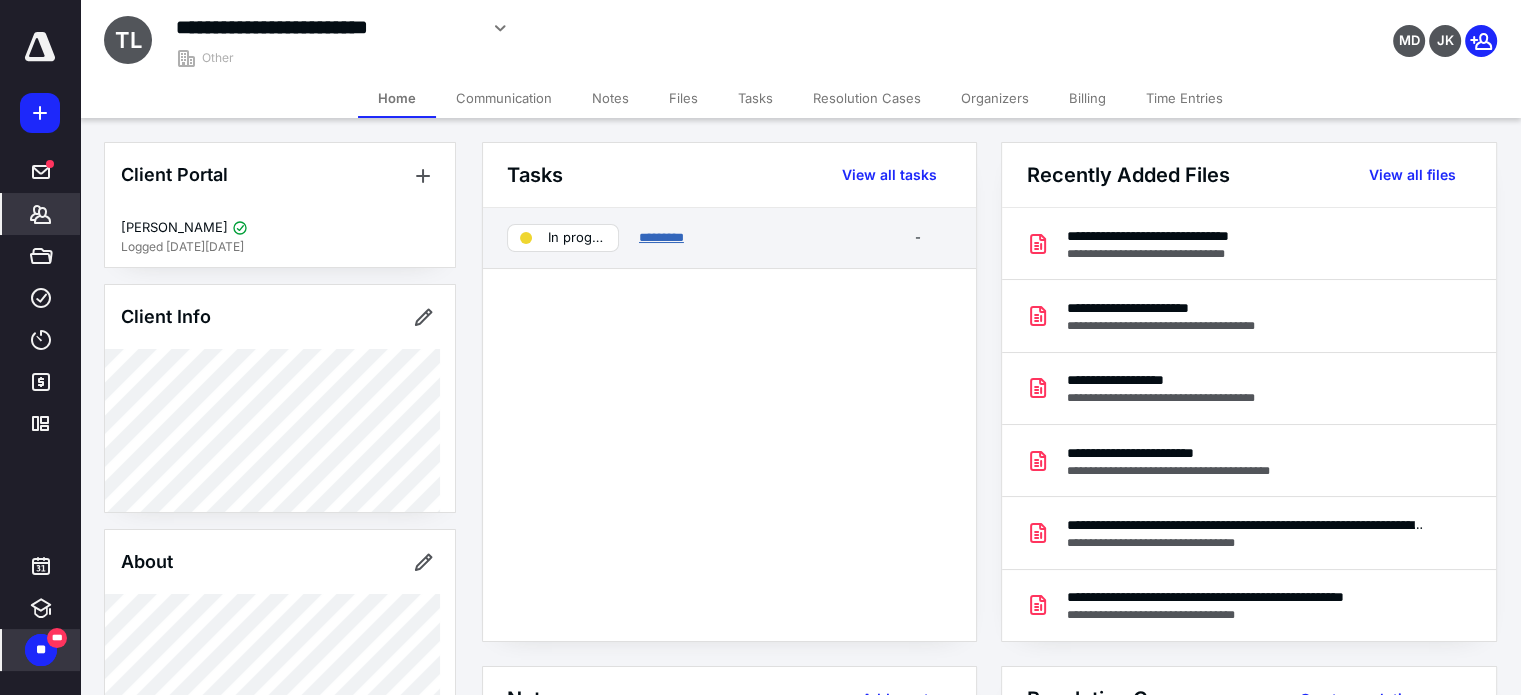 click on "*********" at bounding box center (661, 237) 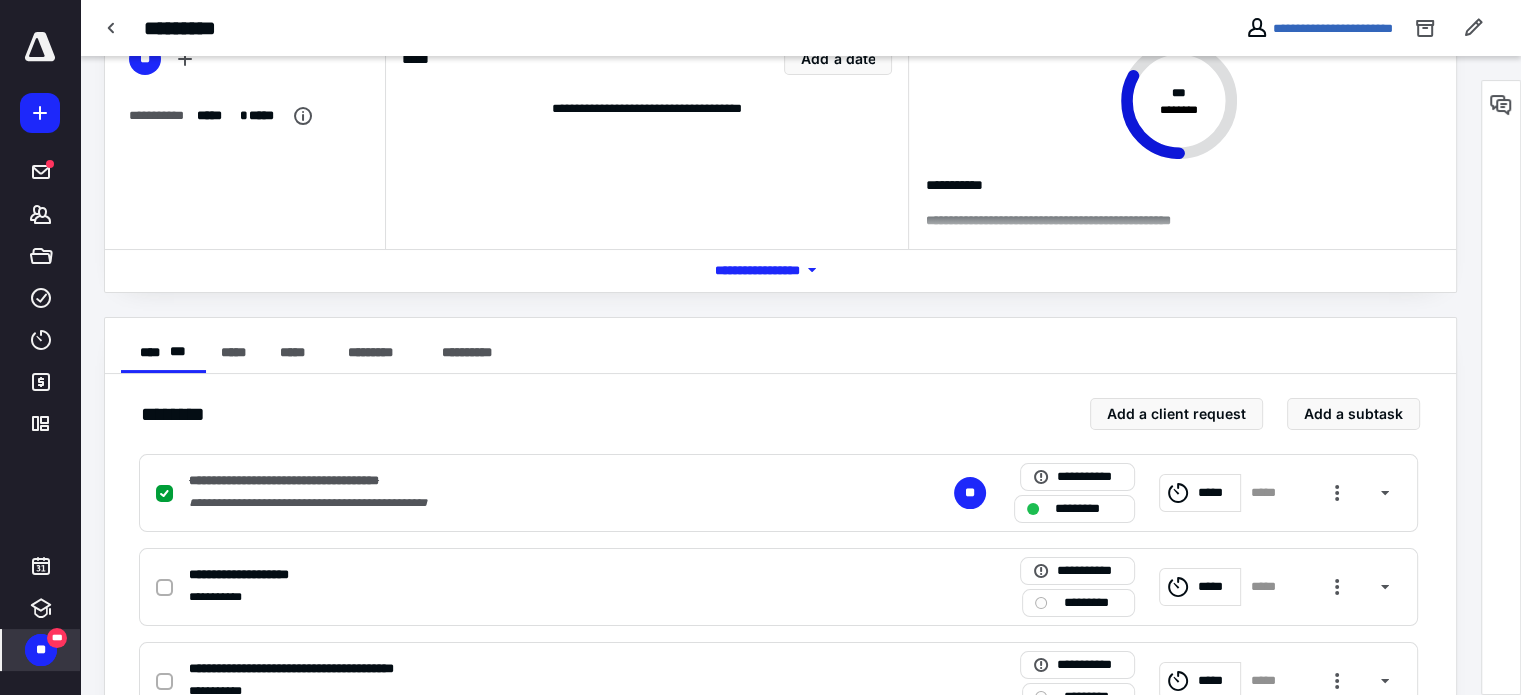 scroll, scrollTop: 197, scrollLeft: 0, axis: vertical 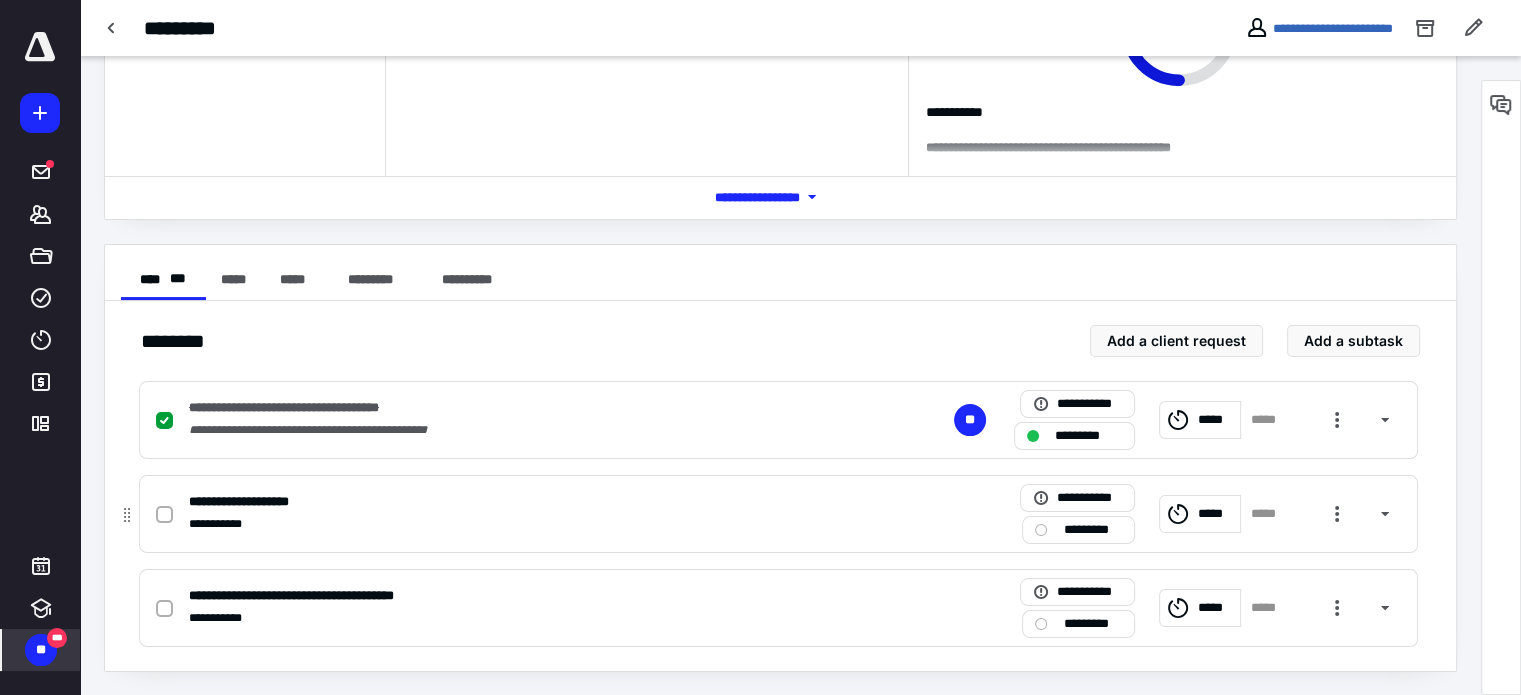click at bounding box center [164, 515] 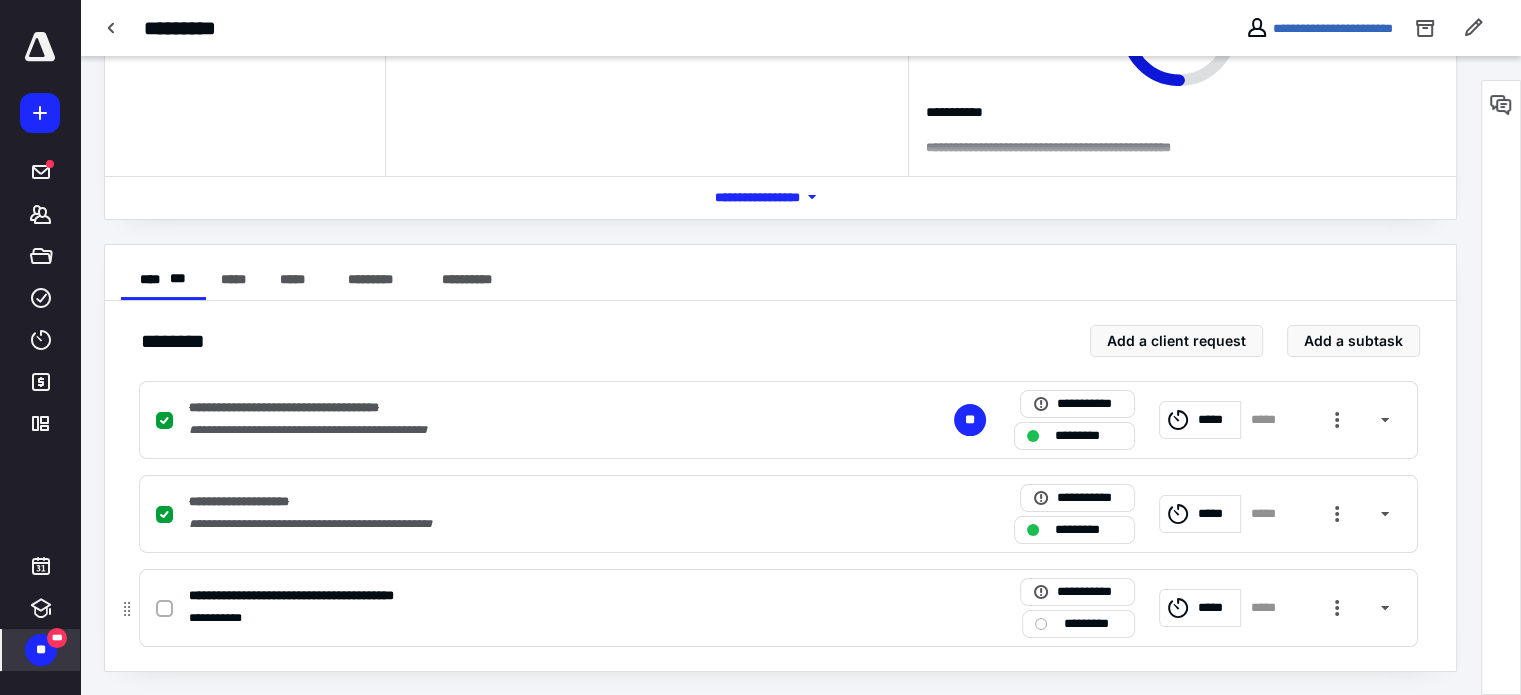click 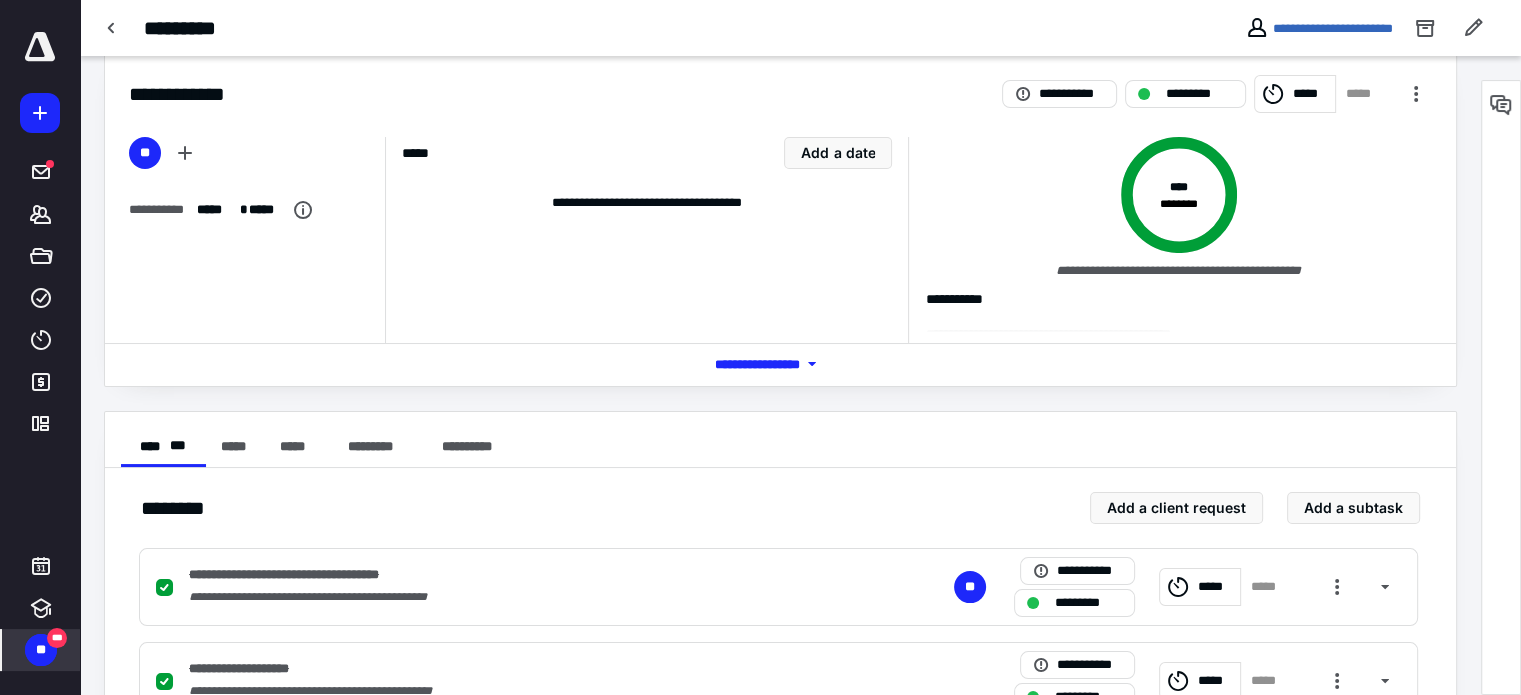 scroll, scrollTop: 0, scrollLeft: 0, axis: both 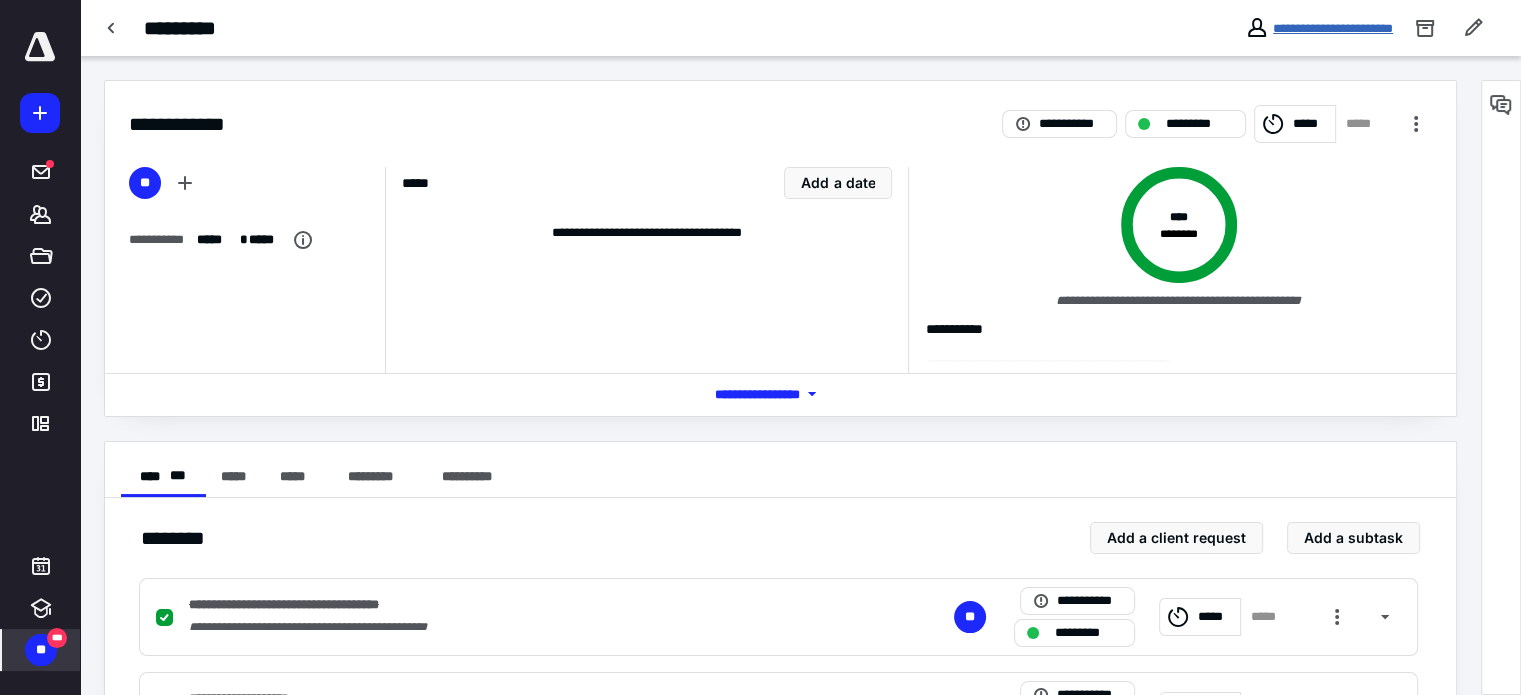 click on "**********" at bounding box center [1333, 28] 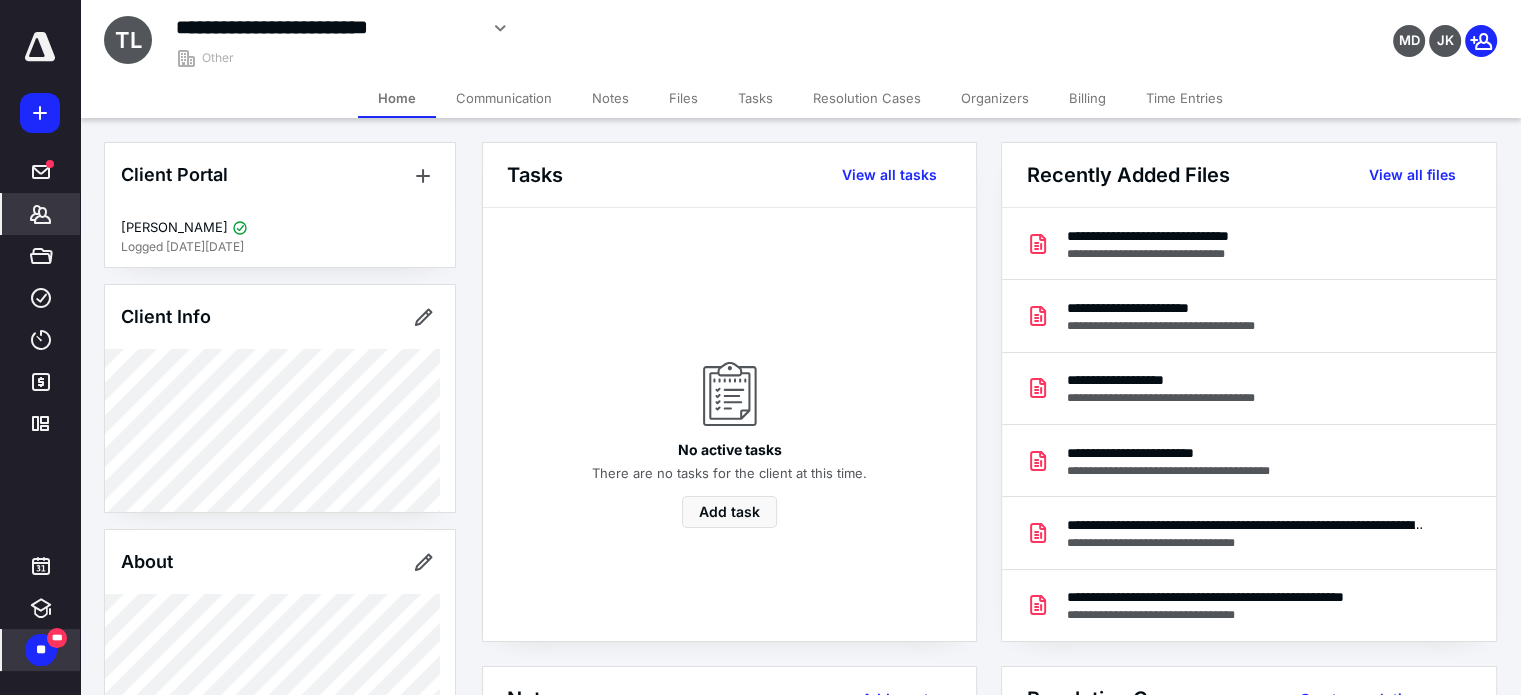 click on "Notes" at bounding box center (610, 98) 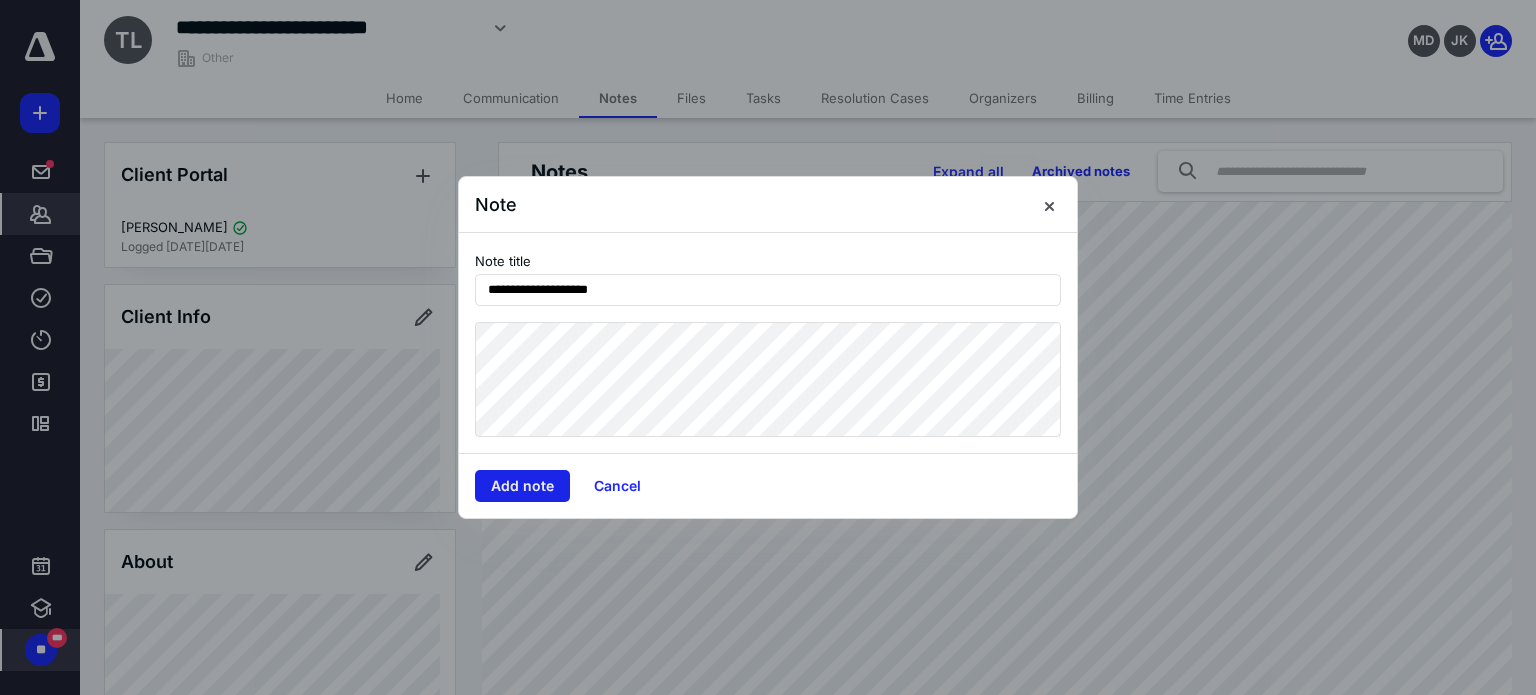 type on "**********" 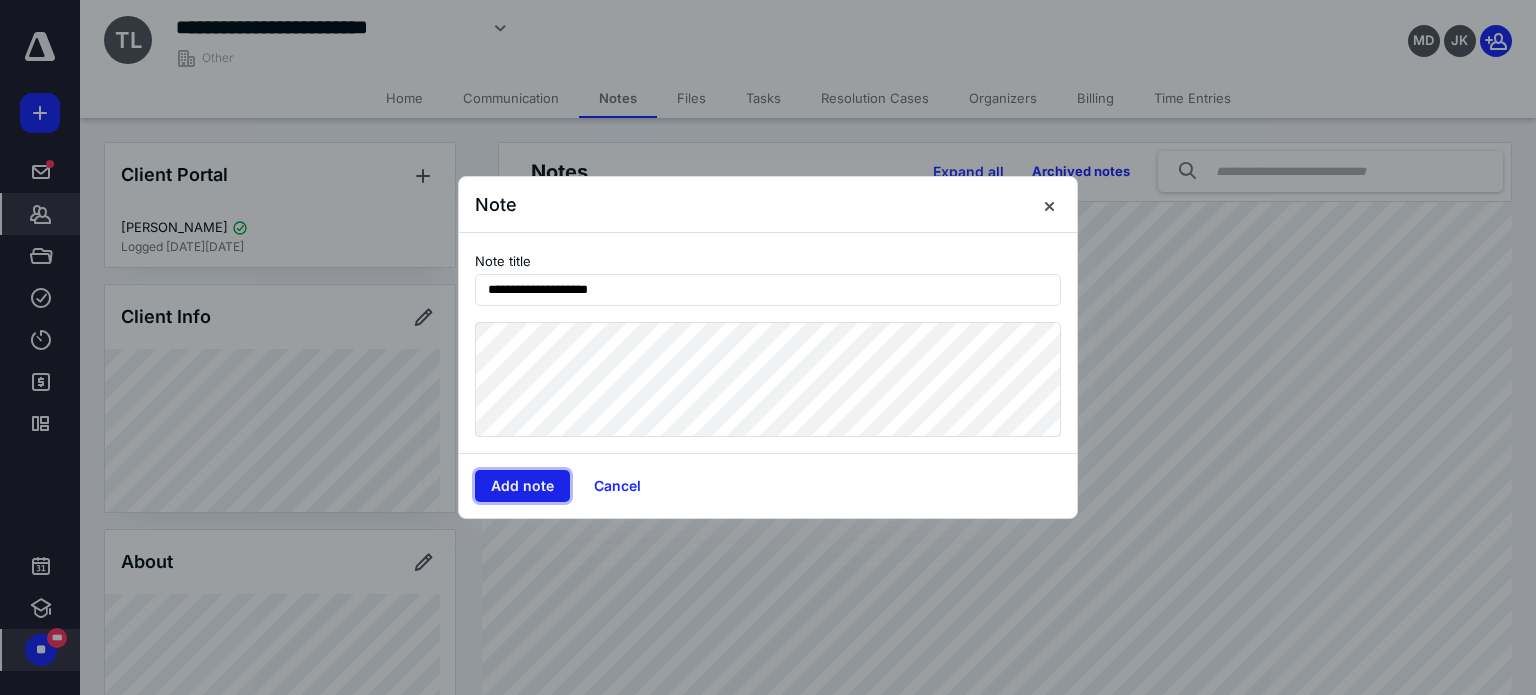 click on "Add note" at bounding box center (522, 486) 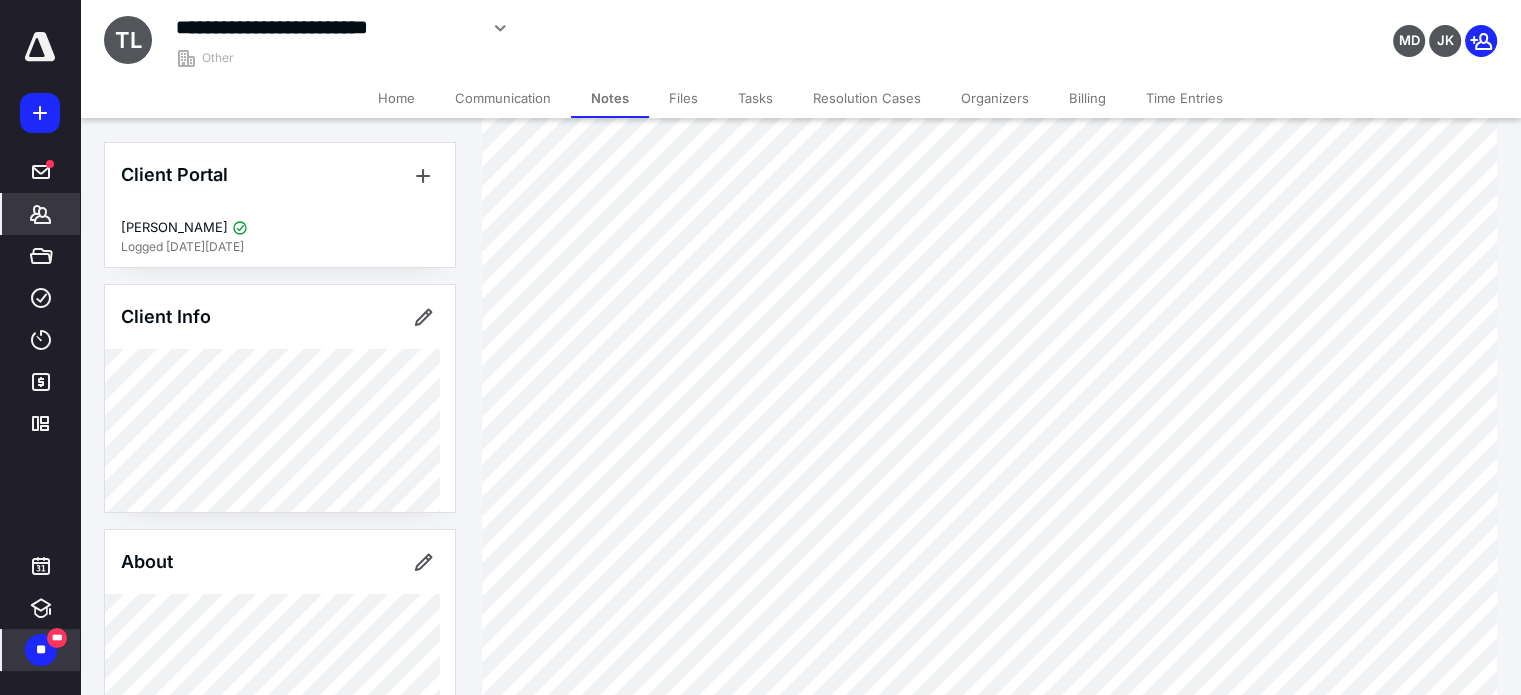 scroll, scrollTop: 0, scrollLeft: 0, axis: both 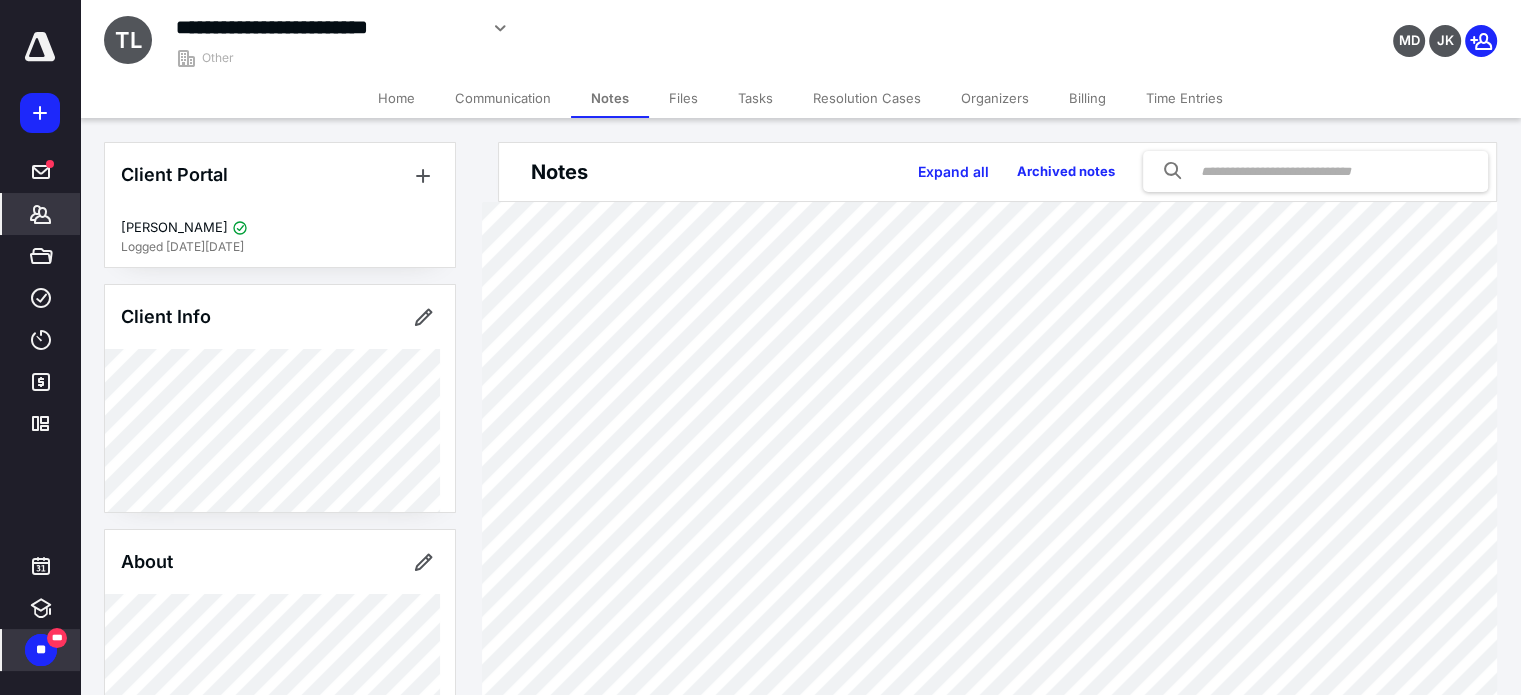 click on "**********" at bounding box center [800, 39] 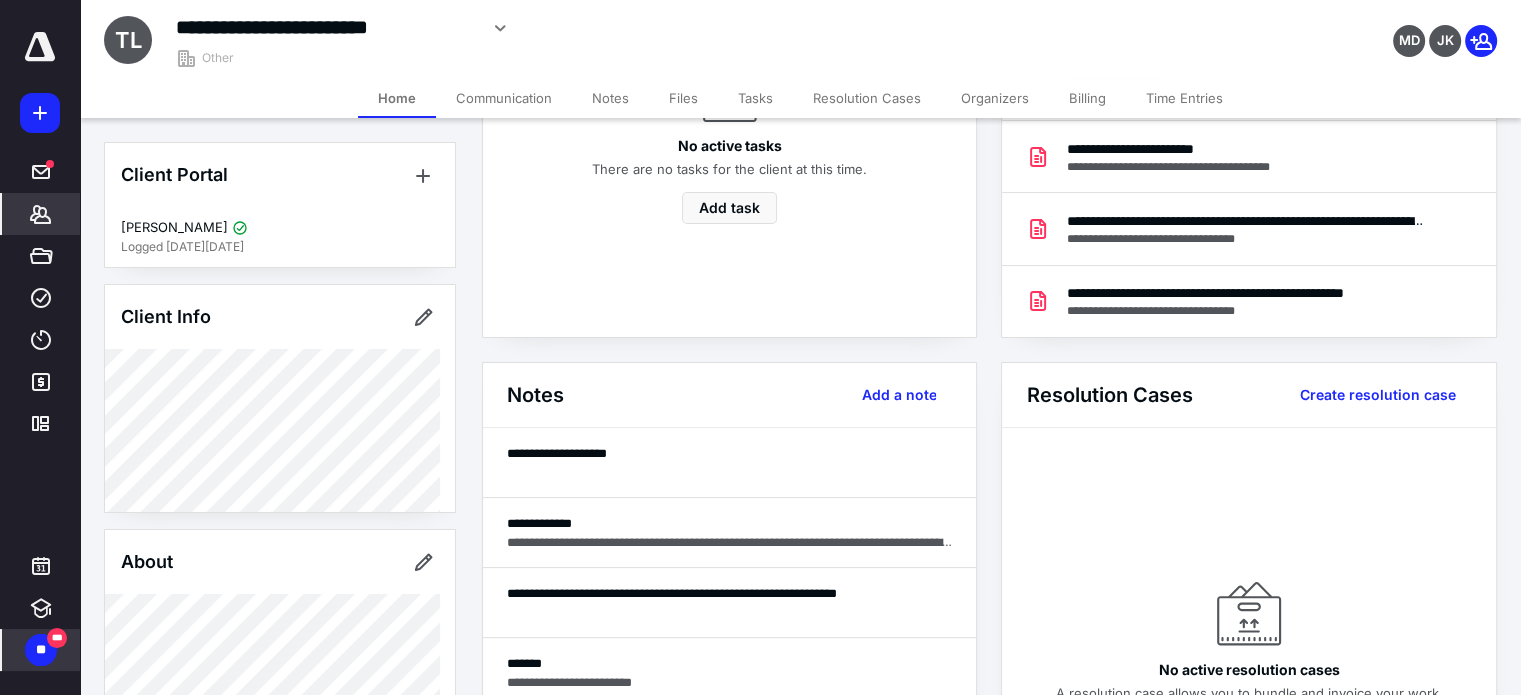 scroll, scrollTop: 300, scrollLeft: 0, axis: vertical 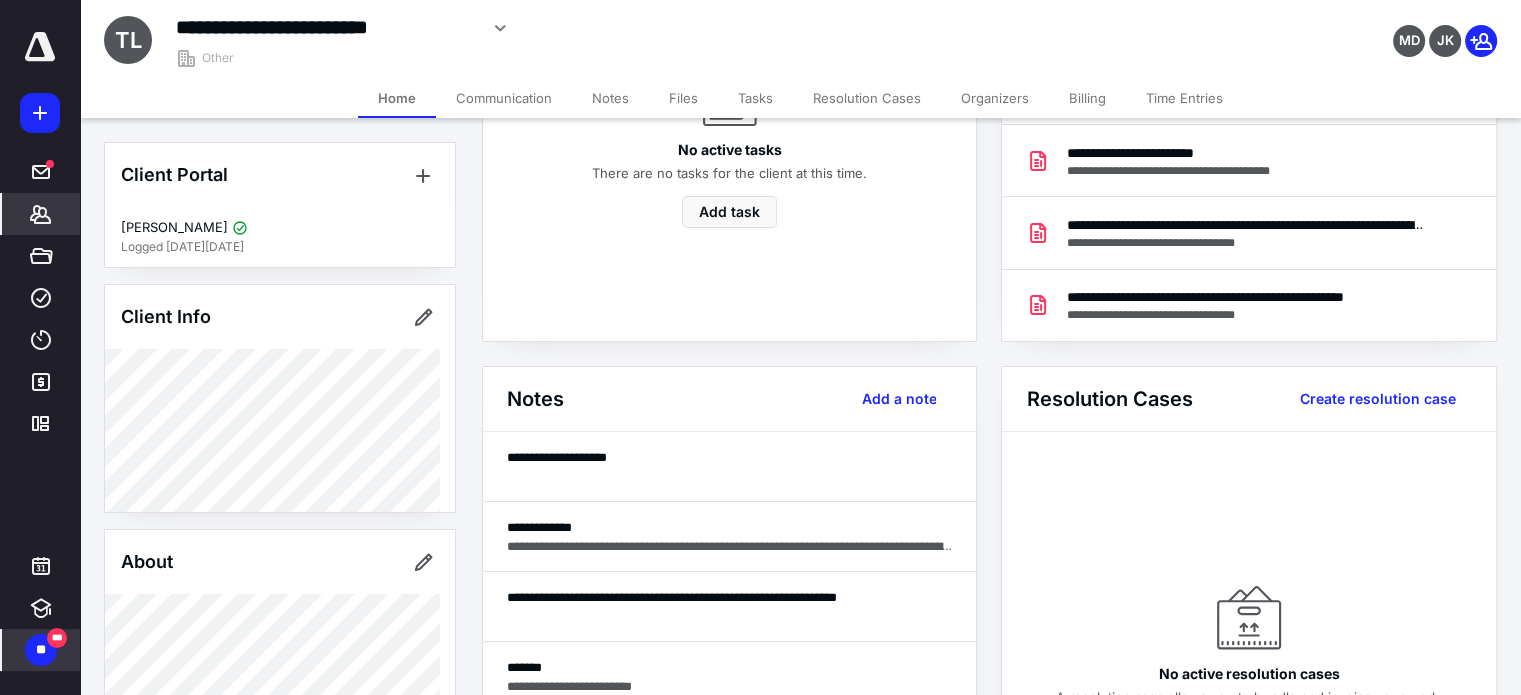 click on "**" at bounding box center (41, 650) 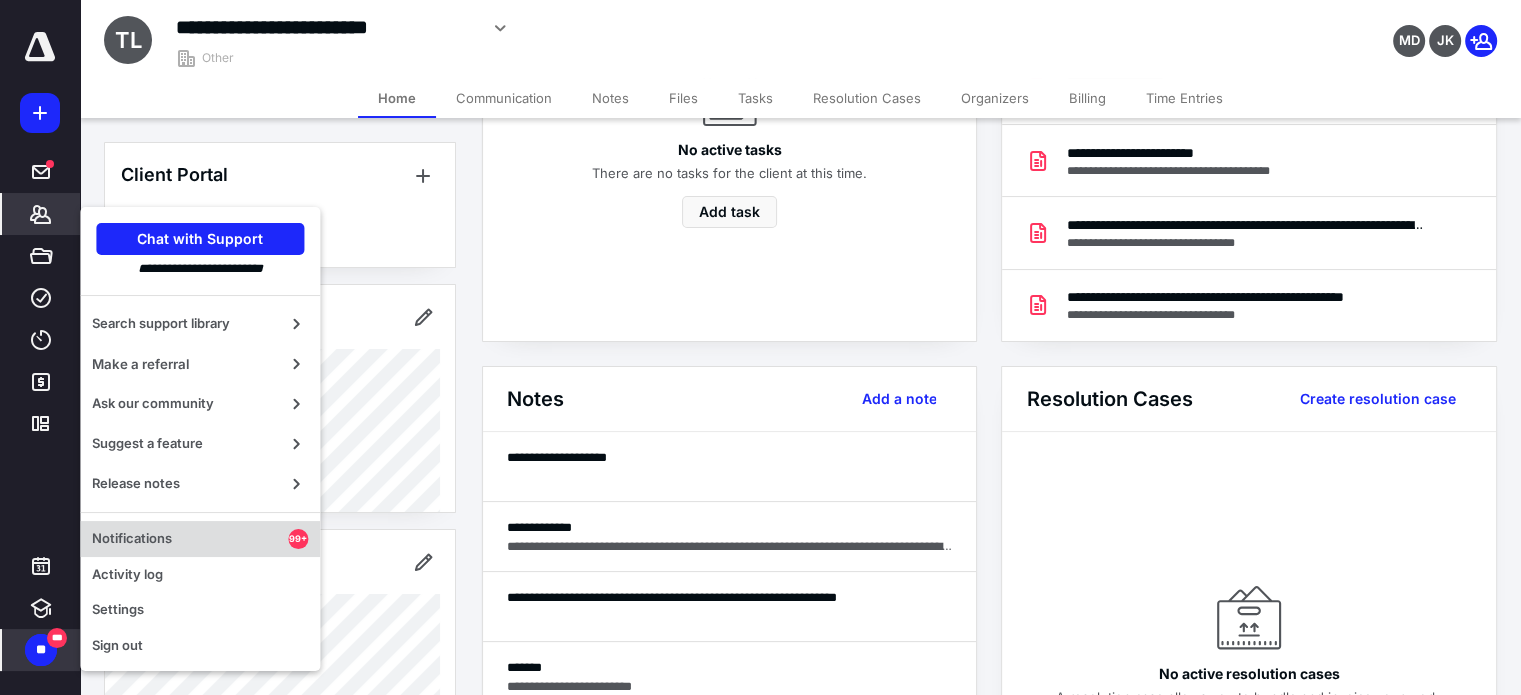 click on "Notifications" at bounding box center [190, 539] 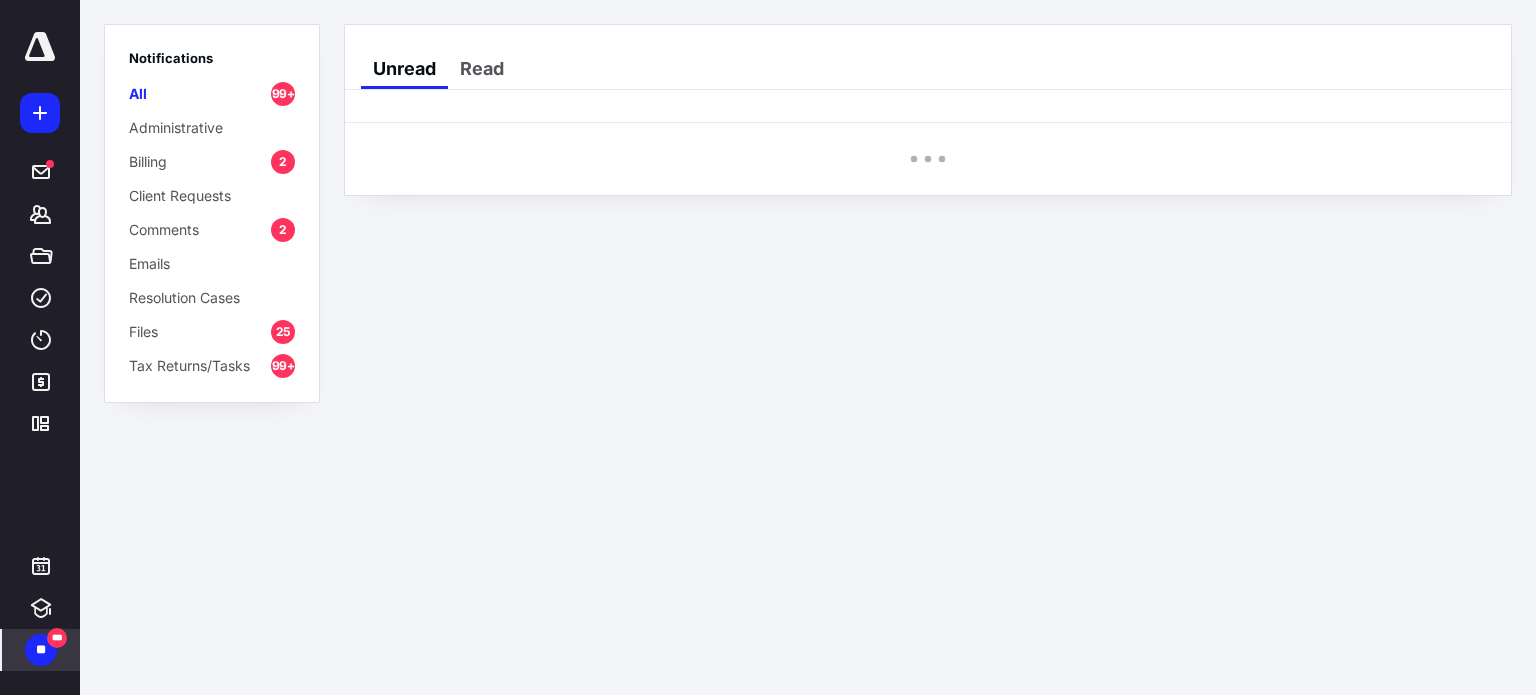 click on "Billing" at bounding box center (148, 161) 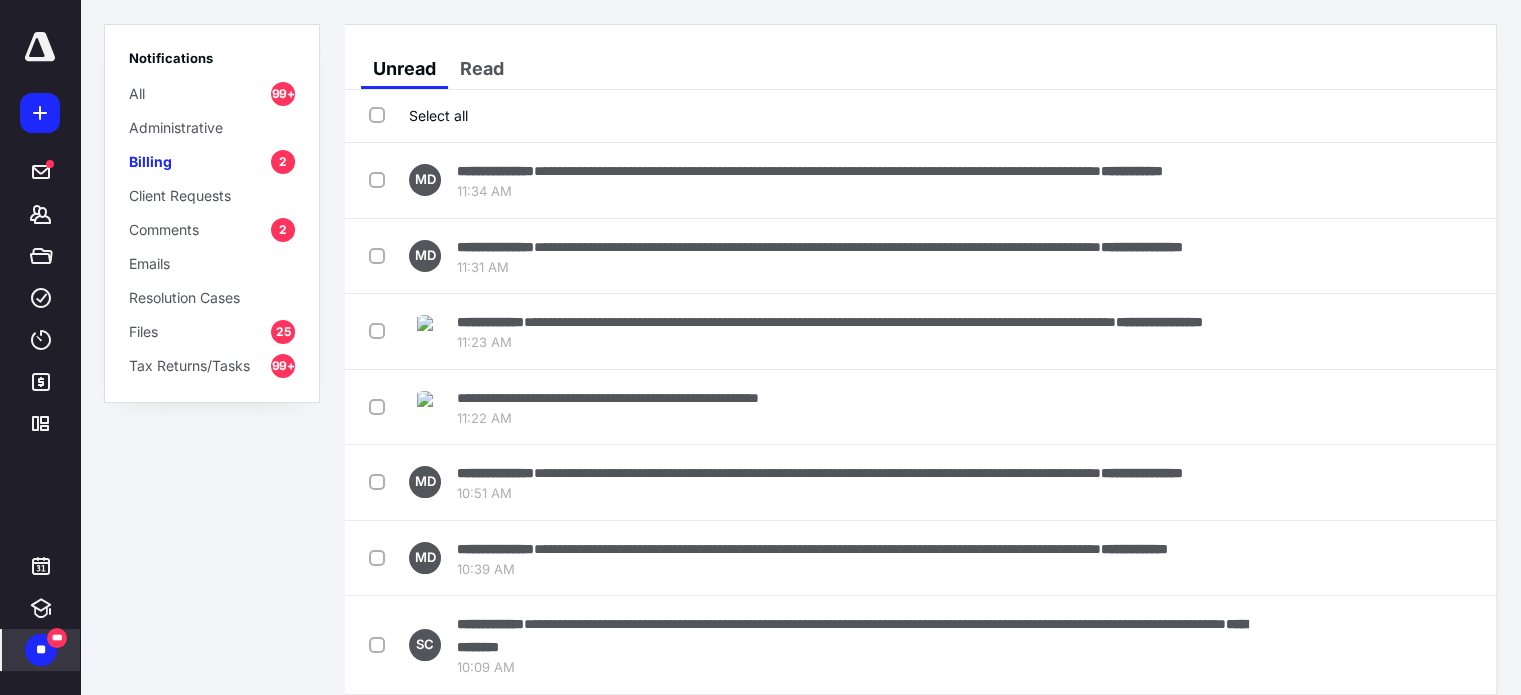 click on "Notifications All 99+ Administrative Billing 2 Client Requests Comments 2 Emails Resolution Cases Files 25 Tax Returns/Tasks 99+" at bounding box center (212, 347) 